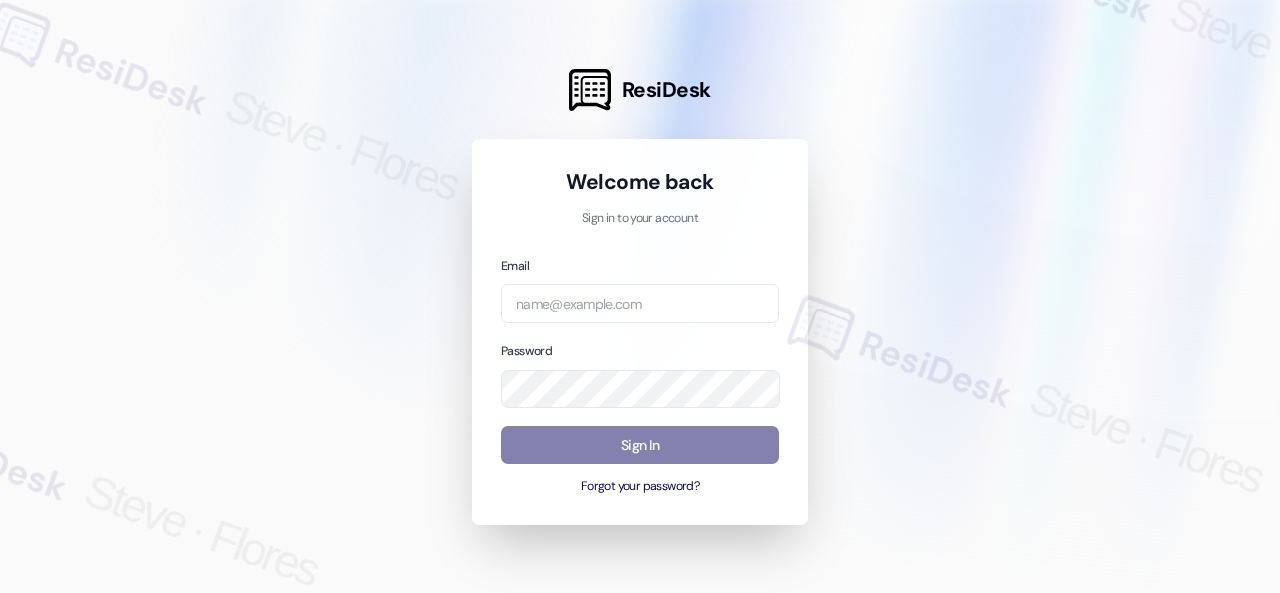 scroll, scrollTop: 0, scrollLeft: 0, axis: both 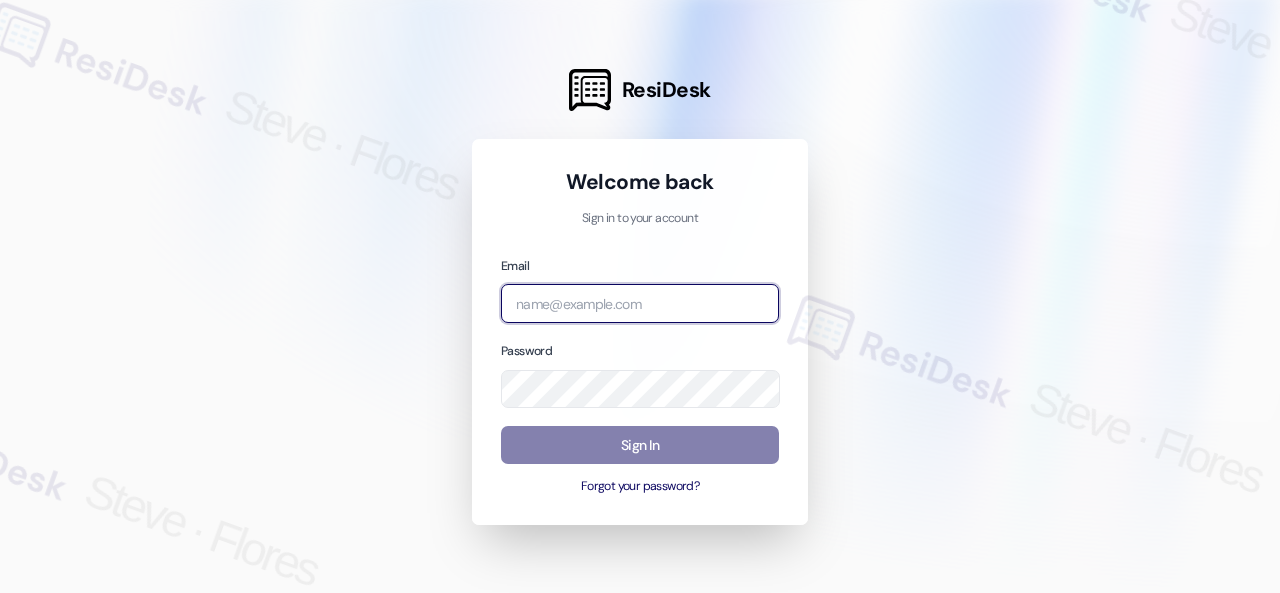 click at bounding box center (640, 303) 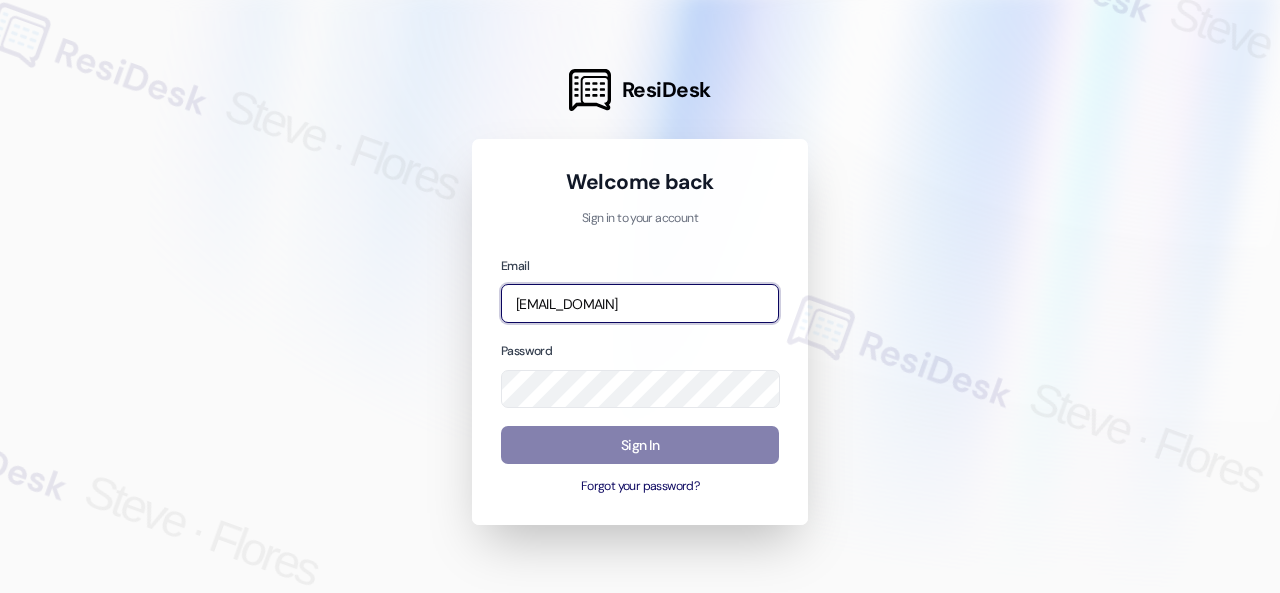scroll, scrollTop: 0, scrollLeft: 256, axis: horizontal 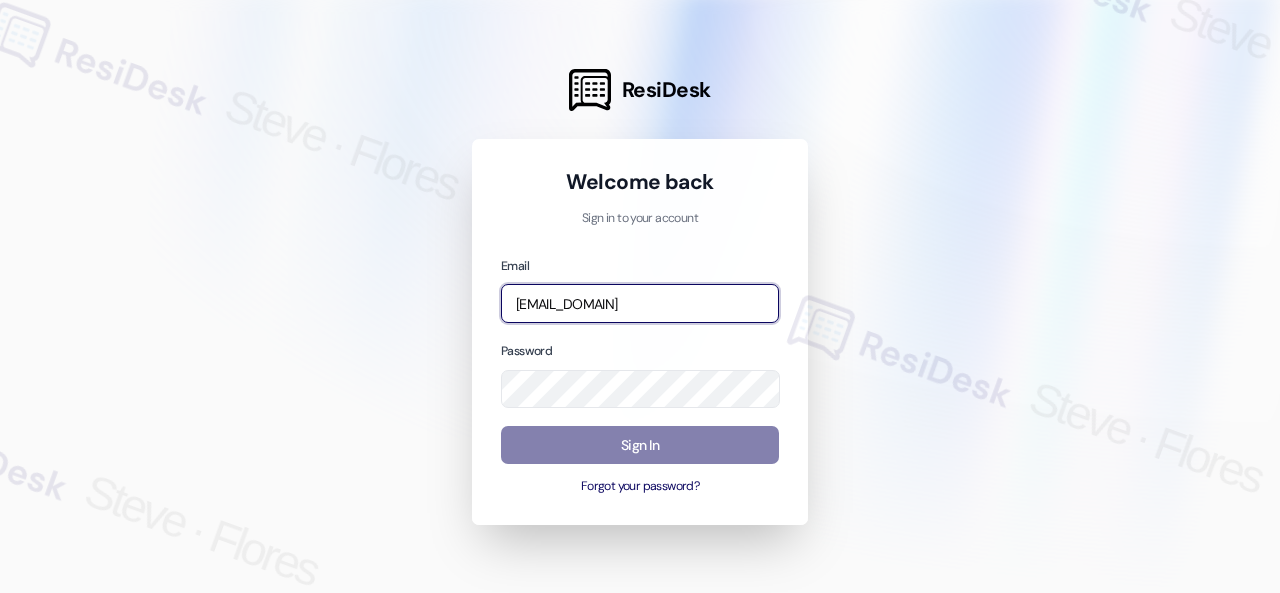 type on "[EMAIL_DOMAIN]" 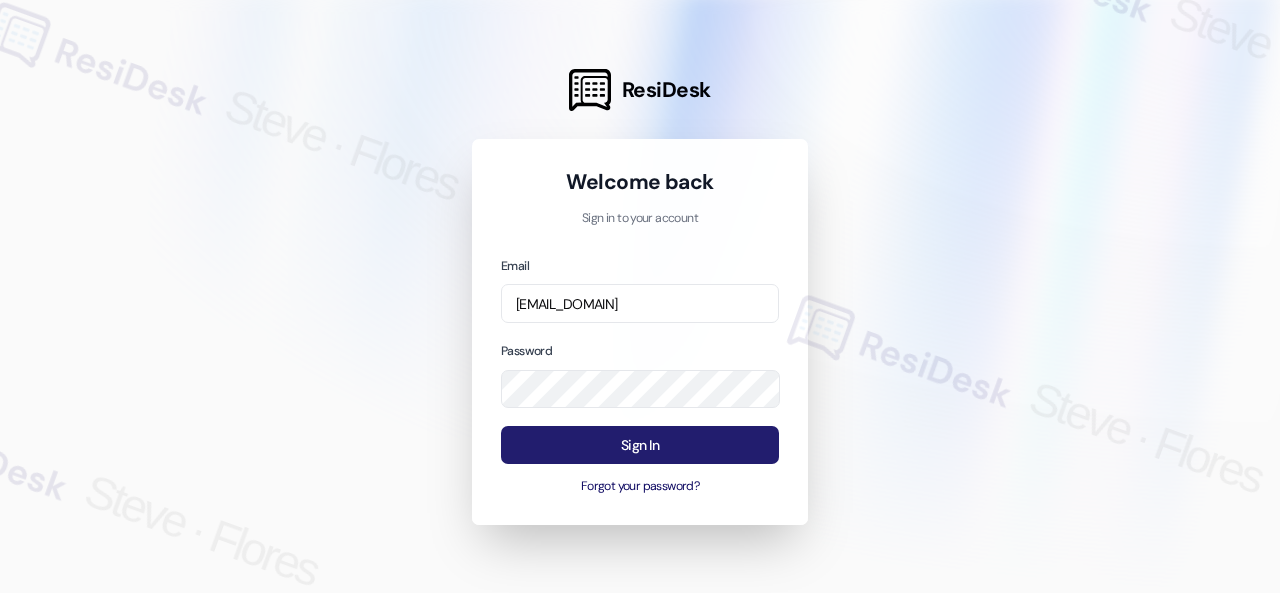 click on "Sign In" at bounding box center (640, 445) 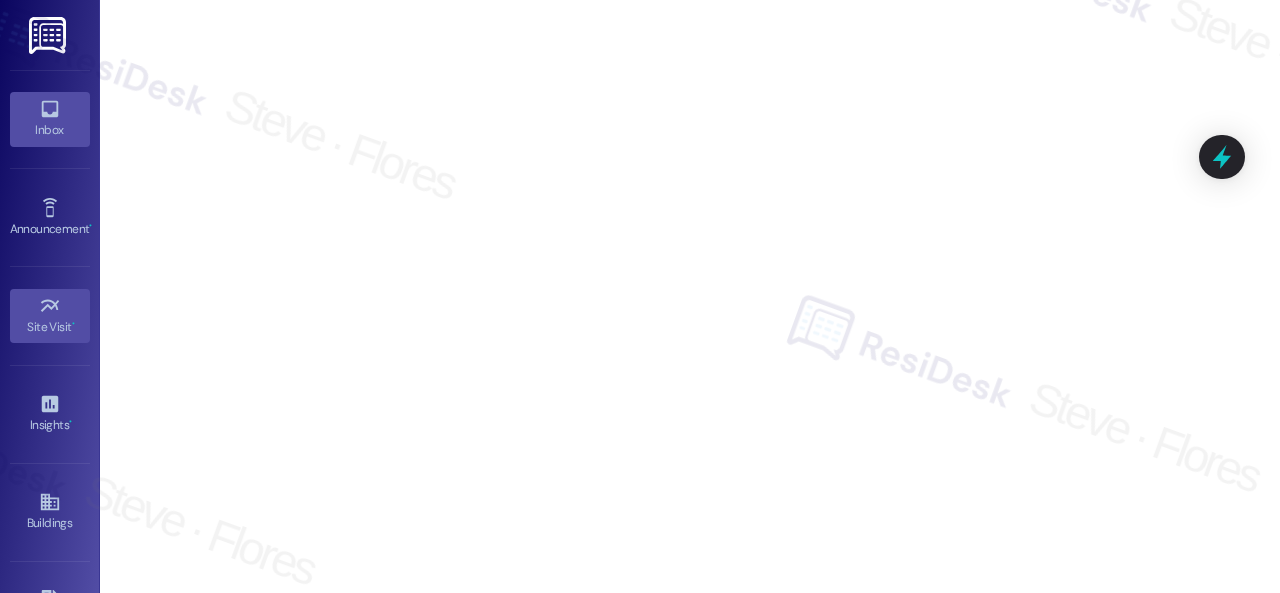 click on "Inbox" at bounding box center [50, 119] 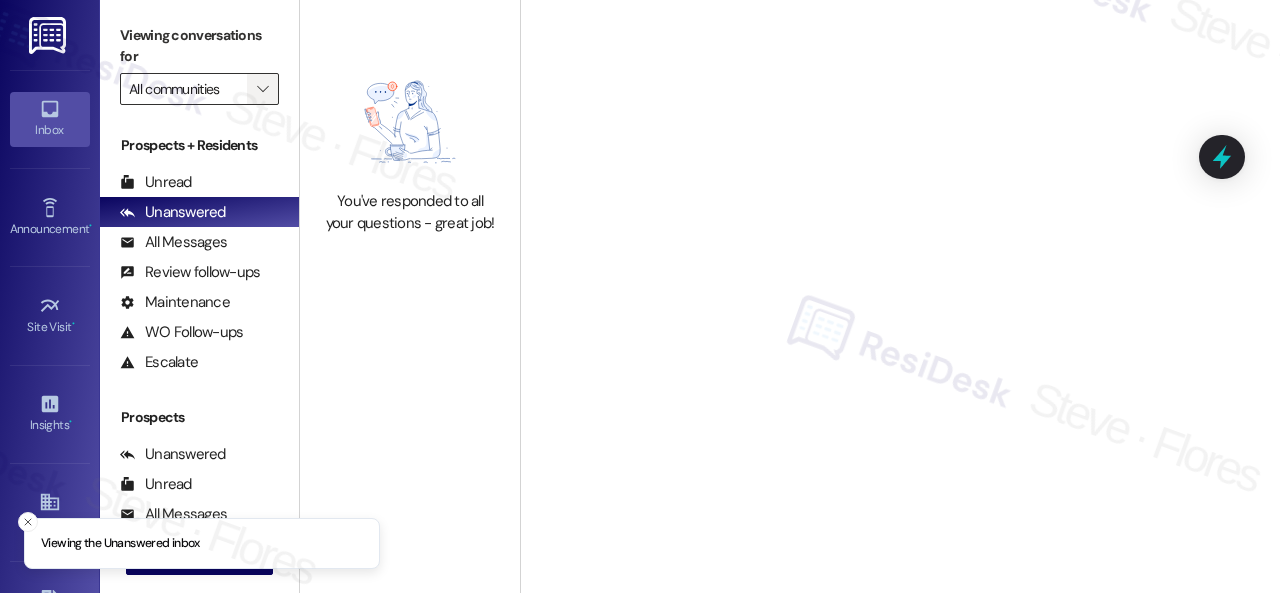 click on "" at bounding box center [263, 89] 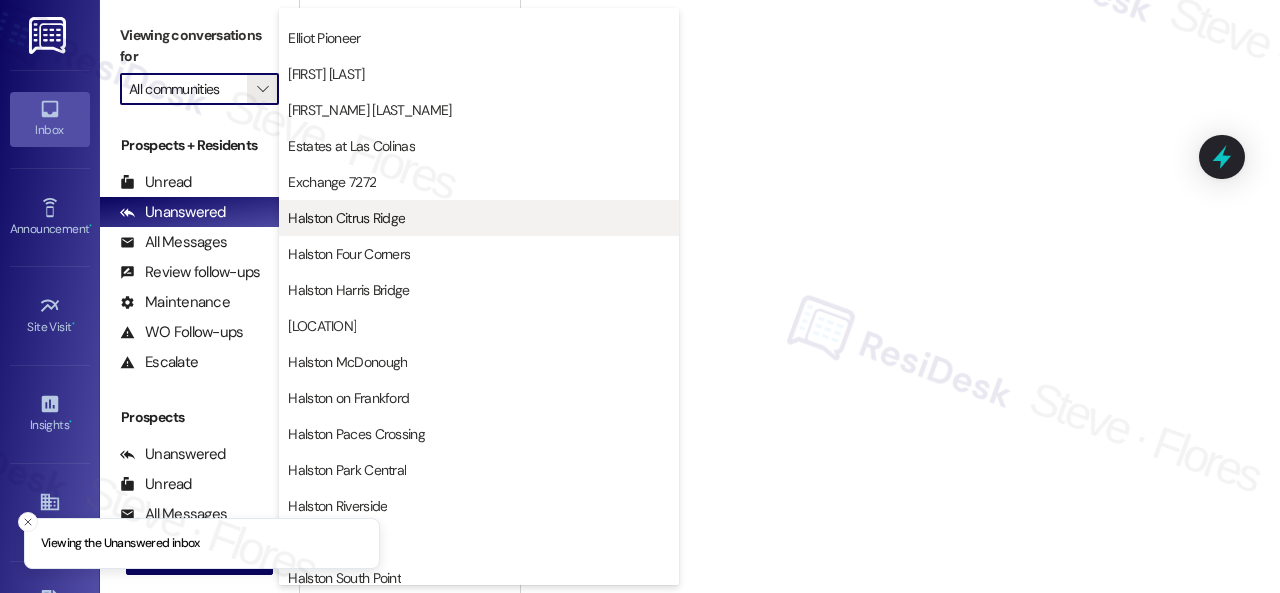 scroll, scrollTop: 600, scrollLeft: 0, axis: vertical 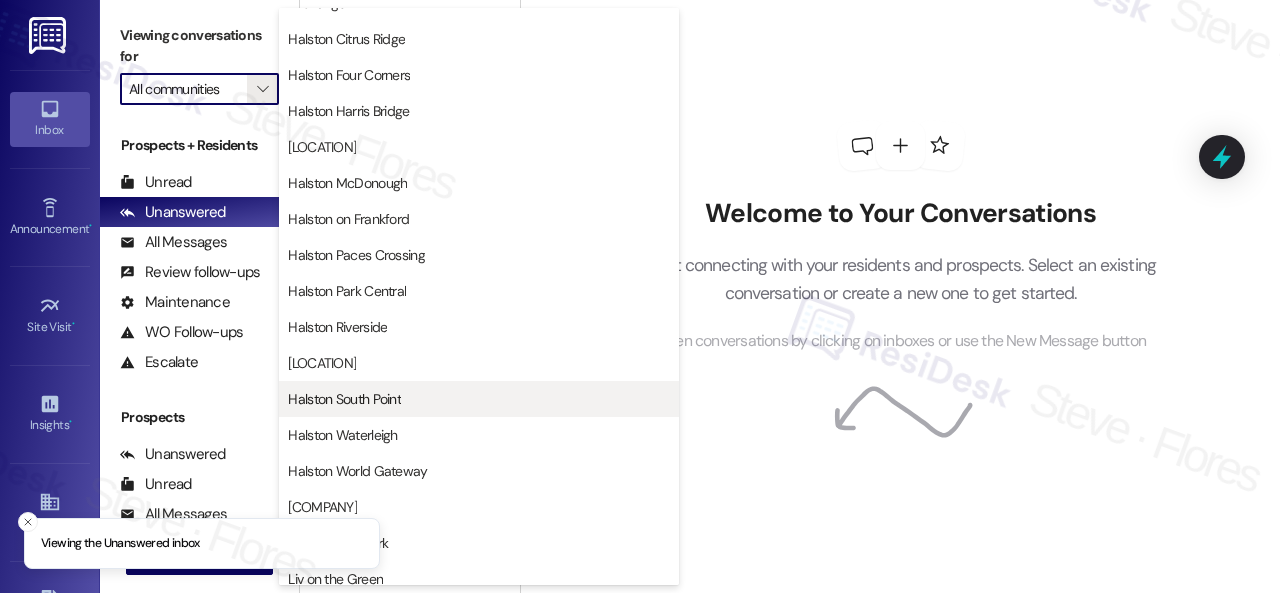 click on "Halston South Point" at bounding box center [479, 399] 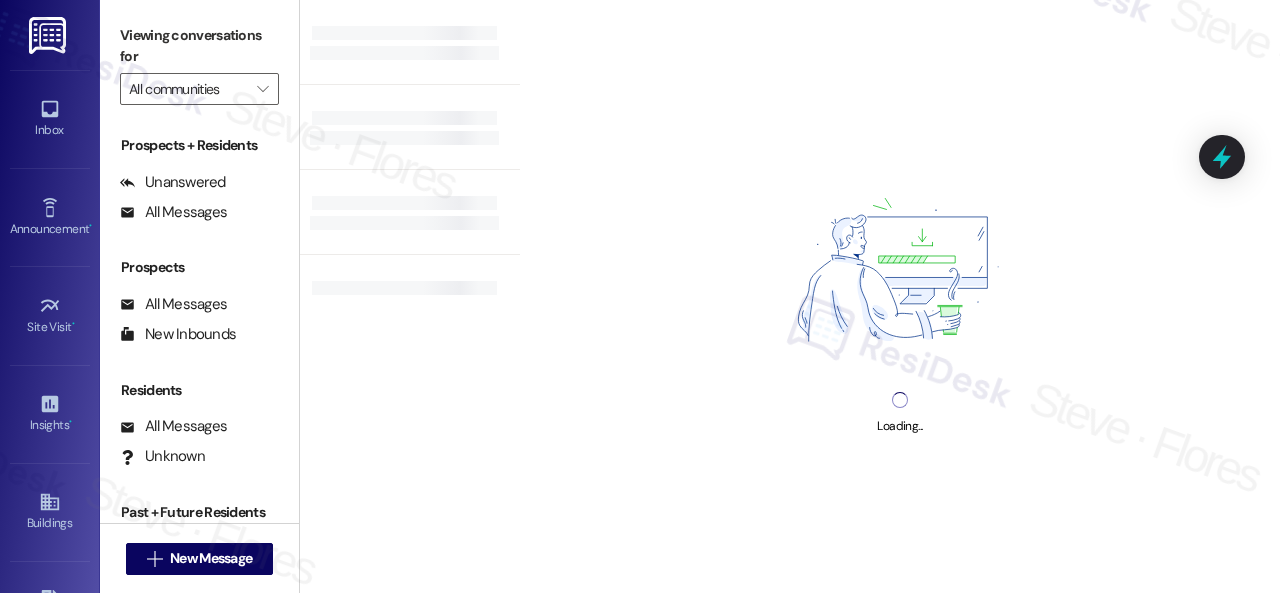 type on "Halston South Point" 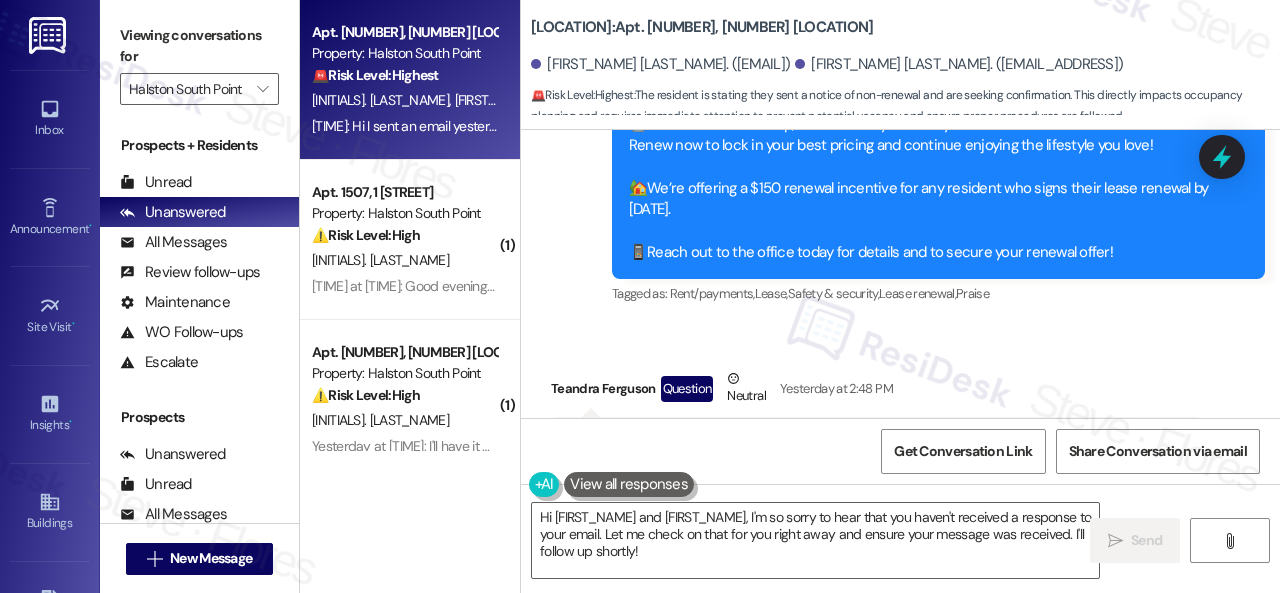 scroll, scrollTop: 16746, scrollLeft: 0, axis: vertical 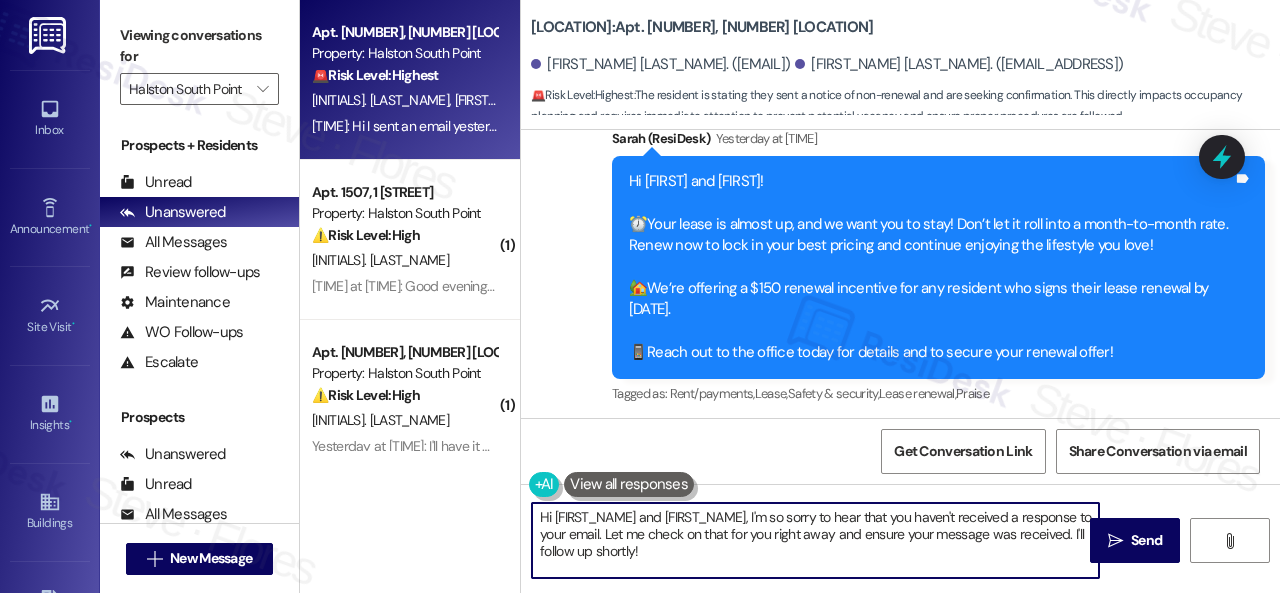 drag, startPoint x: 1064, startPoint y: 521, endPoint x: 1064, endPoint y: 555, distance: 34 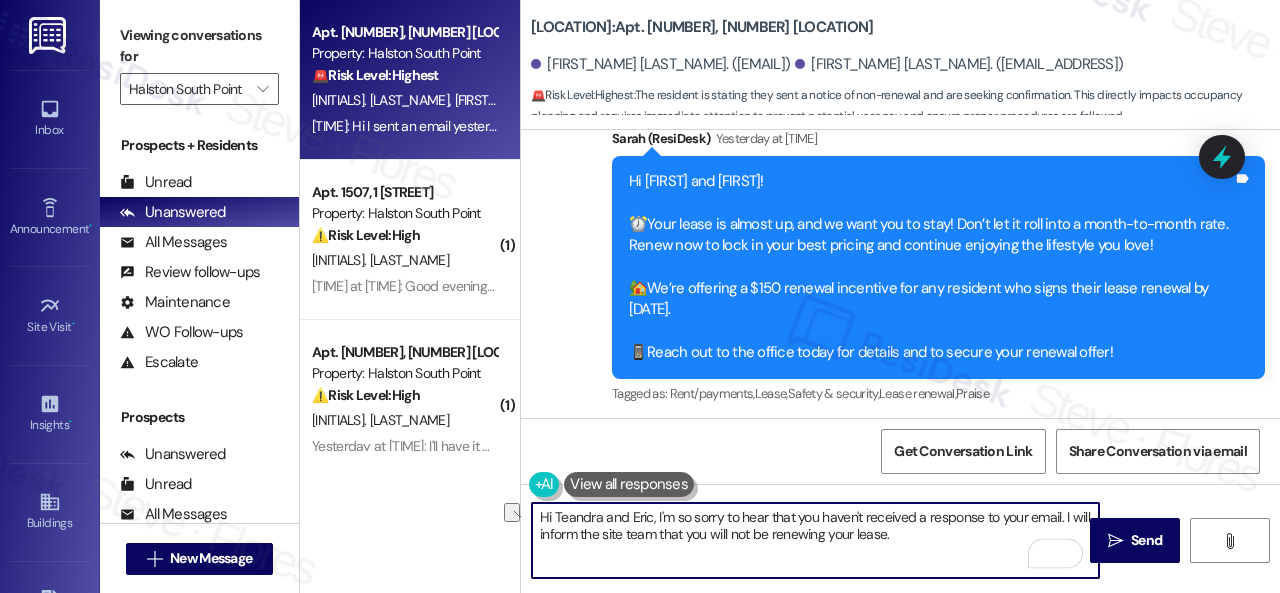 drag, startPoint x: 688, startPoint y: 521, endPoint x: 486, endPoint y: 517, distance: 202.0396 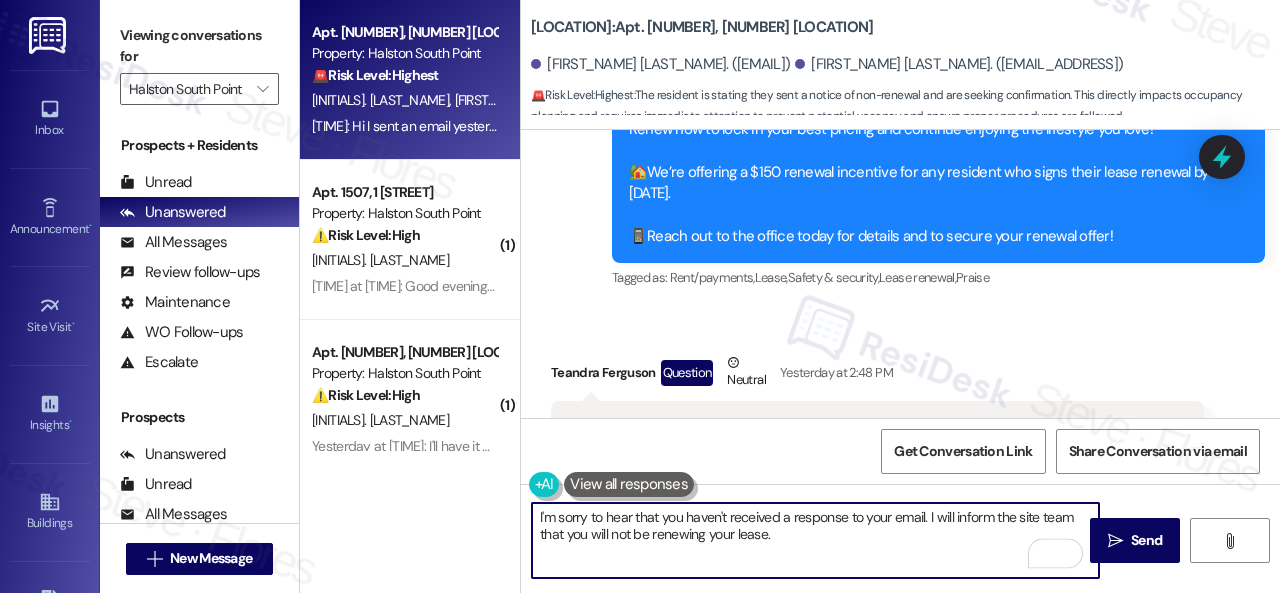 scroll, scrollTop: 17046, scrollLeft: 0, axis: vertical 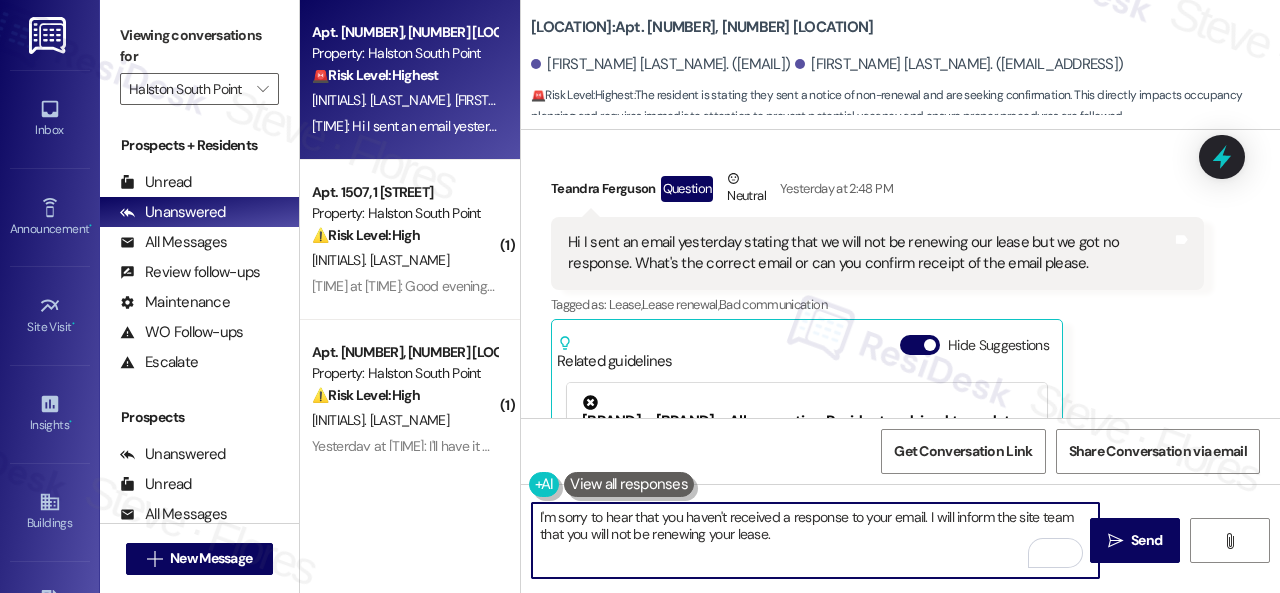 click on "I'm sorry to hear that you haven't received a response to your email. I will inform the site team that you will not be renewing your lease." at bounding box center (815, 540) 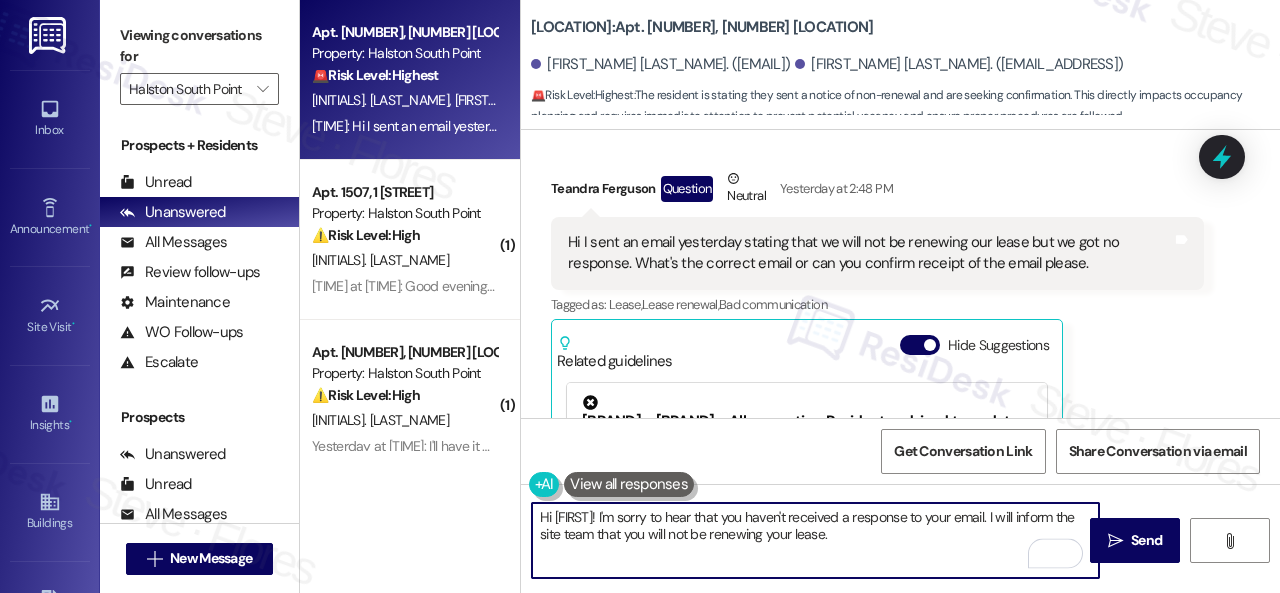 click on "Hi [FIRST]! I'm sorry to hear that you haven't received a response to your email. I will inform the site team that you will not be renewing your lease." at bounding box center [815, 540] 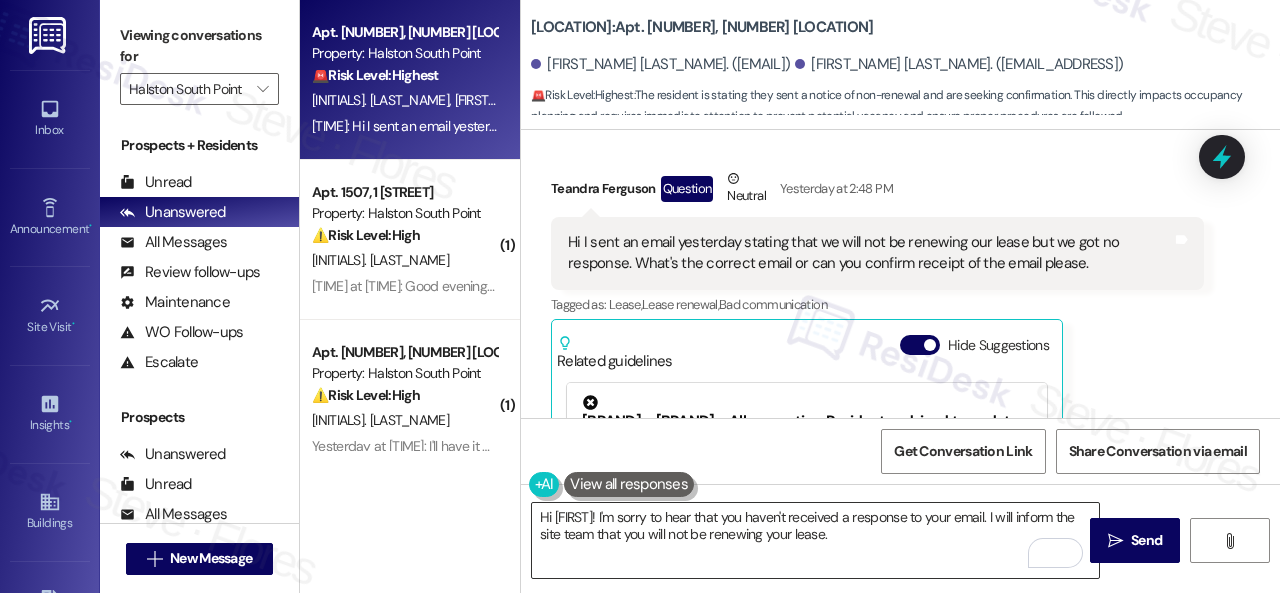 drag, startPoint x: 642, startPoint y: 542, endPoint x: 654, endPoint y: 539, distance: 12.369317 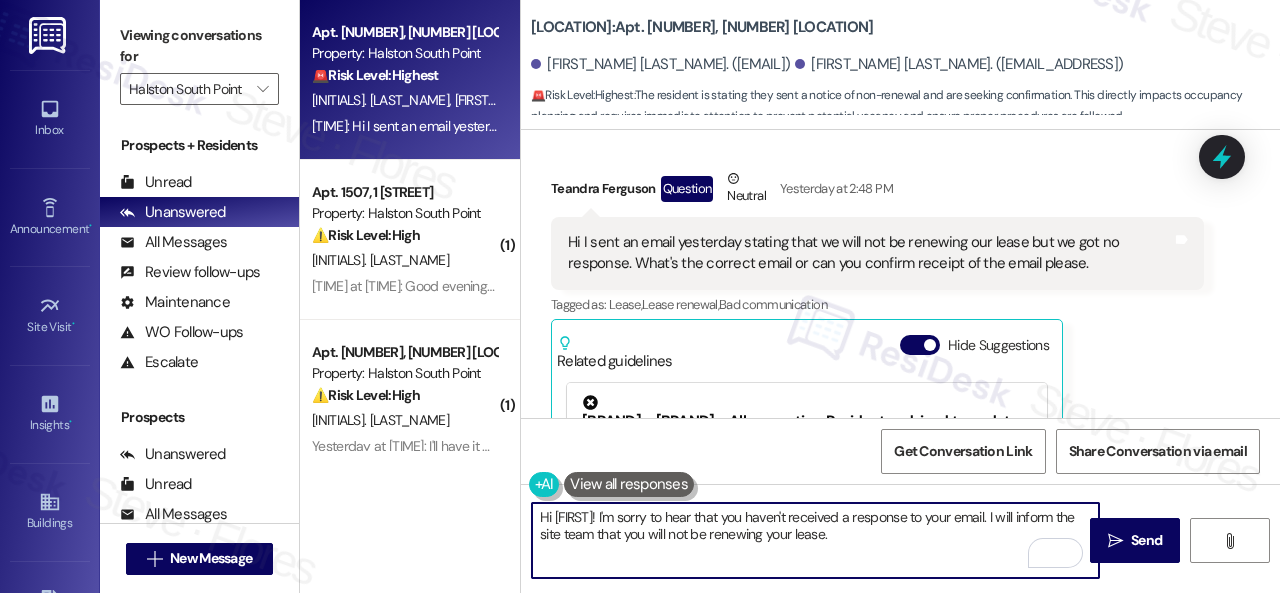 click on "Hi [FIRST]! I'm sorry to hear that you haven't received a response to your email. I will inform the site team that you will not be renewing your lease." at bounding box center [815, 540] 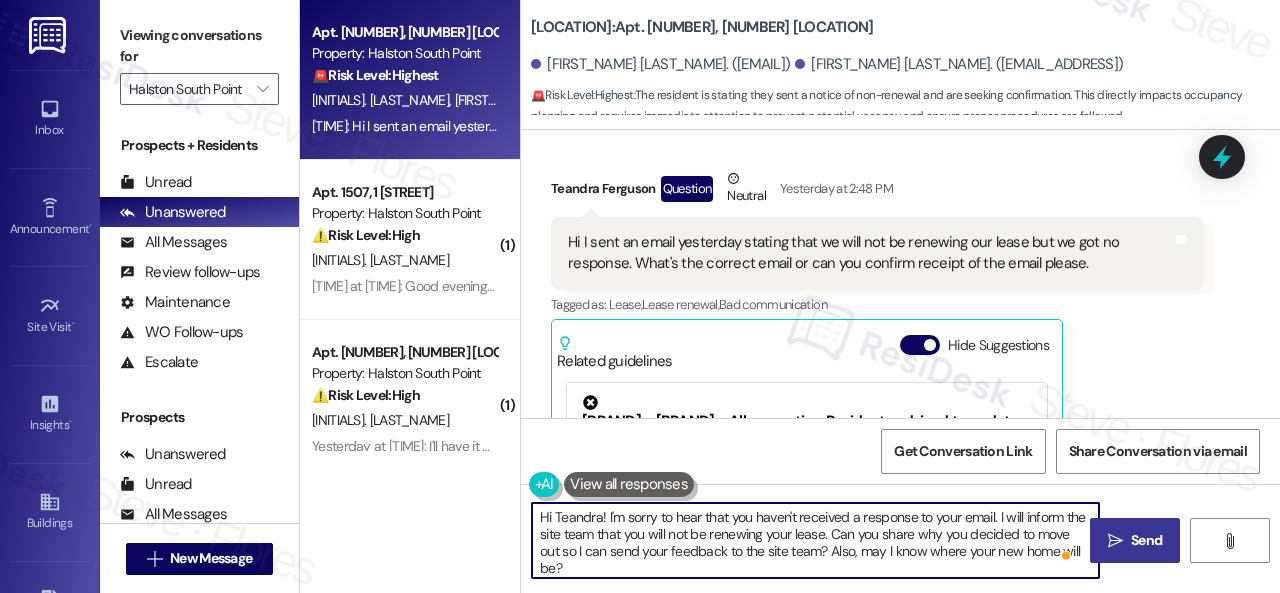type on "Hi Teandra! I'm sorry to hear that you haven't received a response to your email. I will inform the site team that you will not be renewing your lease. Can you share why you decided to move out so I can send your feedback to the site team? Also, may I know where your new home will be?" 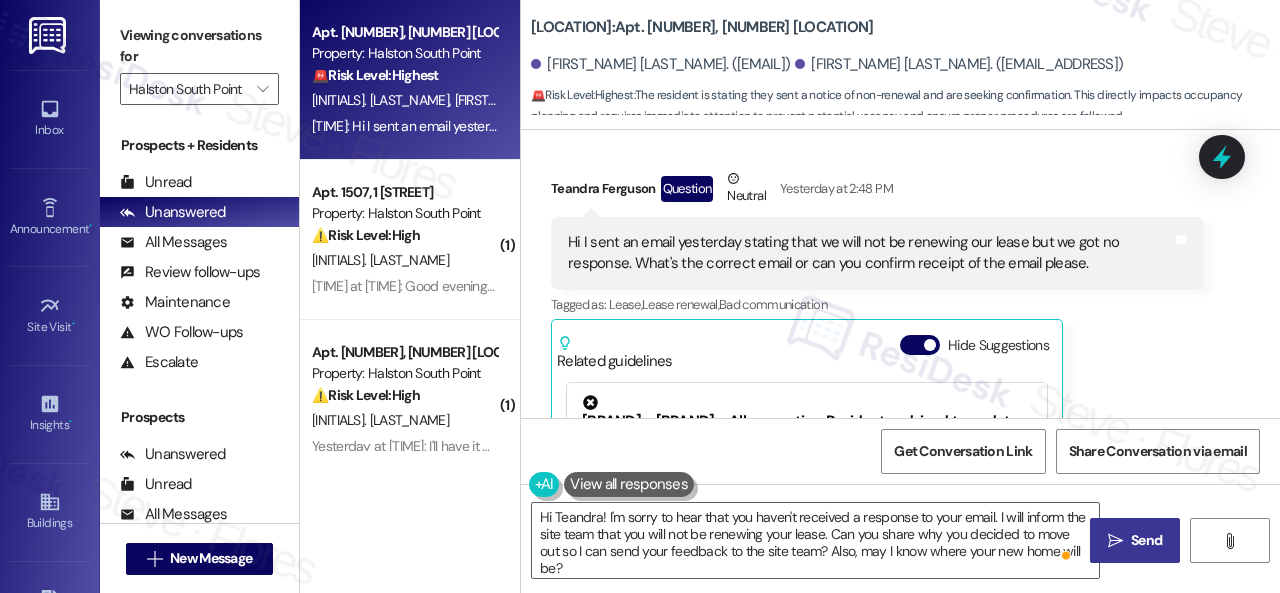 click on "Send" at bounding box center (1146, 540) 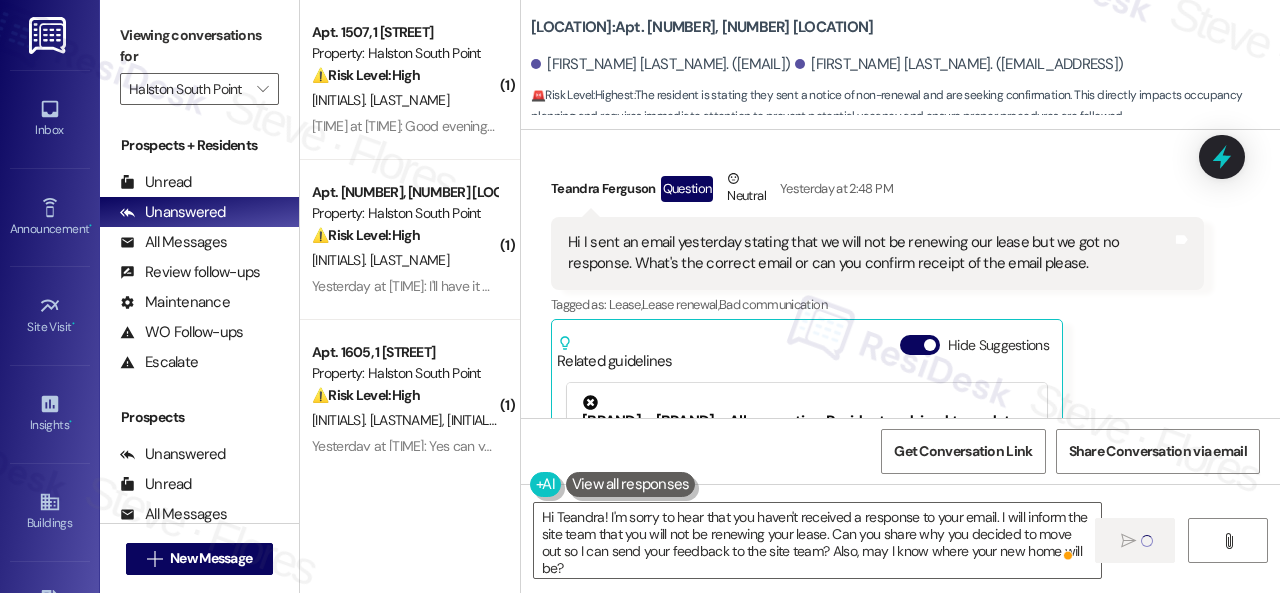type 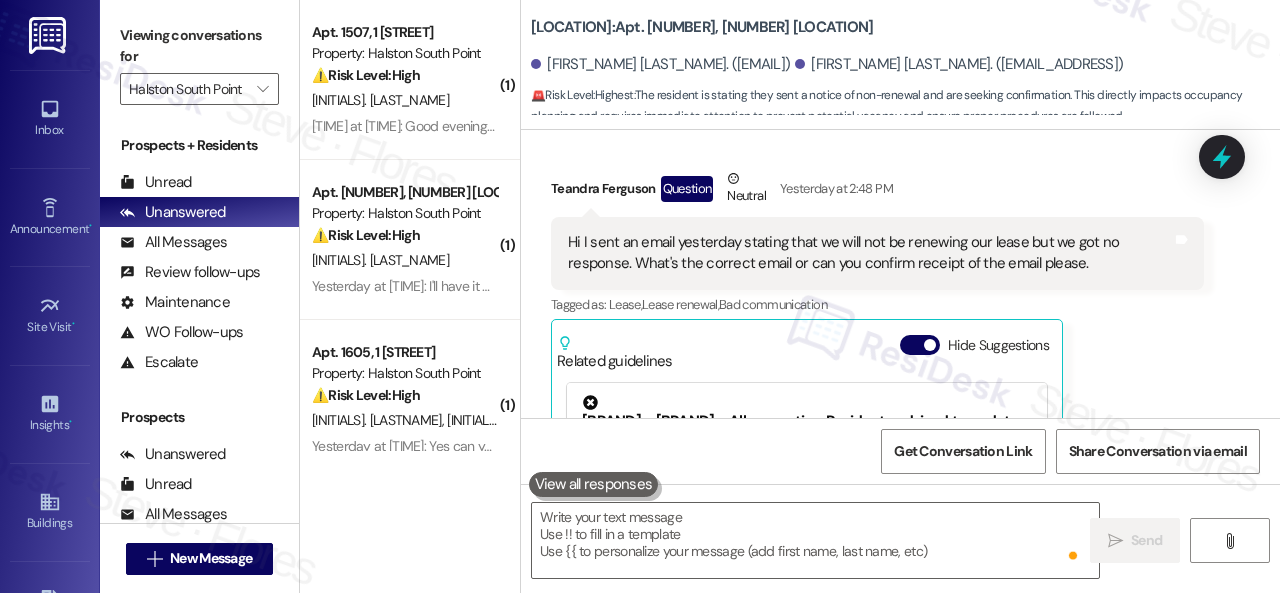 scroll, scrollTop: 17346, scrollLeft: 0, axis: vertical 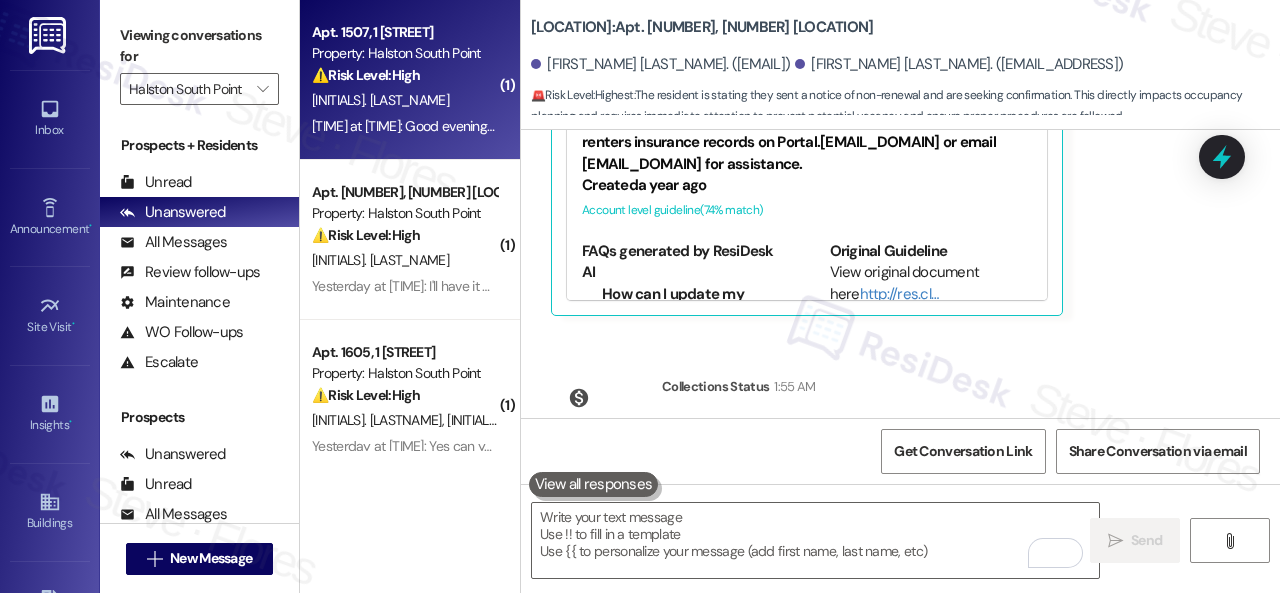 click on "[INITIALS]. [LAST_NAME]" at bounding box center [404, 100] 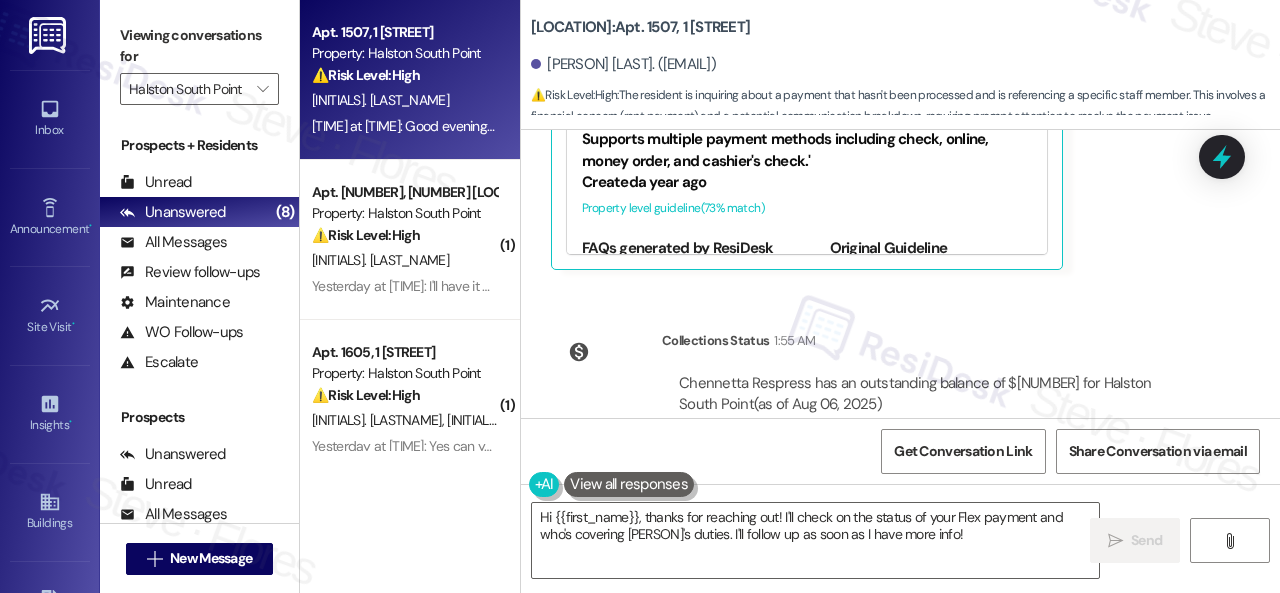 scroll, scrollTop: 20968, scrollLeft: 0, axis: vertical 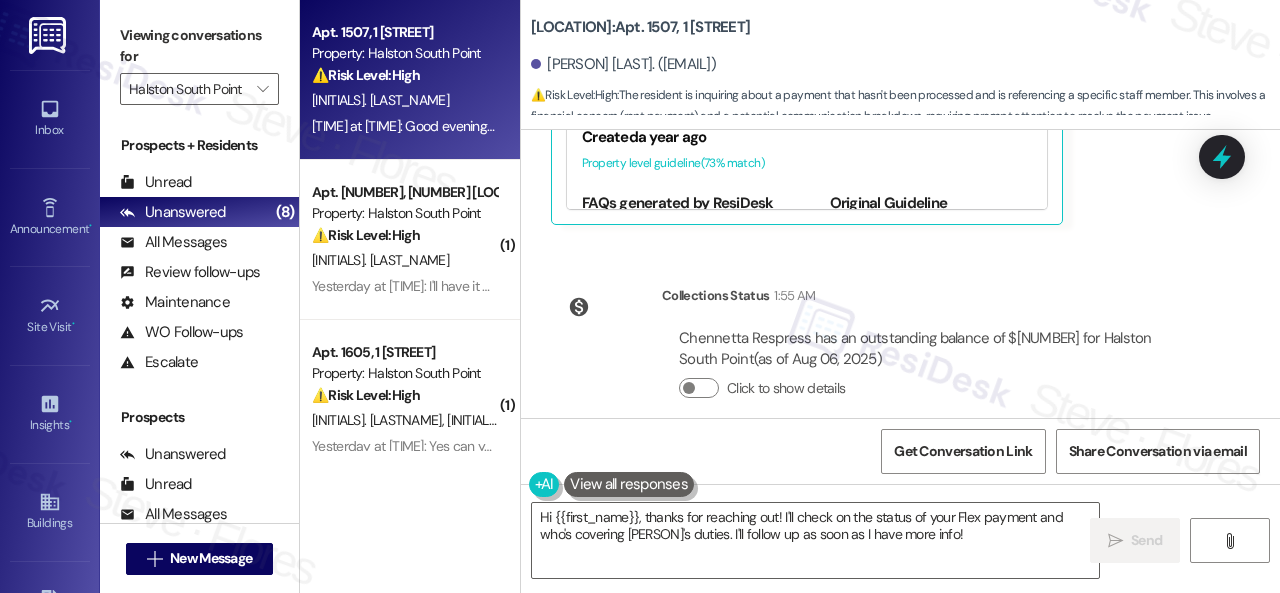 click on "Chennetta Respress Question [DAY] at [TIME] Good evening , I sent an email this morning to Rachel Jones assistant @halstonsouthpoint , I'm assuming no one read message is she on maternity leave and if so who would I submit message to now thru email , it's hasn't removed my money from the flex app
Unit [NUMBER] Chennetta Respress Tags and notes Tagged as:   Bad experience ,  Click to highlight conversations about Bad experience Call request Click to highlight conversations about Call request  Related guidelines Hide Suggestions 'Birchstone Residential - Halston South Point: Apartment community with flexible rent payment options, including a Flex Program. Rent due on the 1st, with late fees beginning on the 4th. Supports multiple payment methods including check, online, money order, and cashier's check.' Created  a year ago Property level guideline  ( 73 % match) FAQs generated by ResiDesk AI What is the emergency/afterhours number for the property? [PHONE] ap@birchstoneres.com On the 1st 20  ( 70" at bounding box center [877, -12] 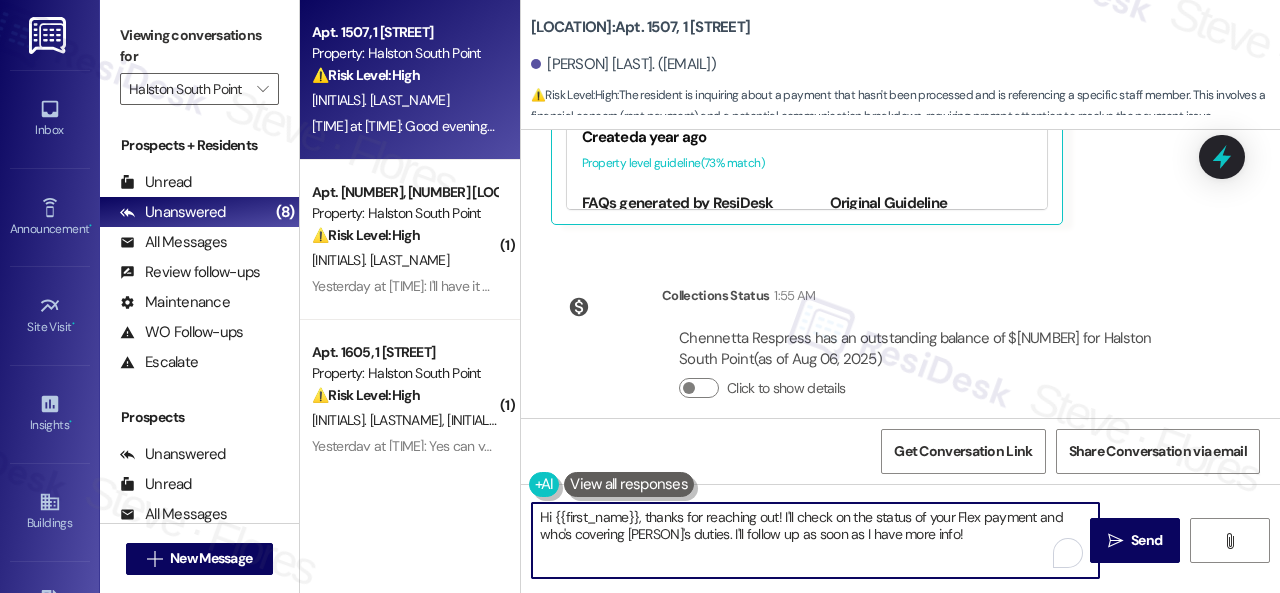 drag, startPoint x: 780, startPoint y: 515, endPoint x: 1032, endPoint y: 534, distance: 252.71526 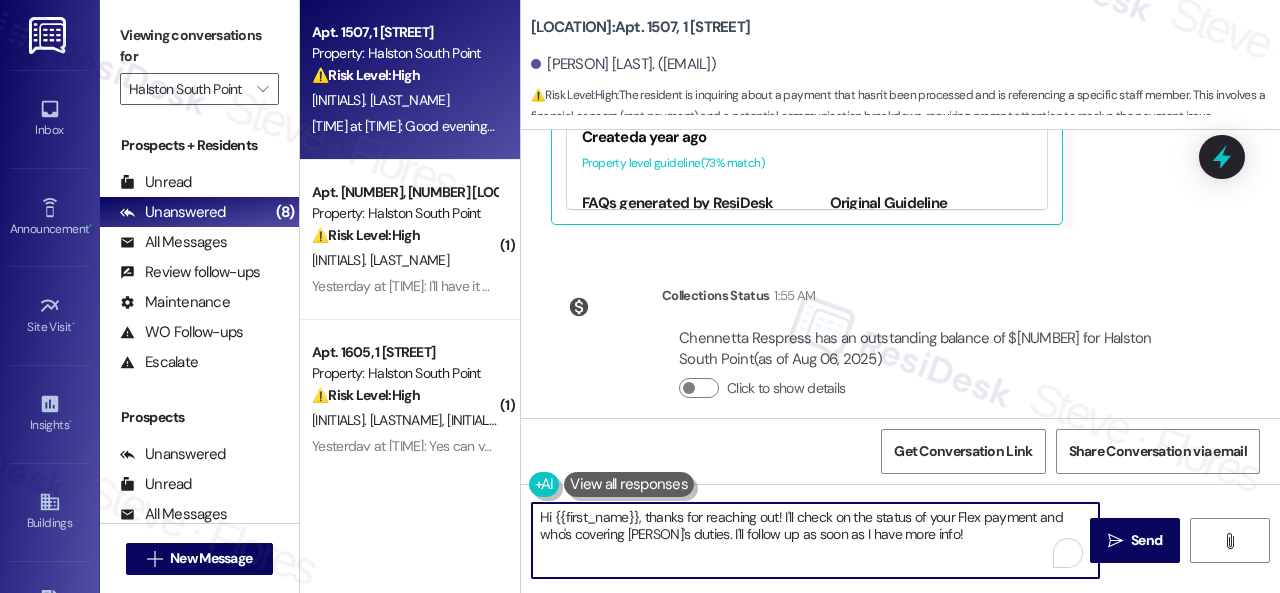 click on "Hi {{first_name}}, thanks for reaching out! I'll check on the status of your Flex payment and who's covering [PERSON]'s duties. I'll follow up as soon as I have more info!" at bounding box center (815, 540) 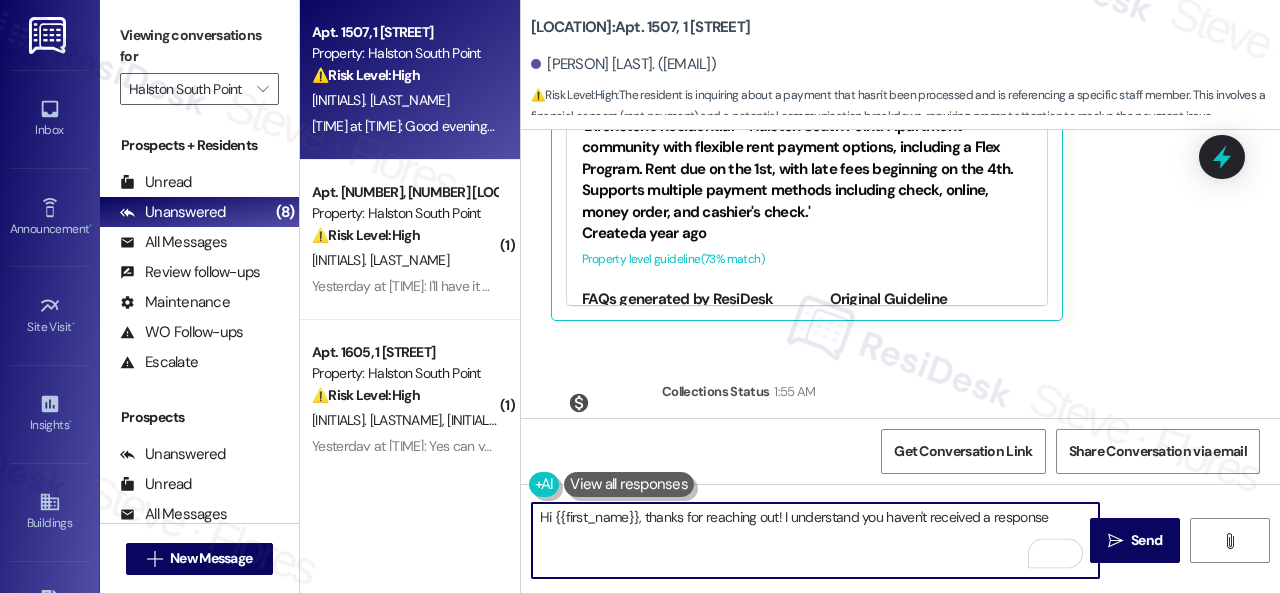scroll, scrollTop: 20768, scrollLeft: 0, axis: vertical 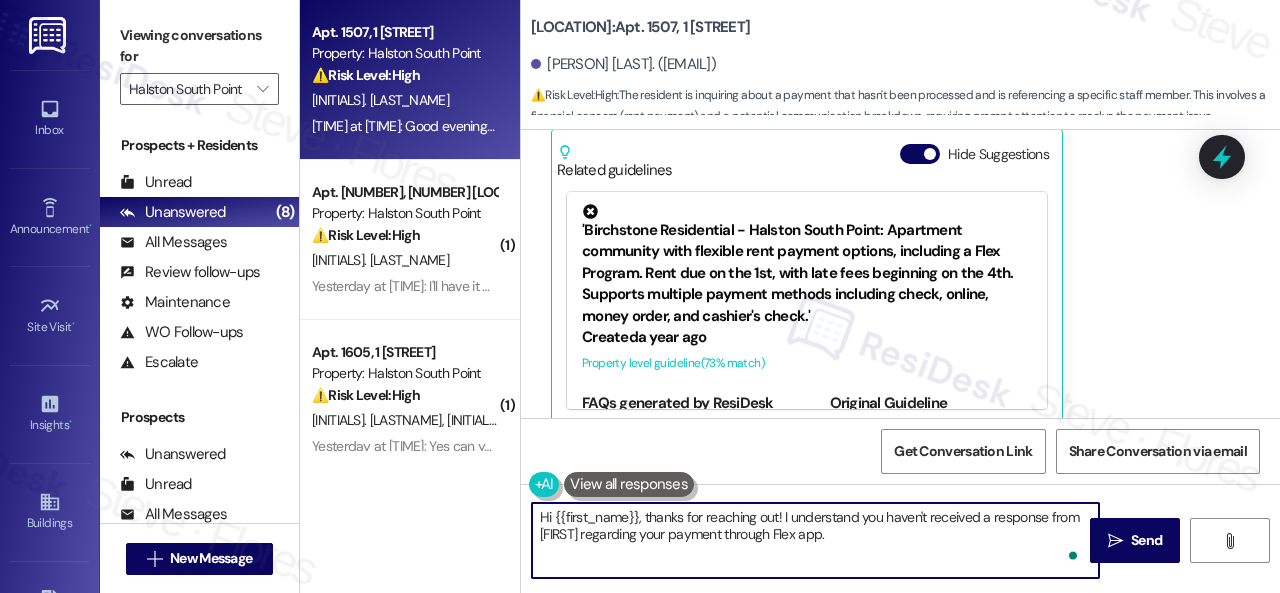 paste on "I will forward your concern to the site team and get back to you as soon as I receive a response. I appreciate your patience." 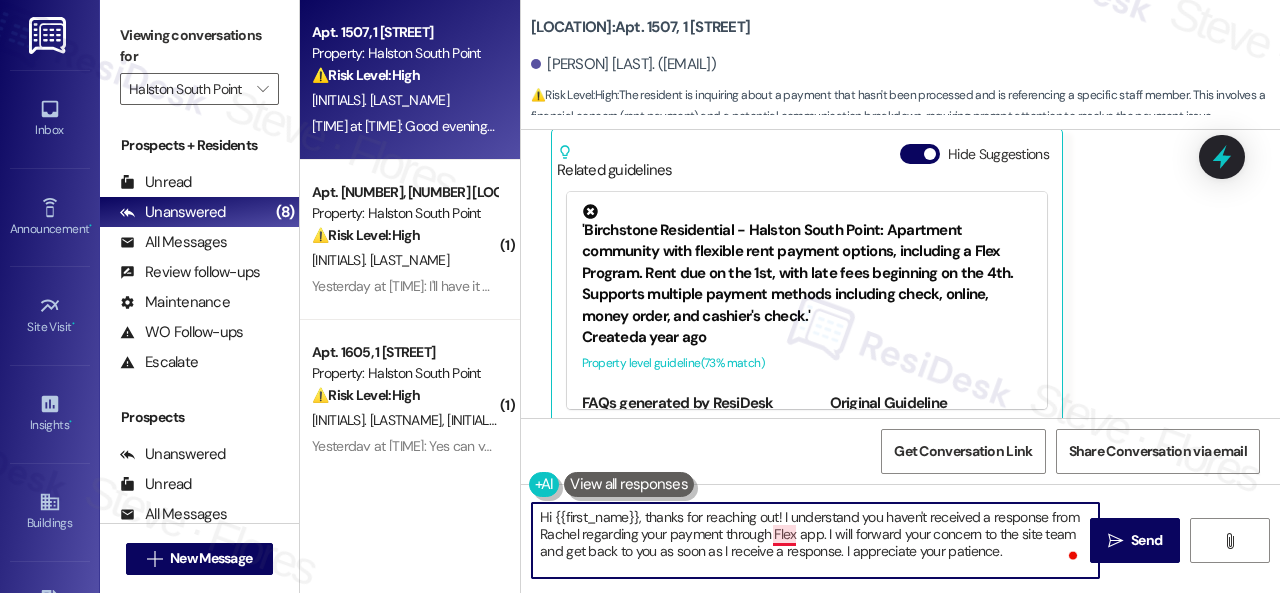 click on "Hi {{first_name}}, thanks for reaching out! I understand you haven't received a response from Rachel regarding your payment through Flex app. I will forward your concern to the site team and get back to you as soon as I receive a response. I appreciate your patience." at bounding box center [815, 540] 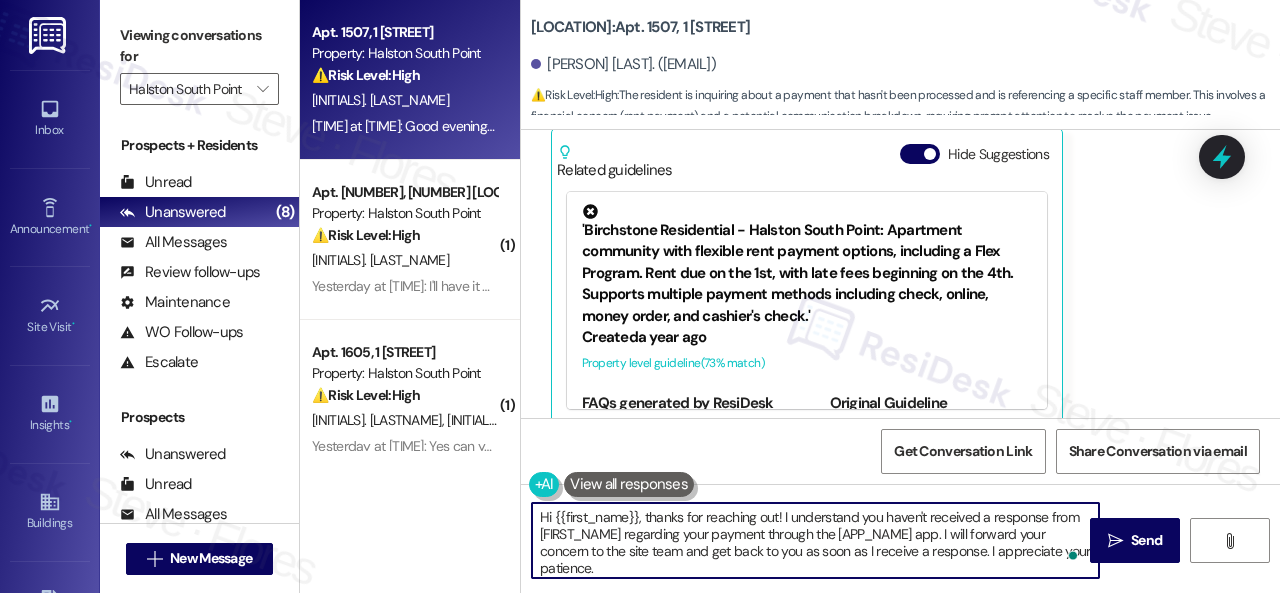 click on "Hi {{first_name}}, thanks for reaching out! I understand you haven't received a response from [FIRST_NAME] regarding your payment through the [APP_NAME] app. I will forward your concern to the site team and get back to you as soon as I receive a response. I appreciate your patience." at bounding box center (815, 540) 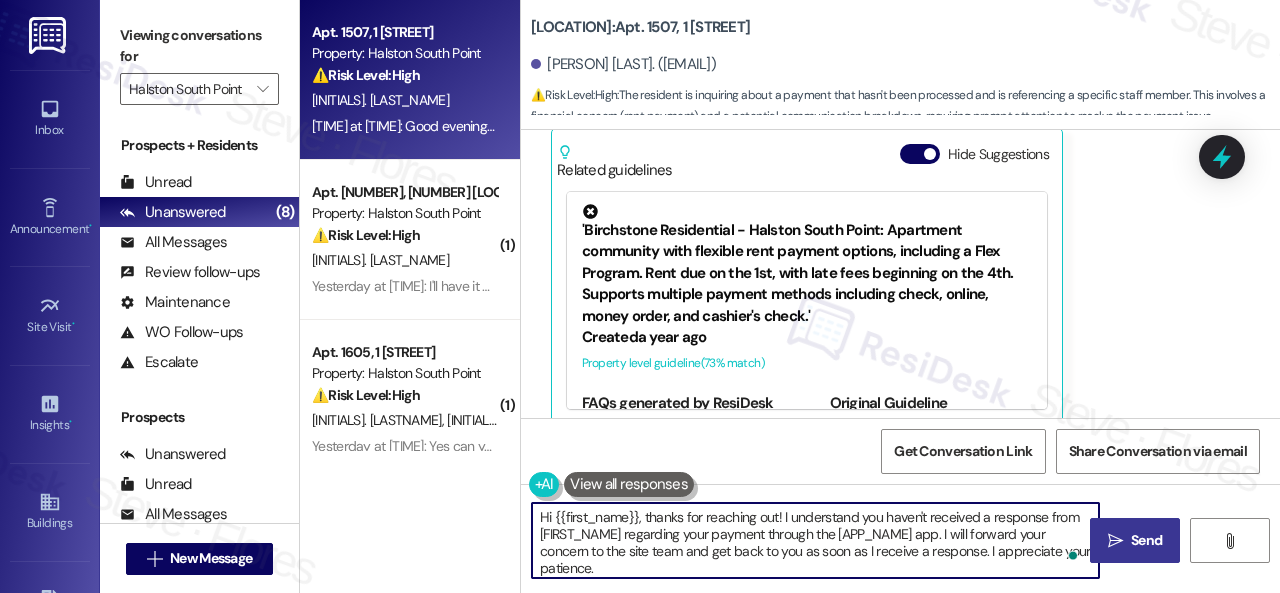 type on "Hi {{first_name}}, thanks for reaching out! I understand you haven't received a response from [FIRST_NAME] regarding your payment through the [APP_NAME] app. I will forward your concern to the site team and get back to you as soon as I receive a response. I appreciate your patience." 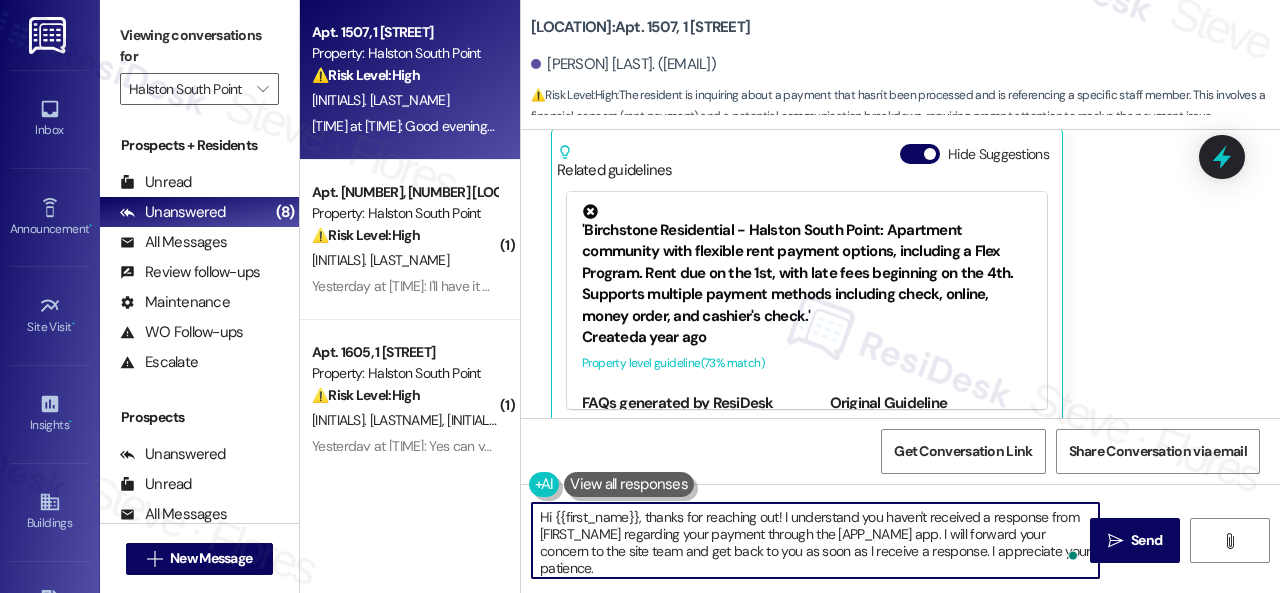 drag, startPoint x: 1138, startPoint y: 535, endPoint x: 1173, endPoint y: 321, distance: 216.84326 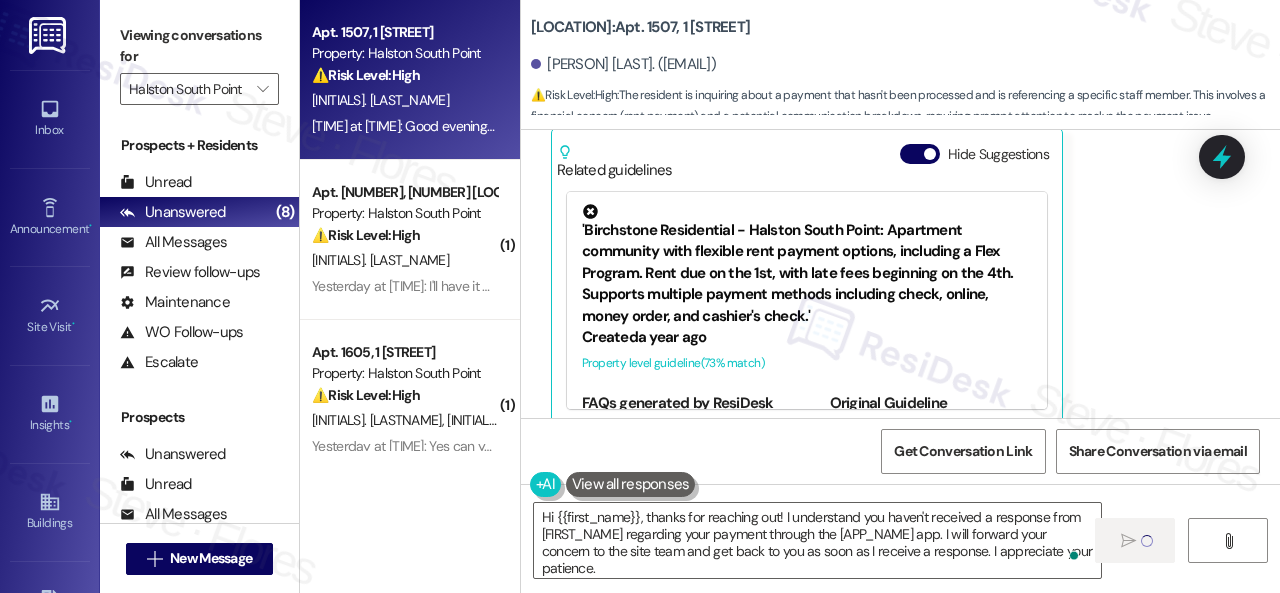 type 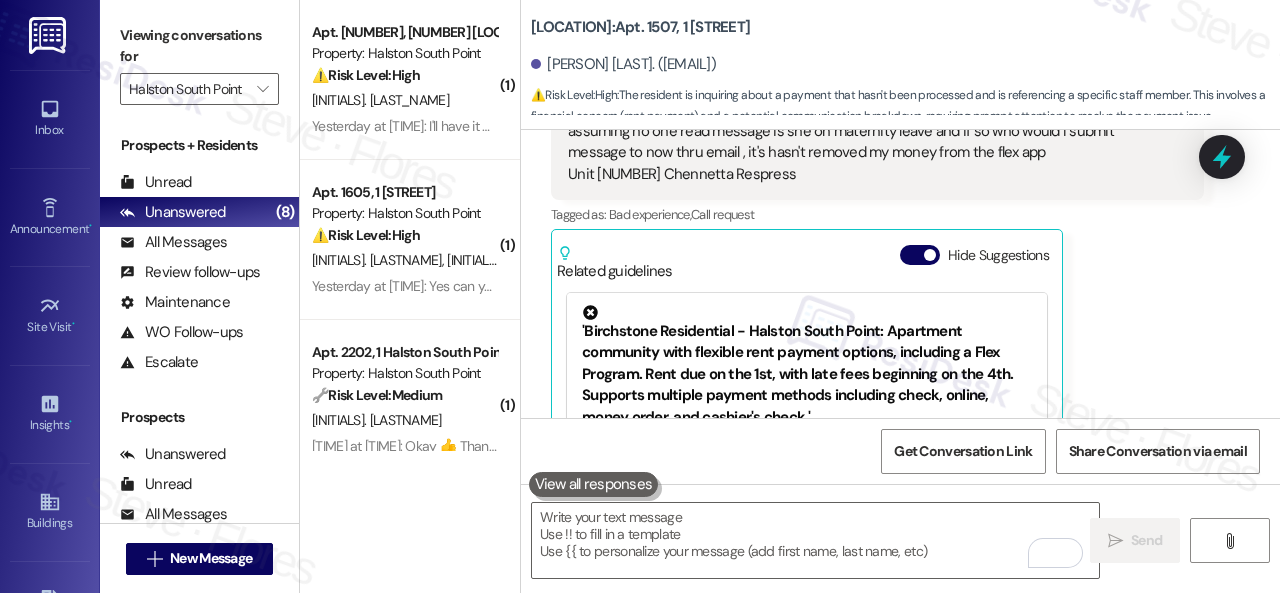 scroll, scrollTop: 20661, scrollLeft: 0, axis: vertical 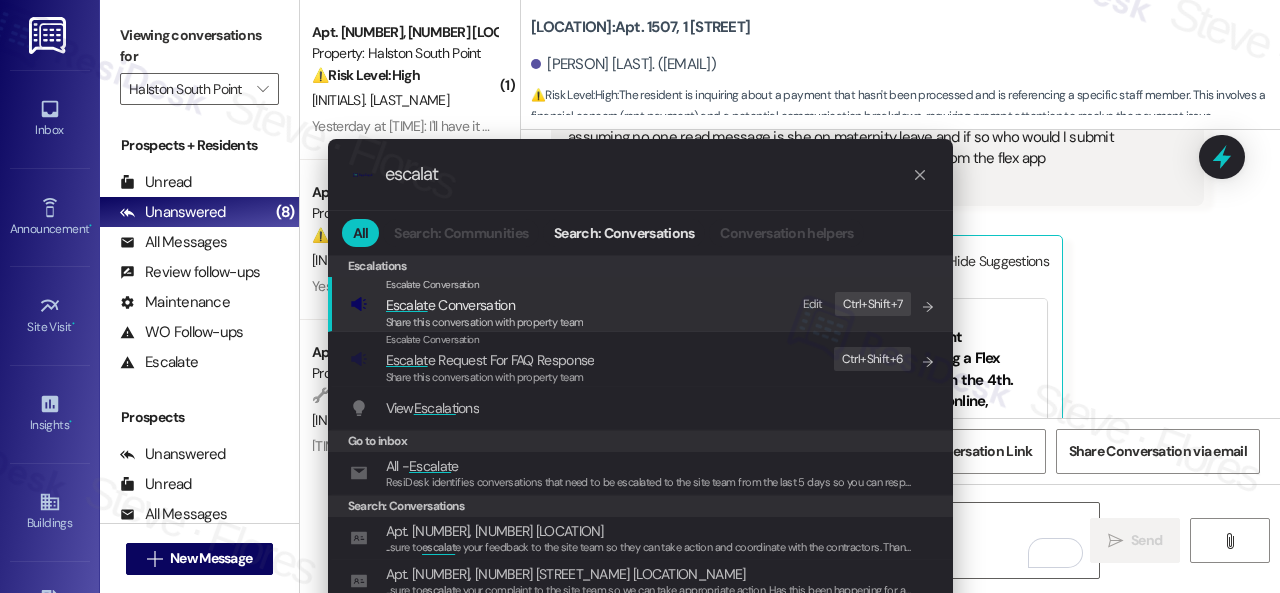 click on "Edit" at bounding box center [813, 304] 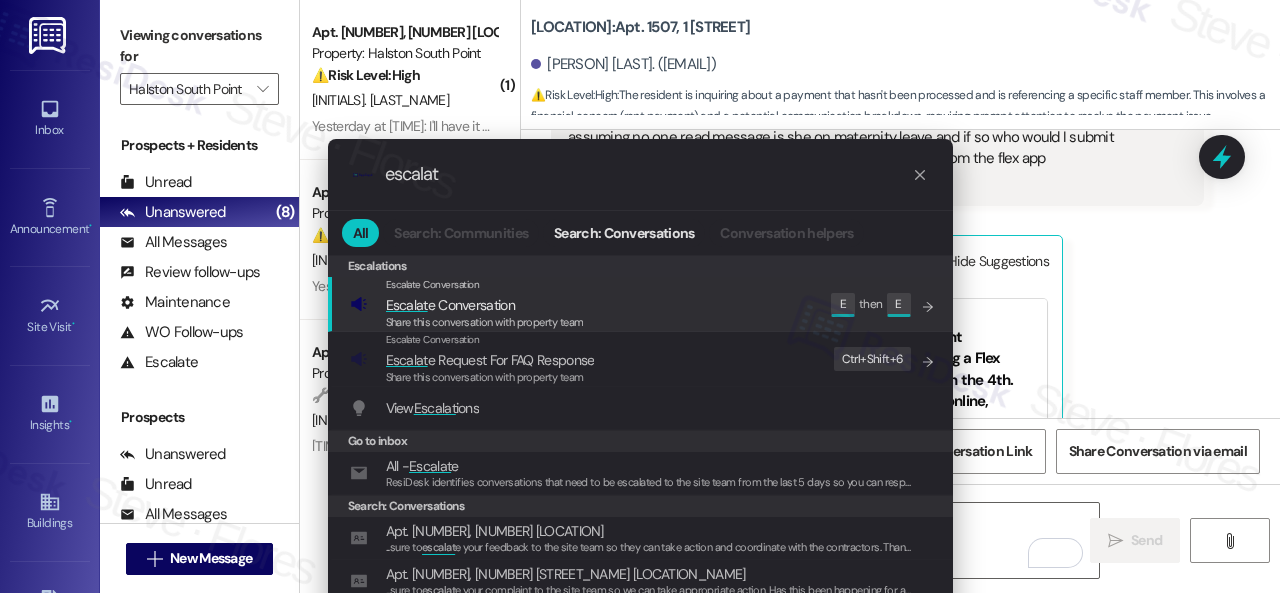 drag, startPoint x: 471, startPoint y: 177, endPoint x: 230, endPoint y: 173, distance: 241.03319 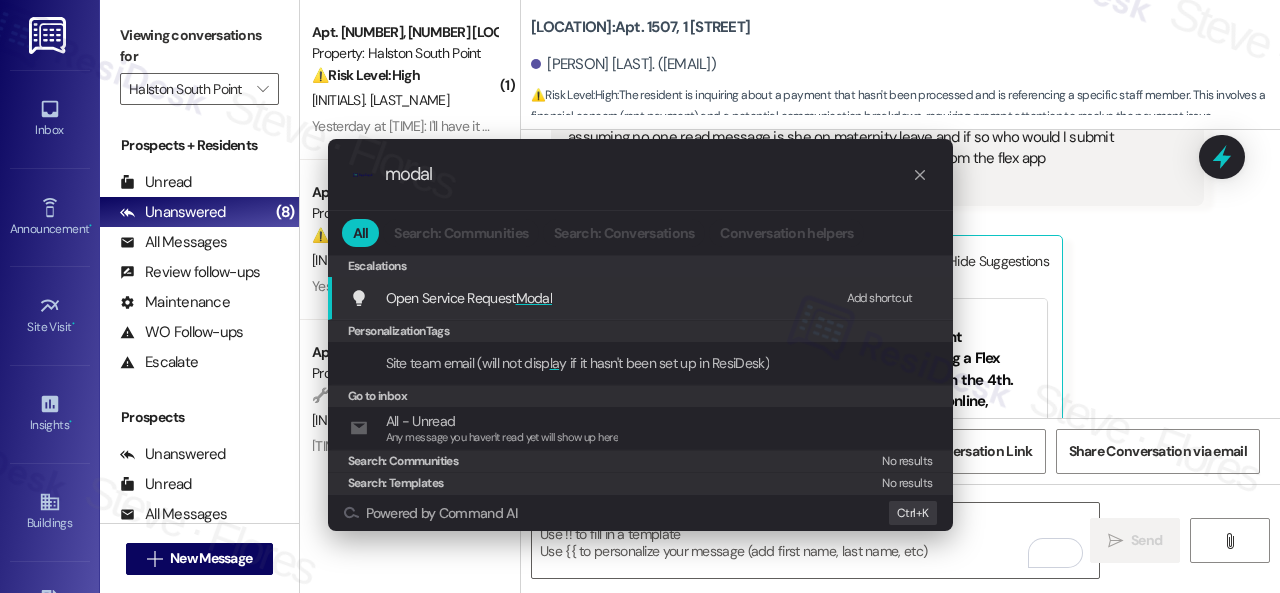 click on "Add shortcut" at bounding box center [880, 298] 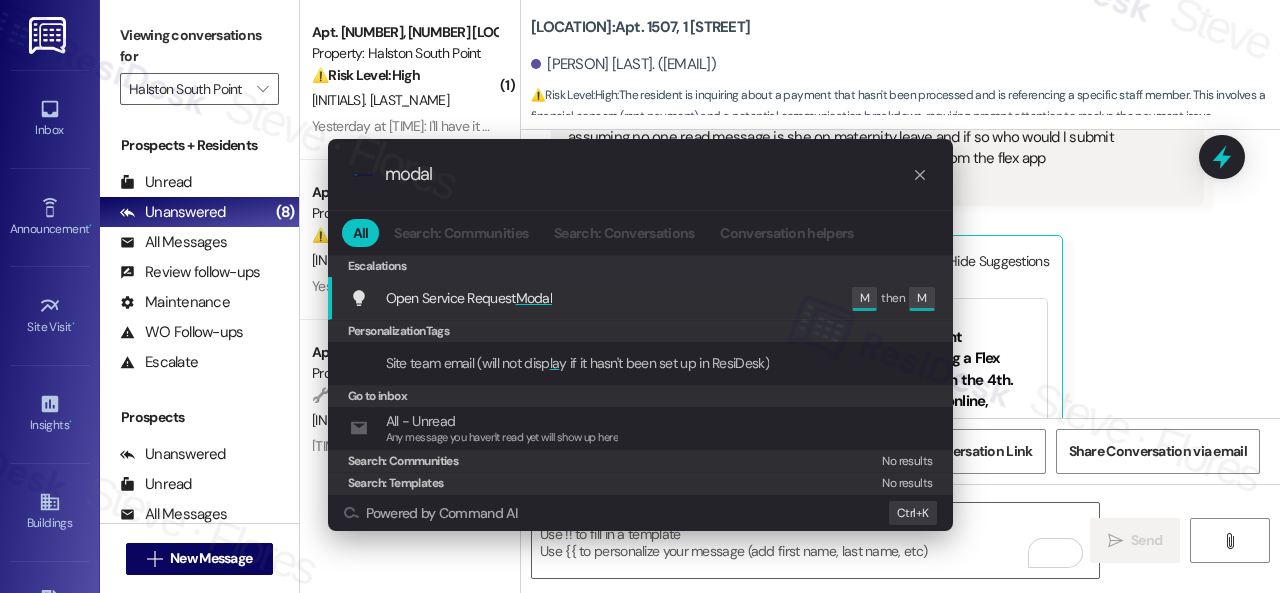 drag, startPoint x: 474, startPoint y: 167, endPoint x: 244, endPoint y: 151, distance: 230.55585 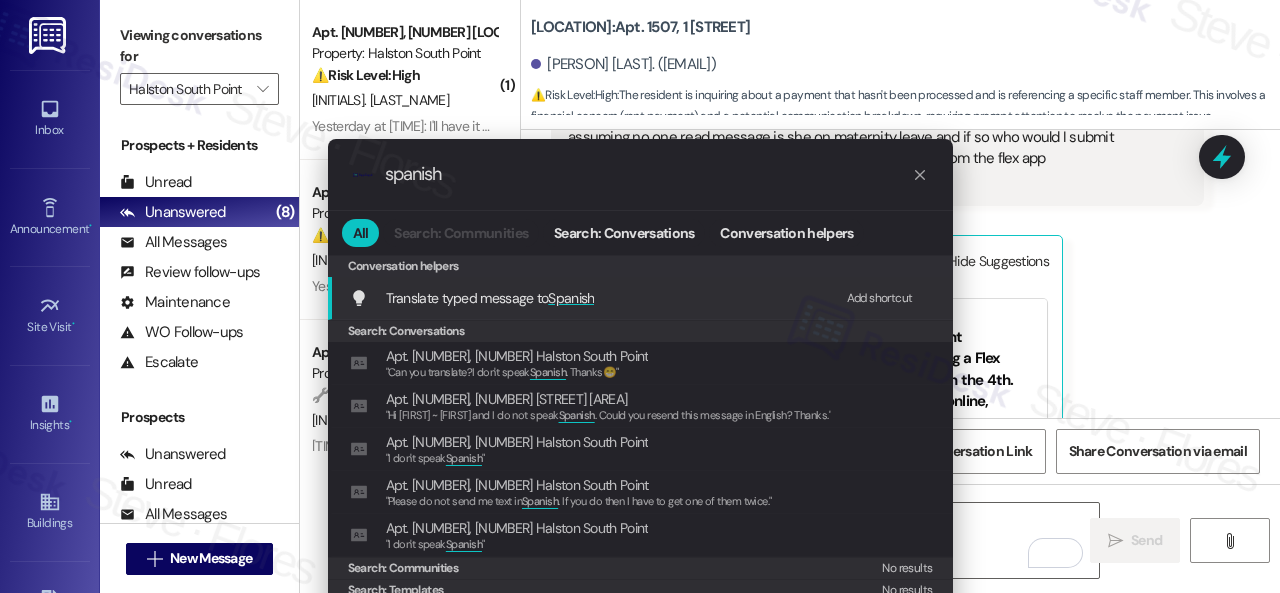 type on "spanish" 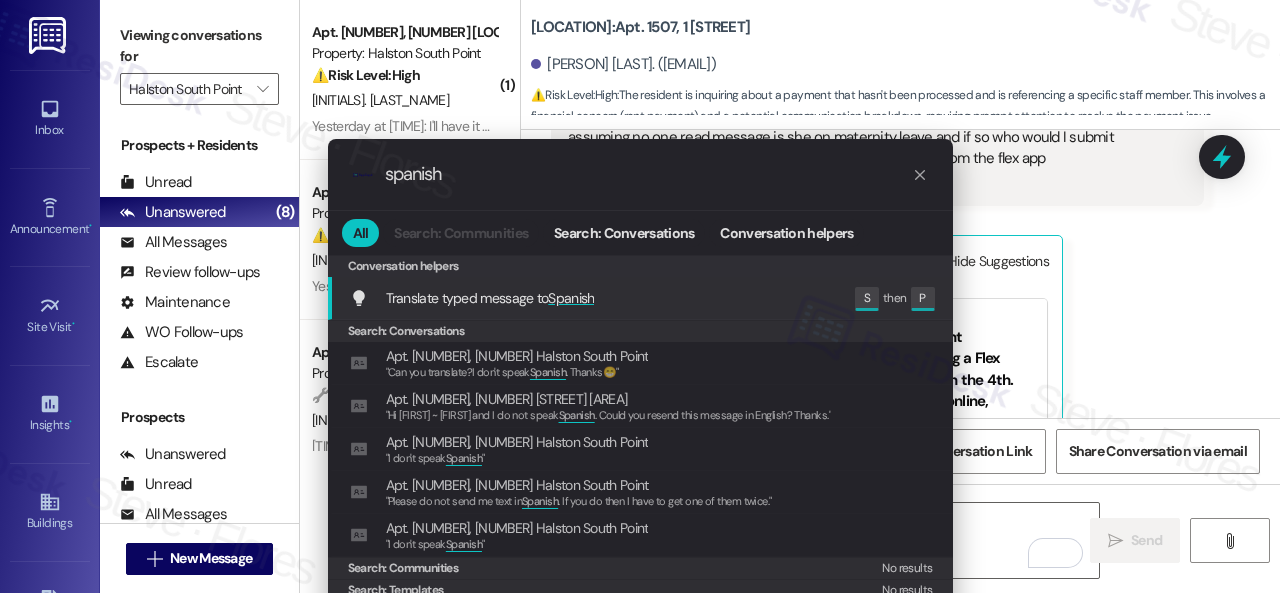 drag, startPoint x: 480, startPoint y: 168, endPoint x: 501, endPoint y: 175, distance: 22.135944 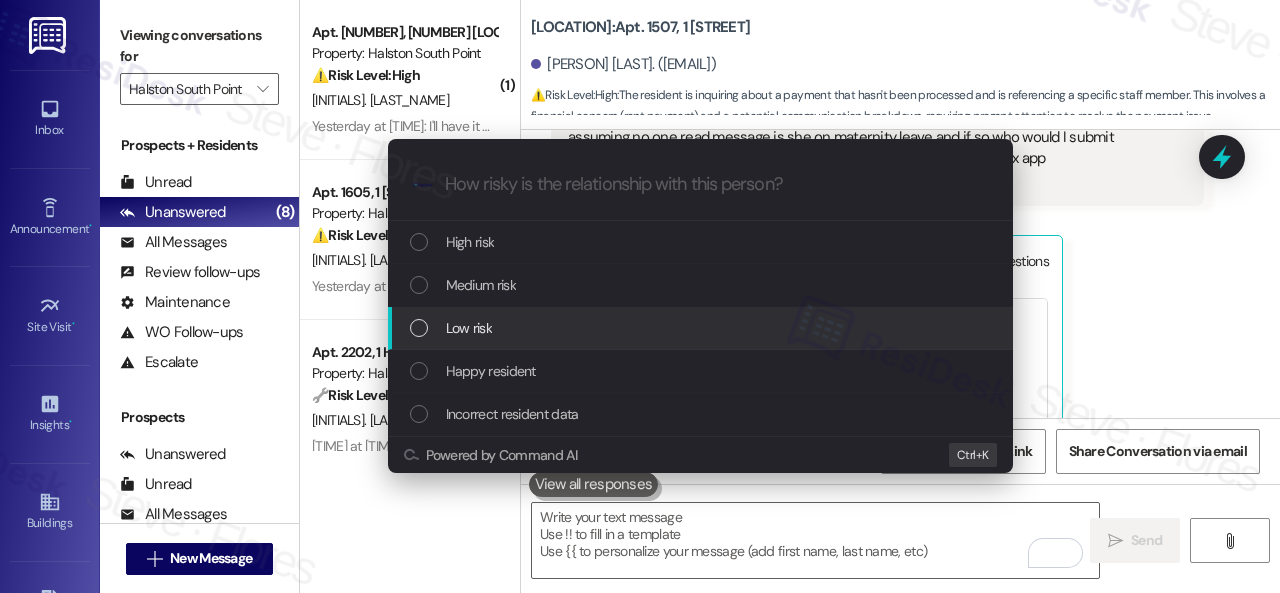 click on "Low risk" at bounding box center (469, 328) 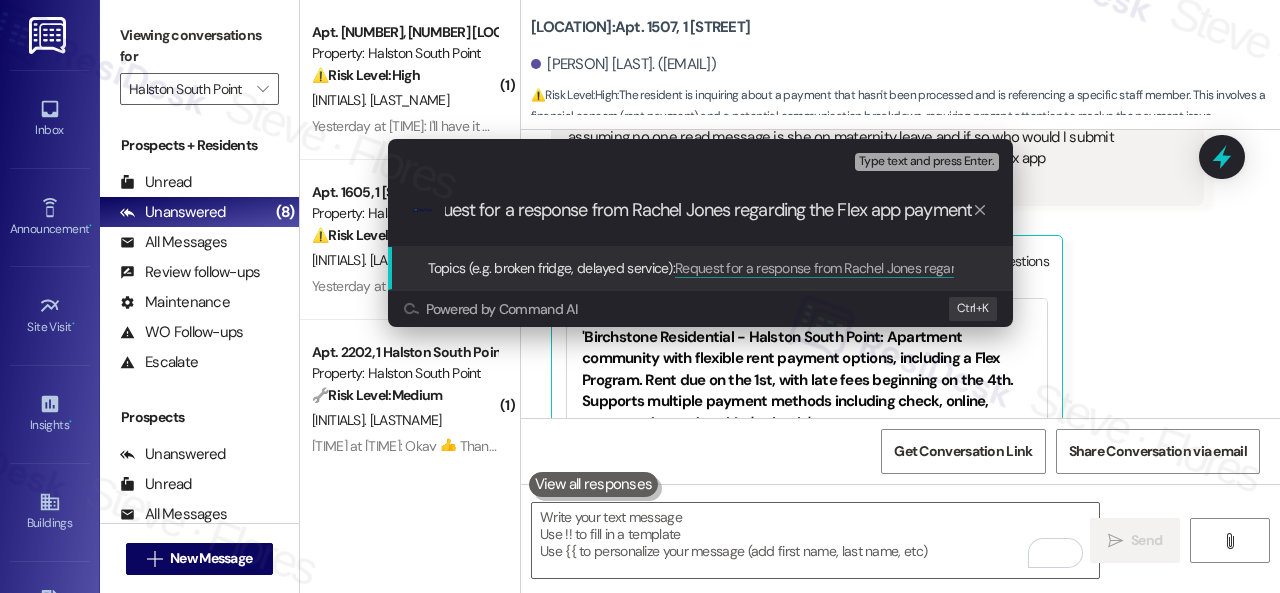 type on "Request for a response from Rachel Jones regarding the Flex app payment." 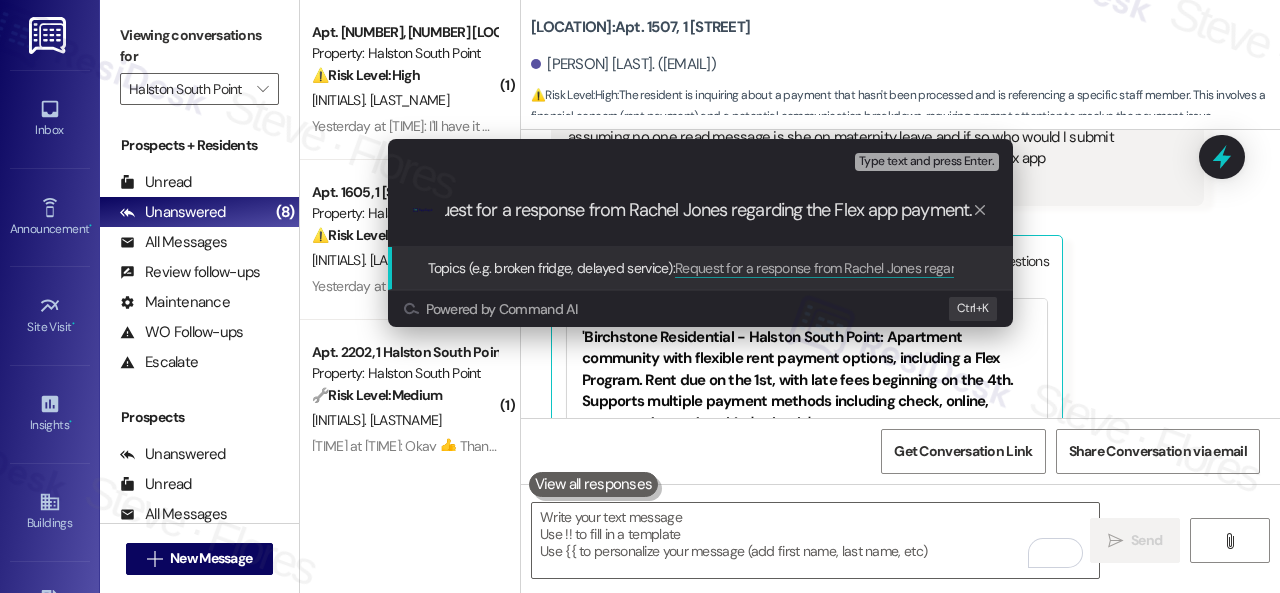 scroll, scrollTop: 0, scrollLeft: 37, axis: horizontal 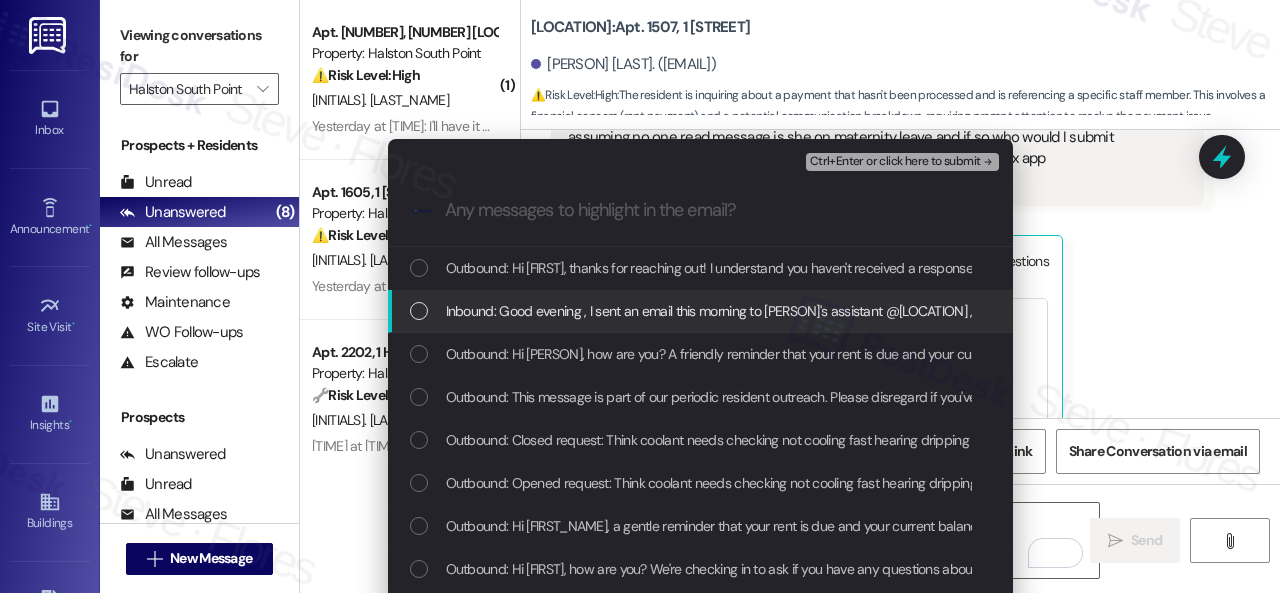 drag, startPoint x: 549, startPoint y: 313, endPoint x: 593, endPoint y: 287, distance: 51.10773 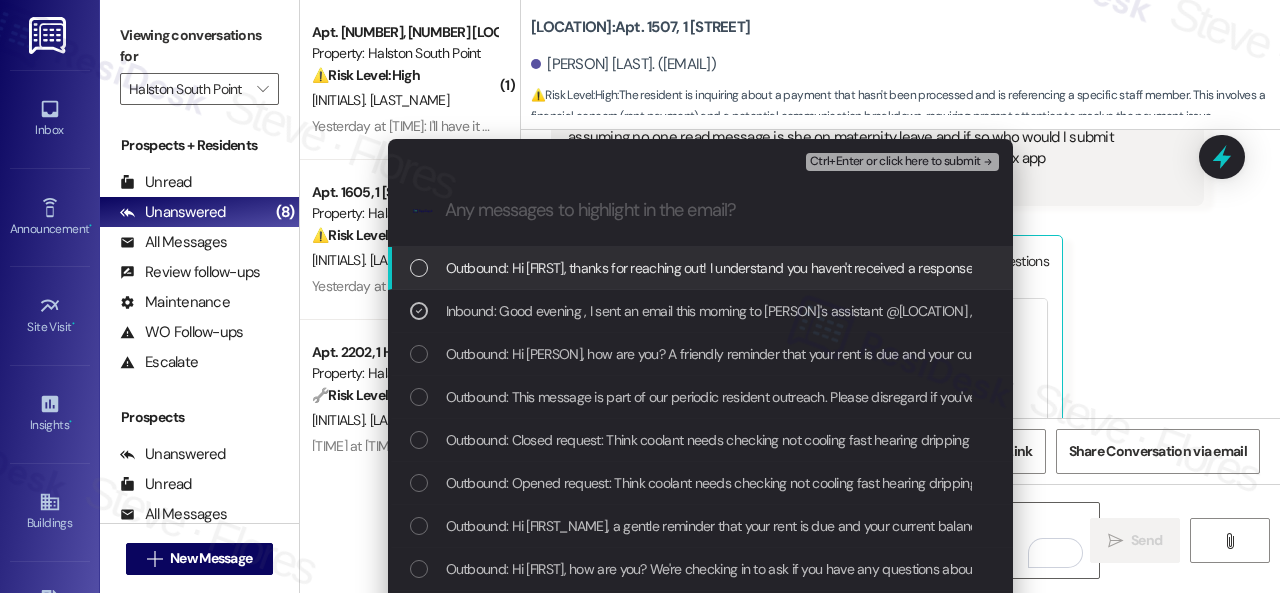 click on "Ctrl+Enter or click here to submit" at bounding box center (895, 162) 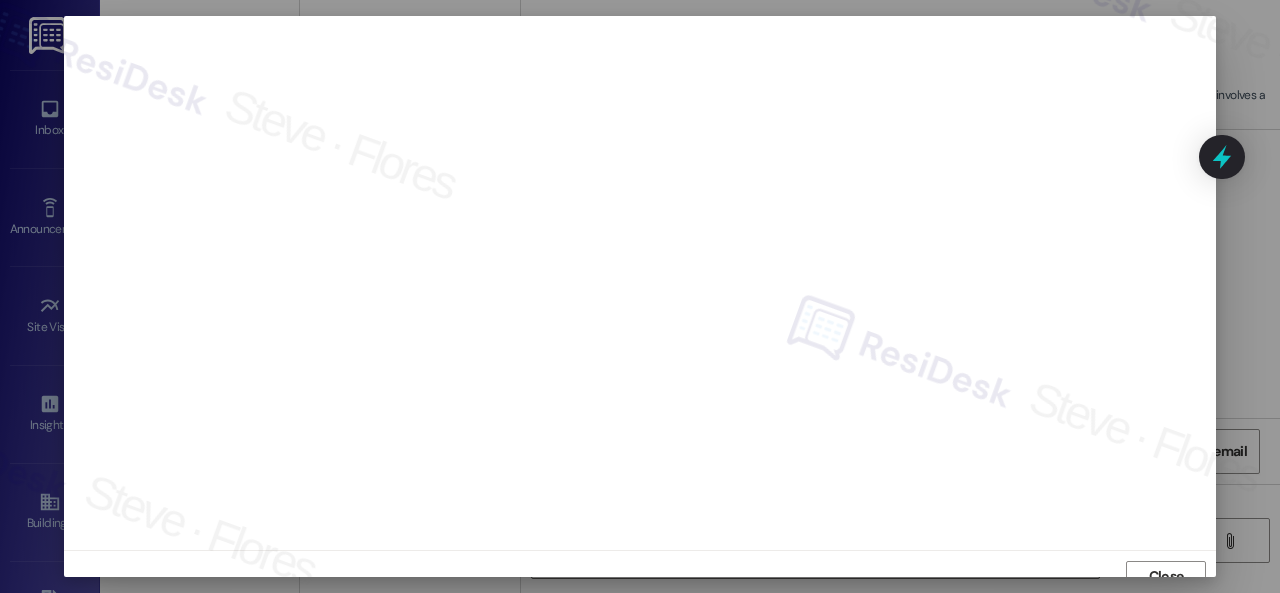 scroll, scrollTop: 15, scrollLeft: 0, axis: vertical 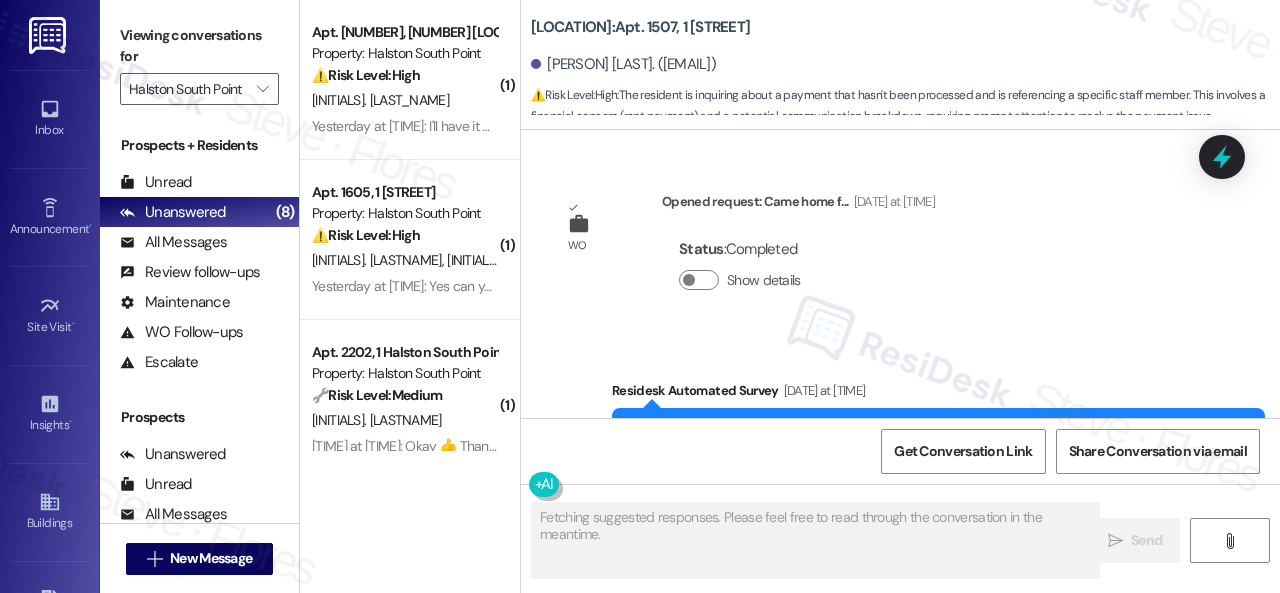 type on "Fetching suggested responses. Please feel free to read through the conversation in the meantime." 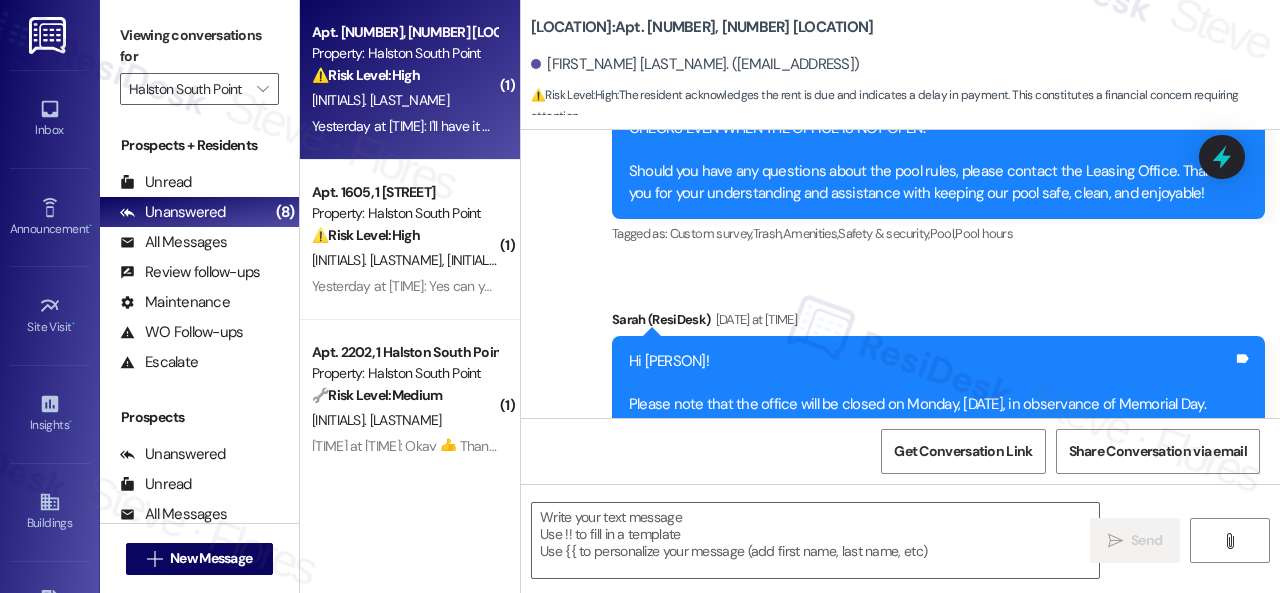 scroll, scrollTop: 14570, scrollLeft: 0, axis: vertical 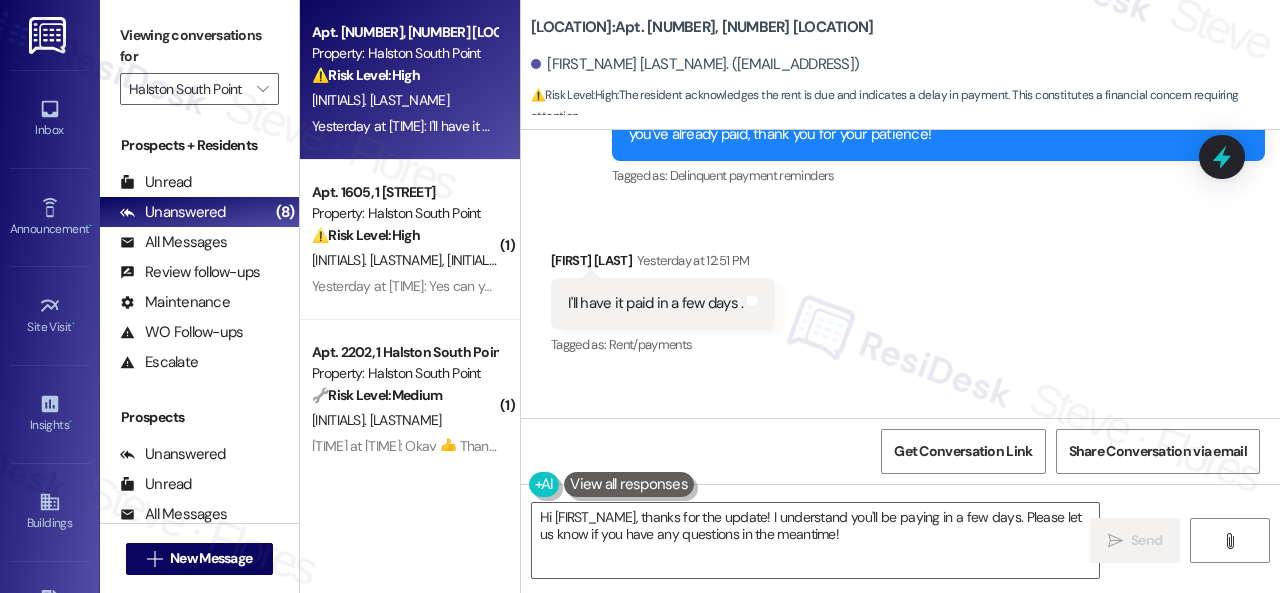 click on "Received via SMS [PERSON] [DAY] at [TIME] I'll have it paid in a few days . Tags and notes Tagged as: Rent/payments Click to highlight conversations about Rent/payments" at bounding box center [900, 289] 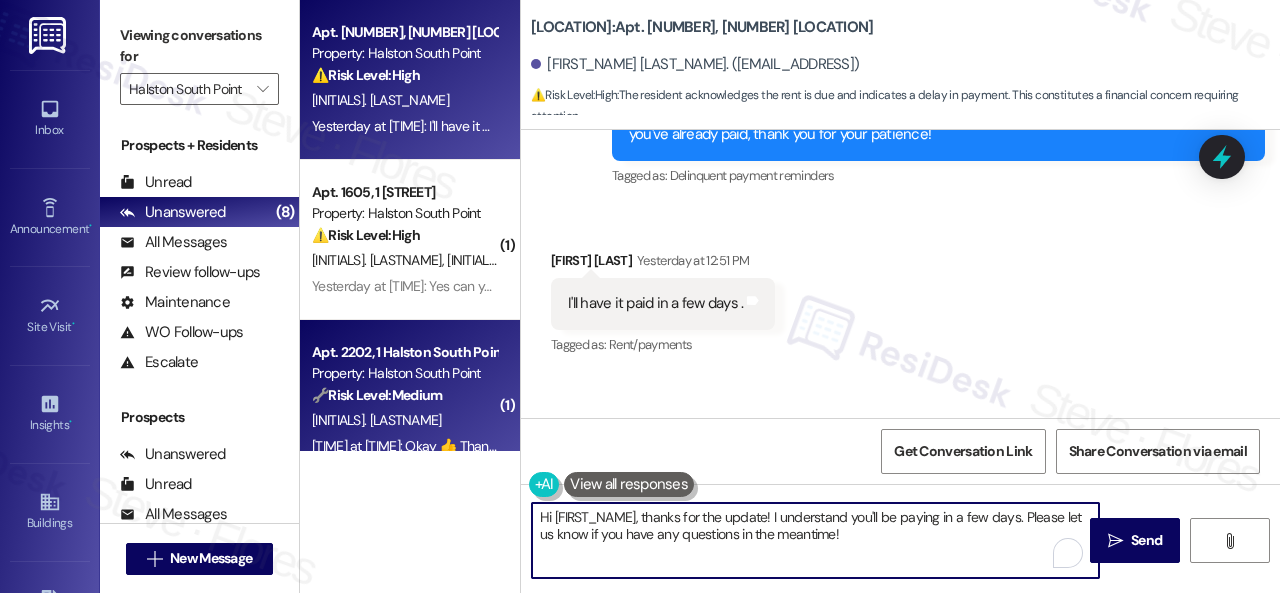 drag, startPoint x: 857, startPoint y: 531, endPoint x: 416, endPoint y: 425, distance: 453.56036 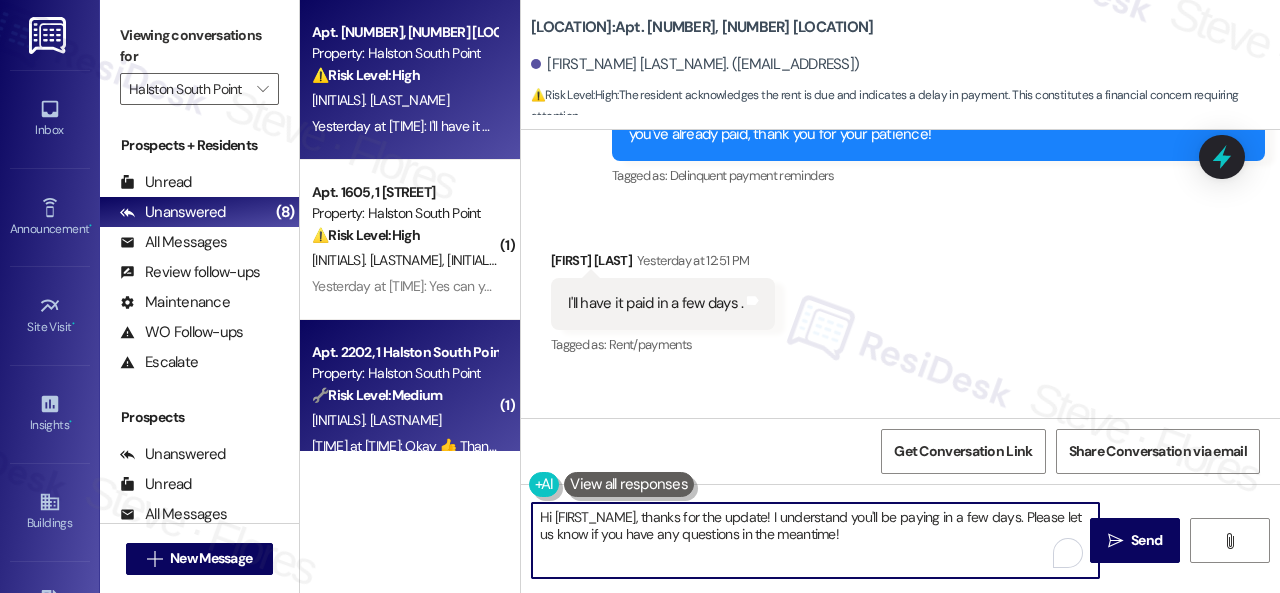 click on "Apt. [NUMBER], [NUMBER] [STREET_NAME] [LOCATION_NAME] Property: [LOCATION_NAME] ⚠️ Risk Level: High The resident acknowledges the rent is due and indicates a delay in payment. This constitutes a financial concern requiring attention. [PERSON] [DAY] at [TIME]: I'll have it paid in a few days . [DAY] at [TIME]: I'll have it paid in a few days . ( 1 ) Apt. [NUMBER], [NUMBER] [STREET_NAME] [LOCATION_NAME] Property: [LOCATION_NAME] ⚠️ Risk Level: High The resident is requesting a call regarding their rent balance, which is a financial concern that could lead to late fees or eviction if not addressed. This requires prompt attention. [PERSON] [PERSON] [DAY] at [TIME]: Yes can you call me [DAY] at [TIME]: Yes can you call me ( 1 ) Apt. [NUMBER], [NUMBER] [STREET_NAME] [LOCATION_NAME] Property: [LOCATION_NAME] 🔧 Risk Level: Medium The resident acknowledged the rent reminder. This is a routine communication with no indication of a dispute or payment issue. [PERSON] [DAY] at [TIME]: Okay 👍 Thank You ( 1 ) 🔧" at bounding box center [790, 296] 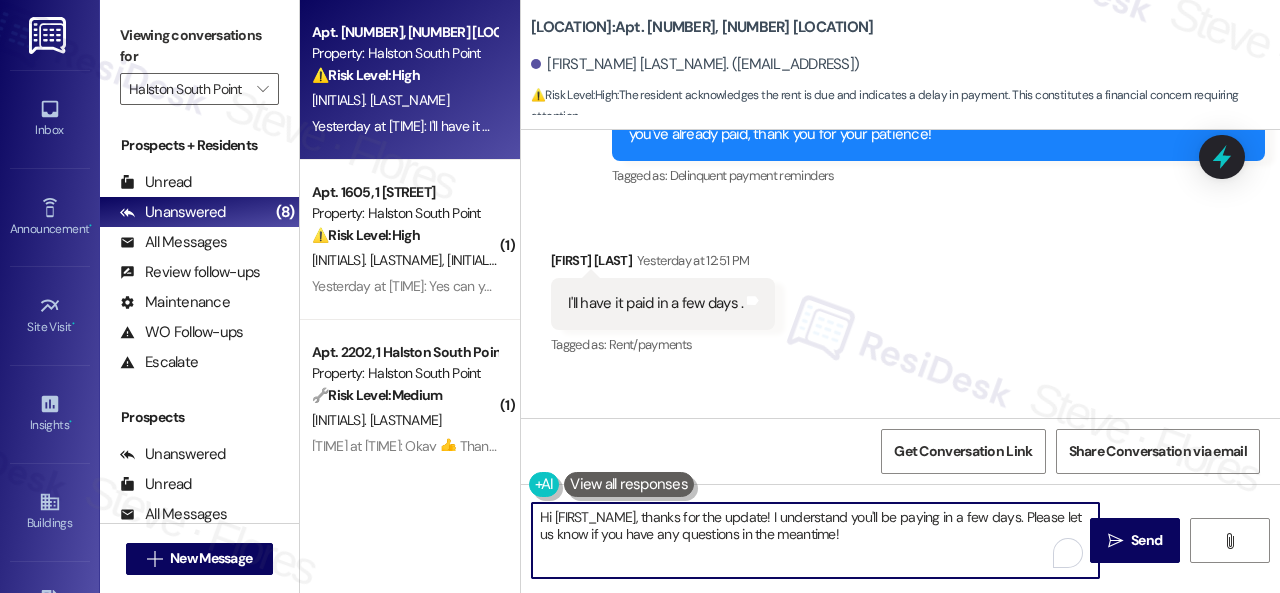 paste on "Thanks for updating us on your payment plan, {{first_name}}! We appreciate you letting us know. Please don't hesitate to reach out if you need anything els" 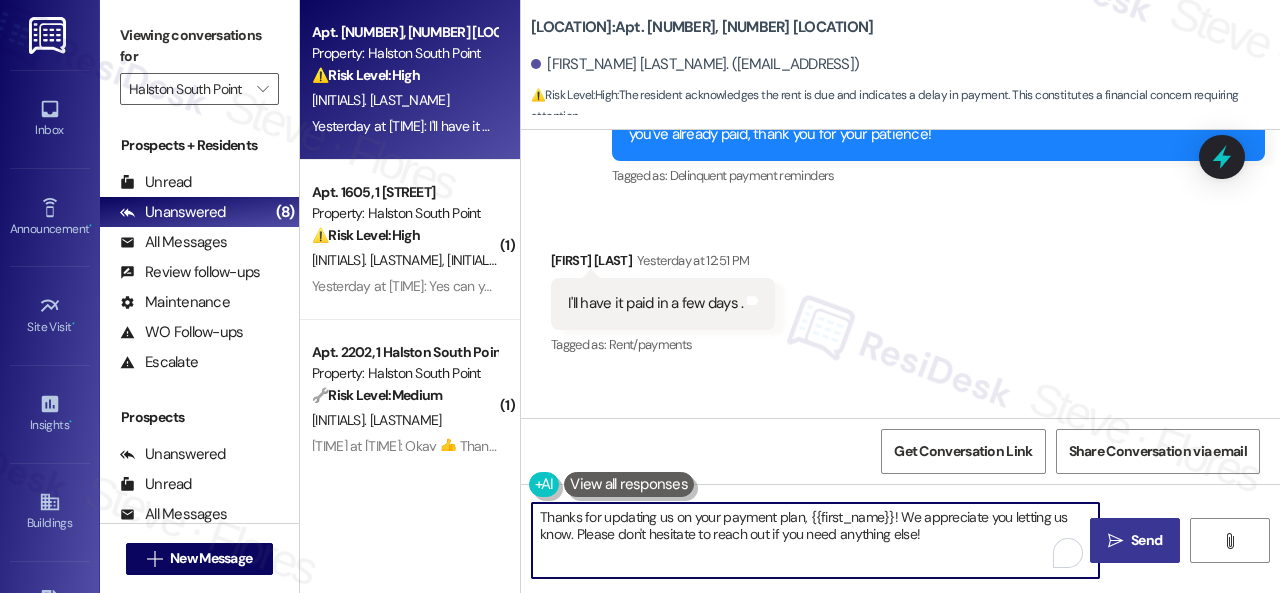type on "Thanks for updating us on your payment plan, {{first_name}}! We appreciate you letting us know. Please don't hesitate to reach out if you need anything else!" 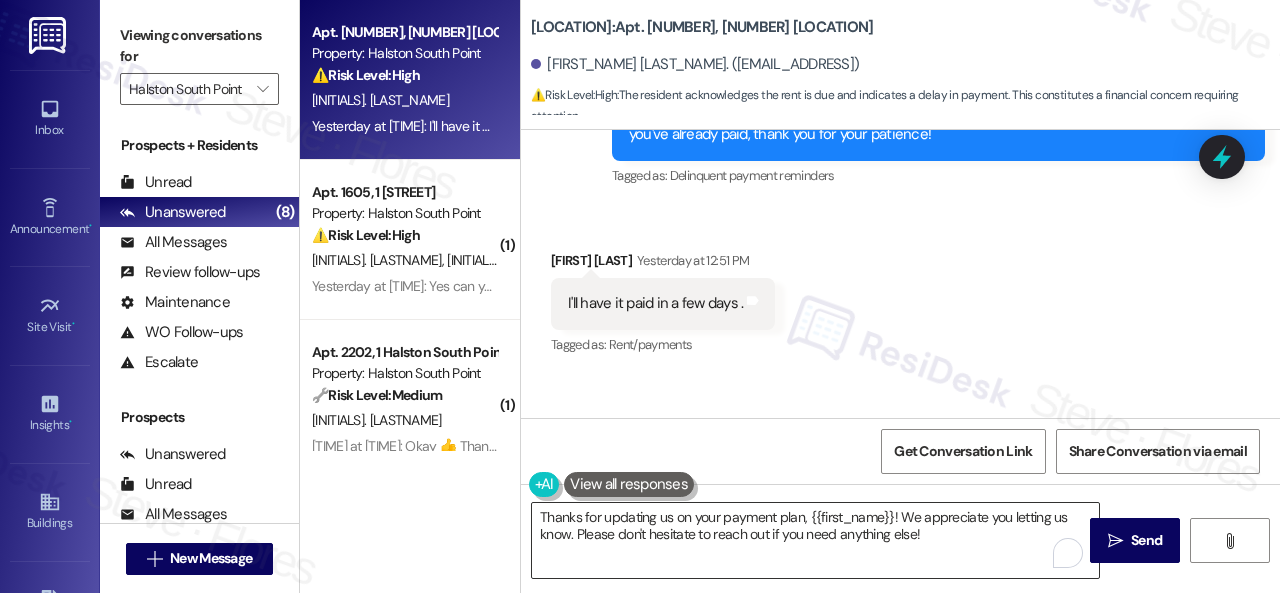 drag, startPoint x: 1132, startPoint y: 535, endPoint x: 1042, endPoint y: 513, distance: 92.64988 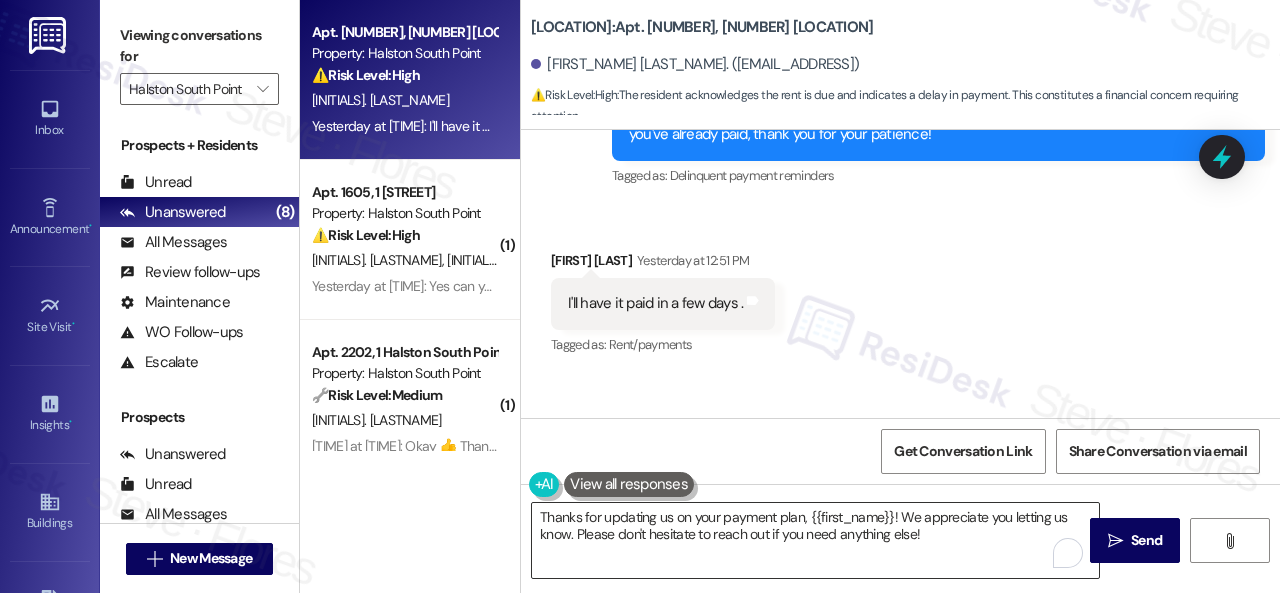 click on "Send" at bounding box center (1146, 540) 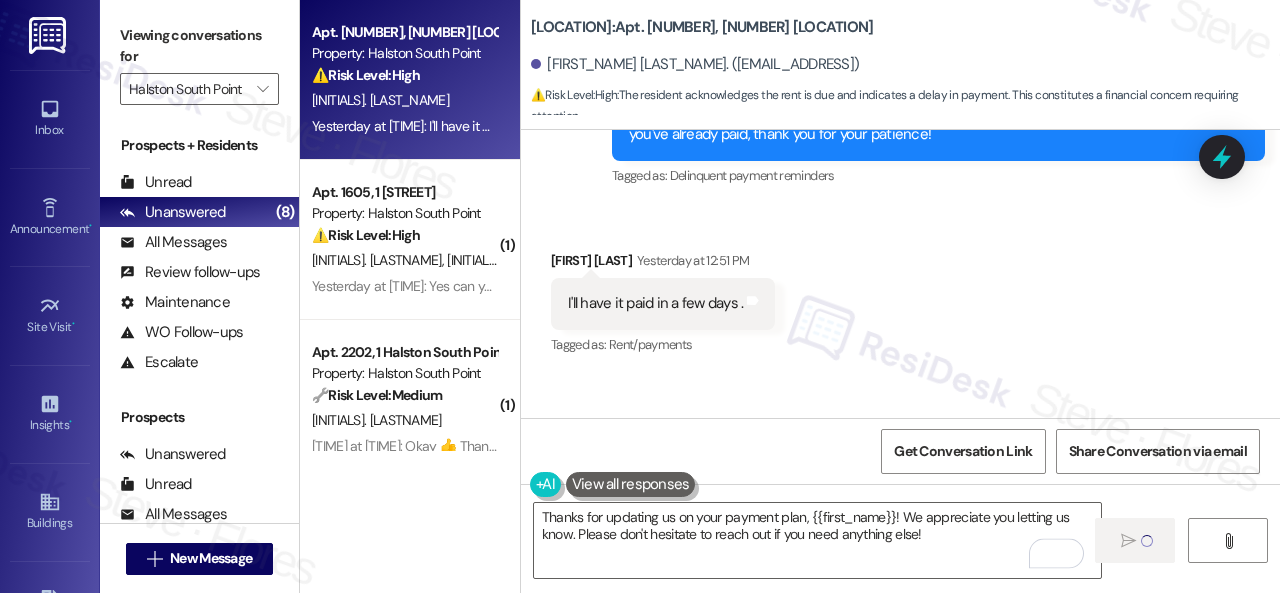 type 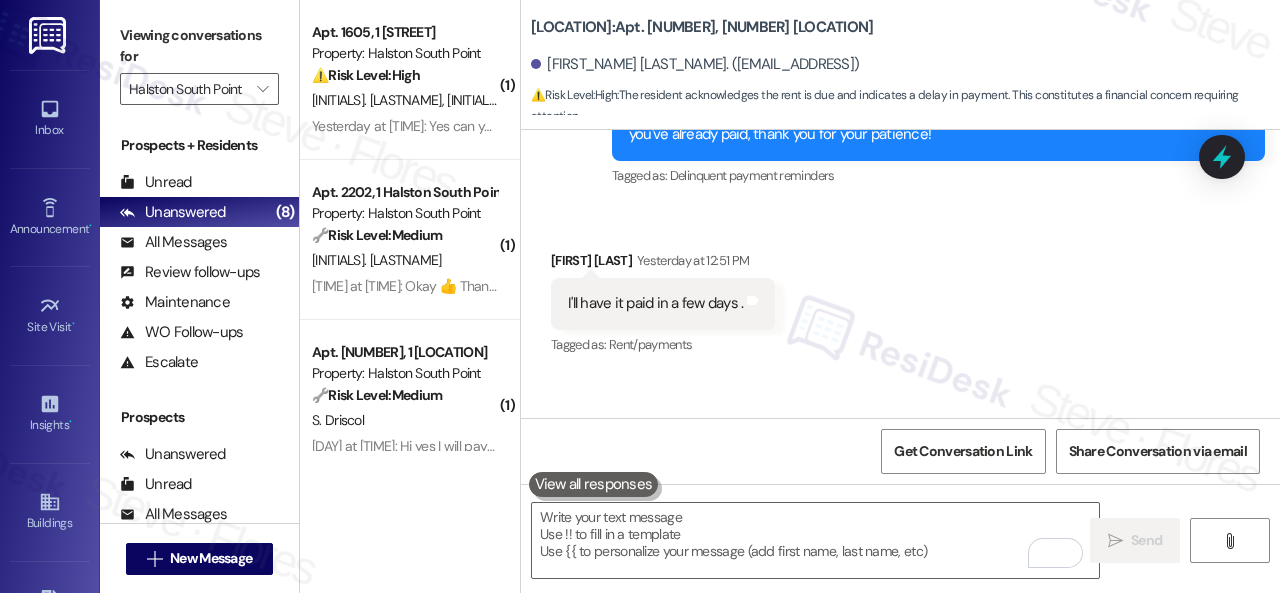 click on "Received via SMS [PERSON] [DAY] at [TIME] I'll have it paid in a few days . Tags and notes Tagged as: Rent/payments Click to highlight conversations about Rent/payments" at bounding box center (900, 289) 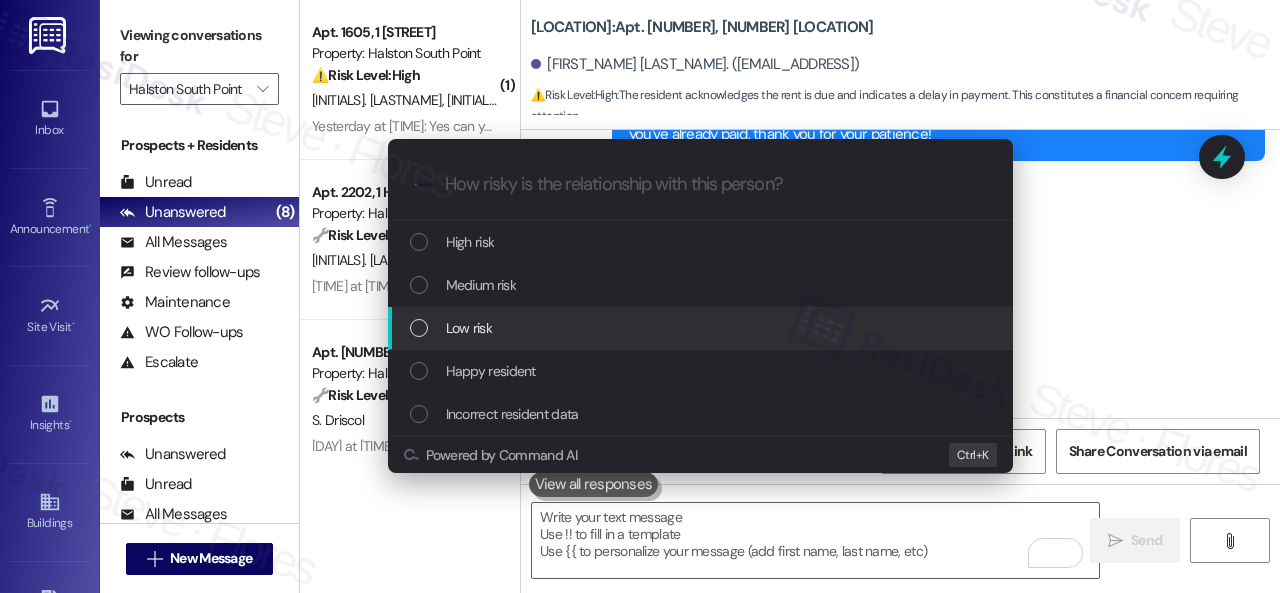 click on "Low risk" at bounding box center (469, 328) 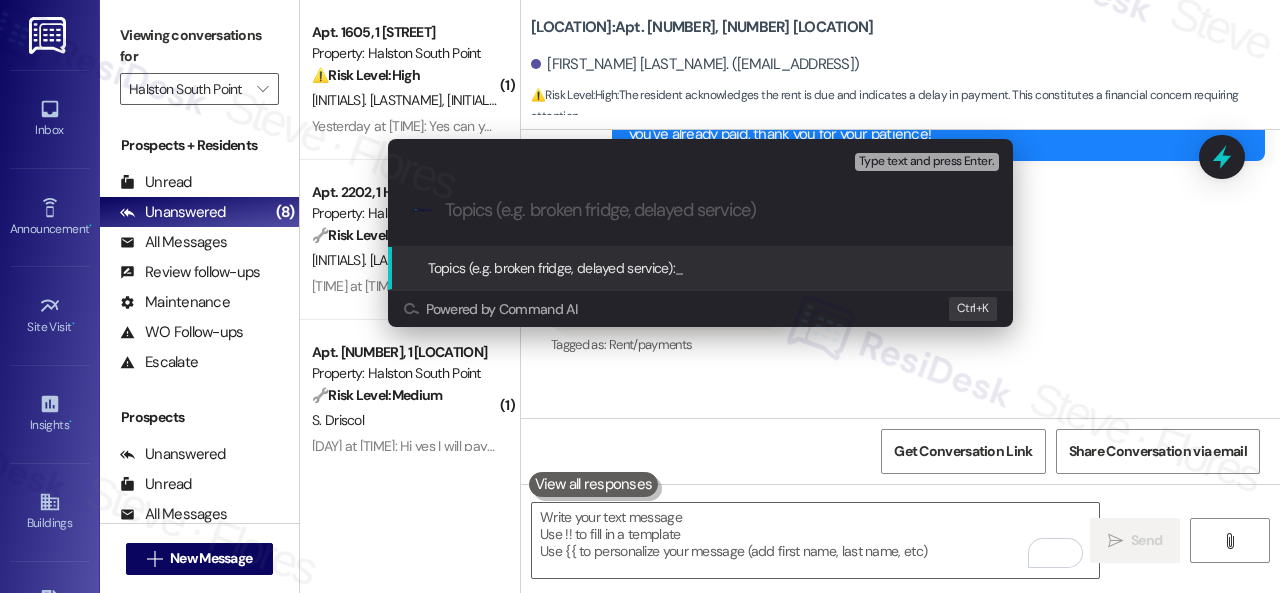 paste on "Late payment notice." 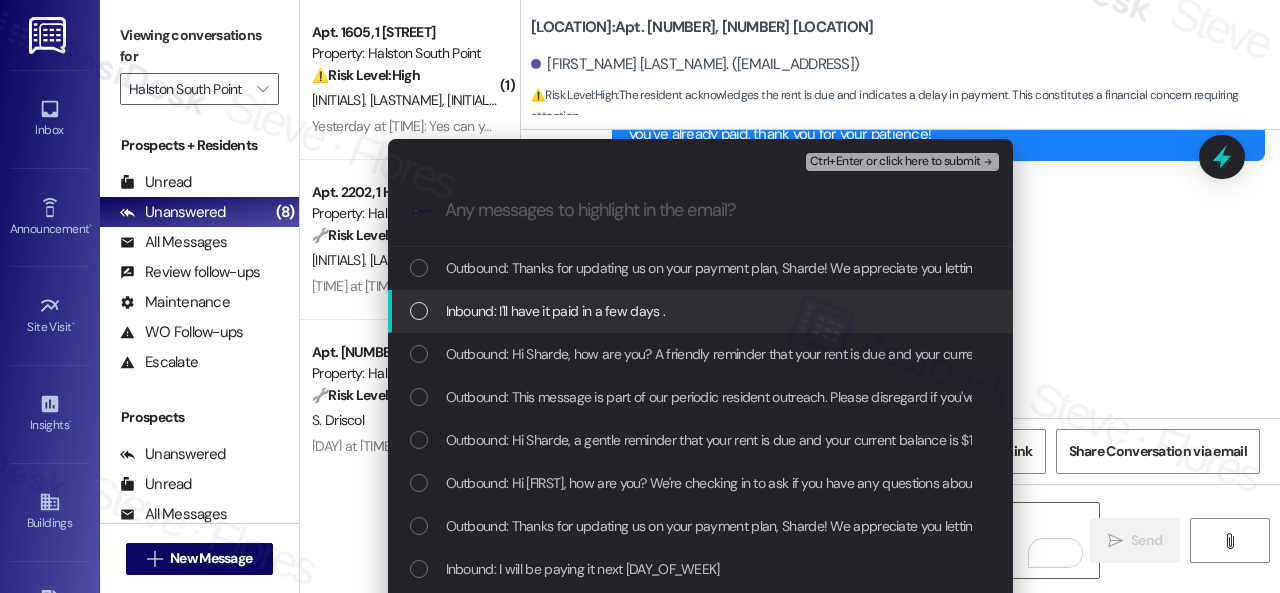 click on "Inbound: I'll have it paid in a few days ." at bounding box center (556, 311) 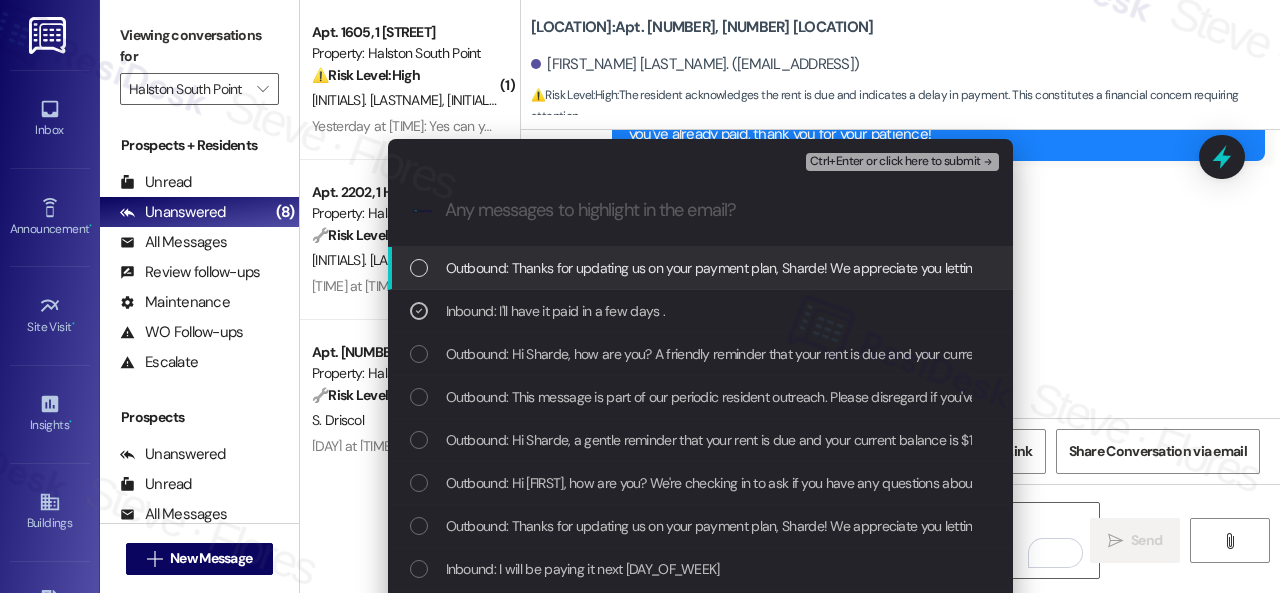 click on "Ctrl+Enter or click here to submit" at bounding box center (895, 162) 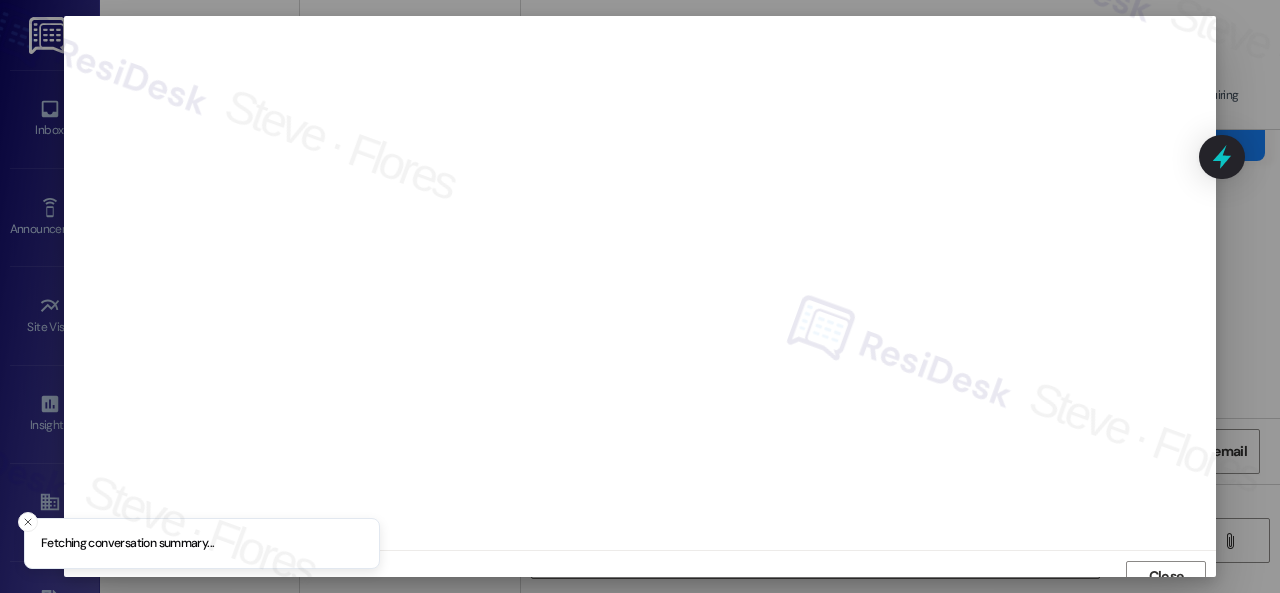 scroll, scrollTop: 15, scrollLeft: 0, axis: vertical 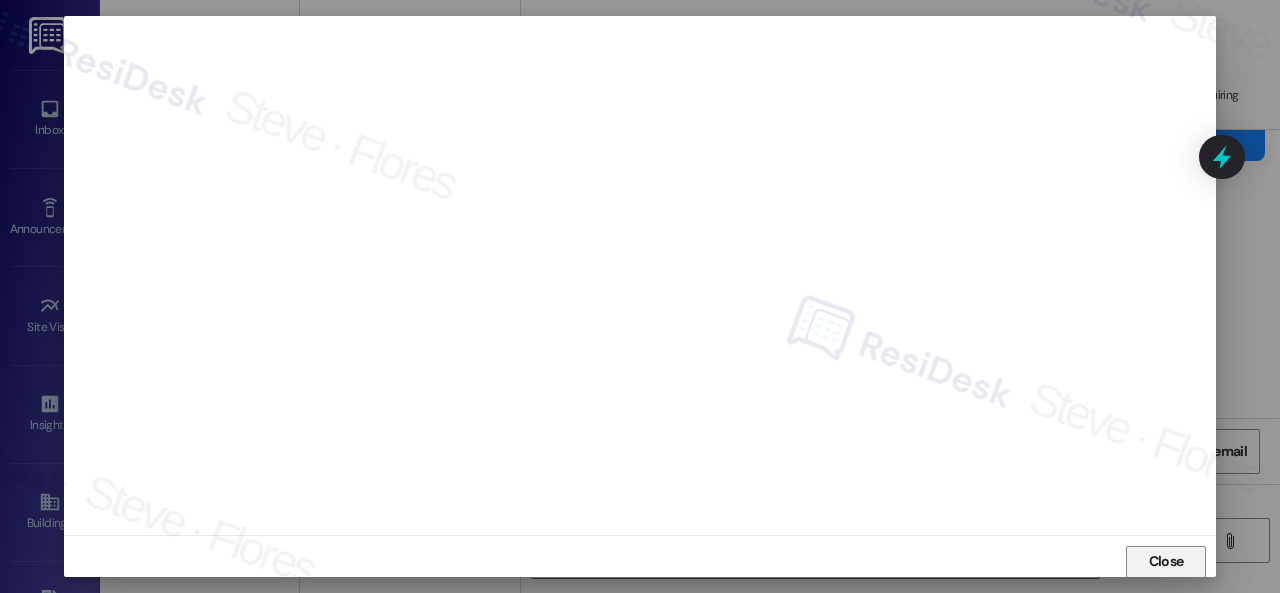 click on "Close" at bounding box center [1166, 561] 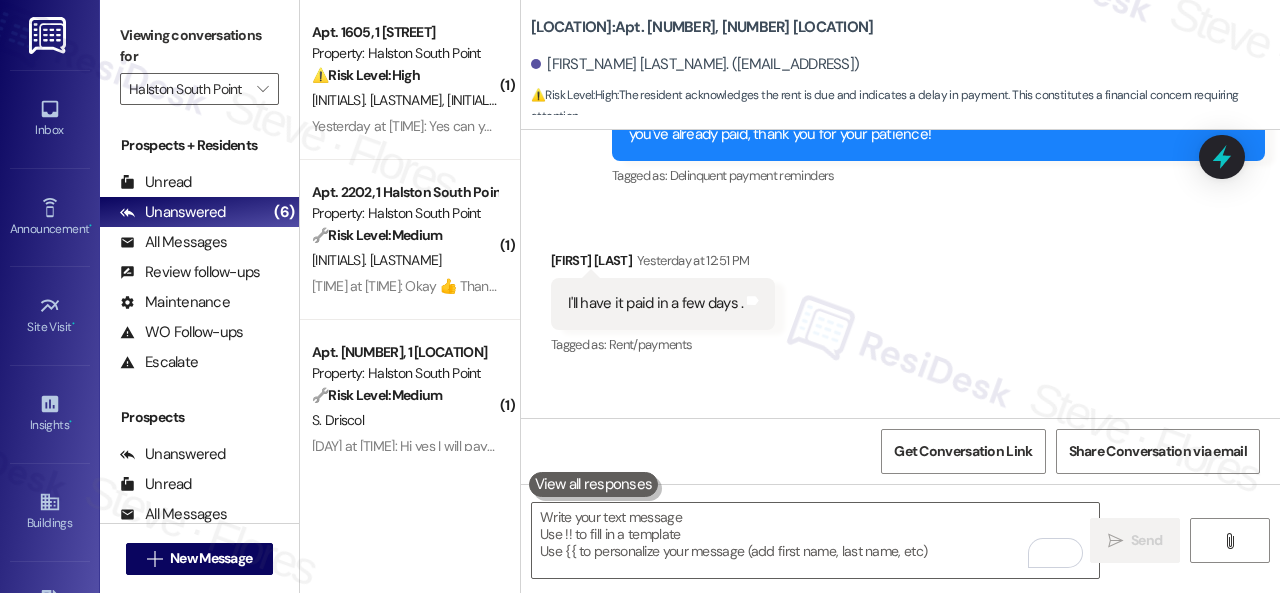 scroll, scrollTop: 14937, scrollLeft: 0, axis: vertical 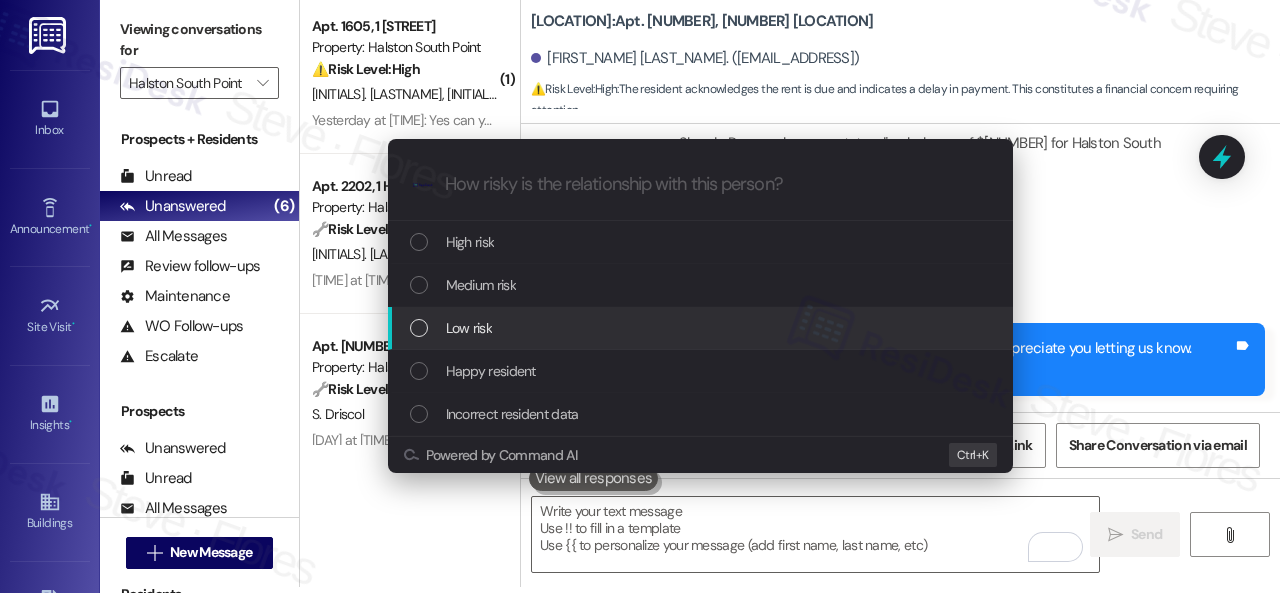click on "Low risk" at bounding box center (469, 328) 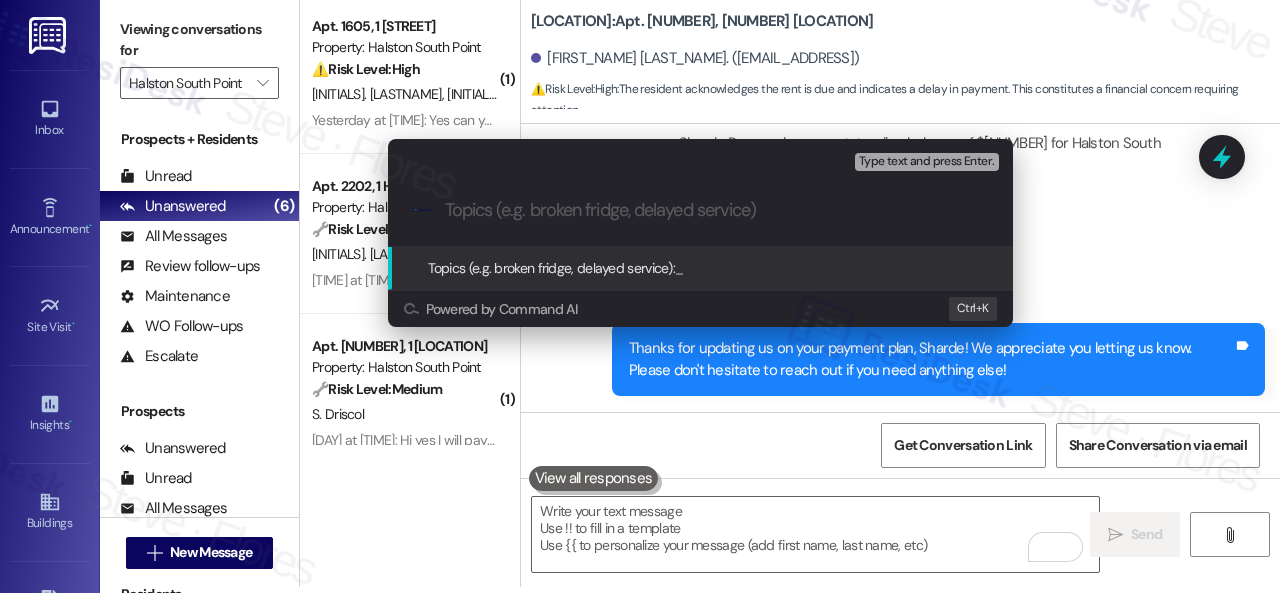 paste on "Late payment notice." 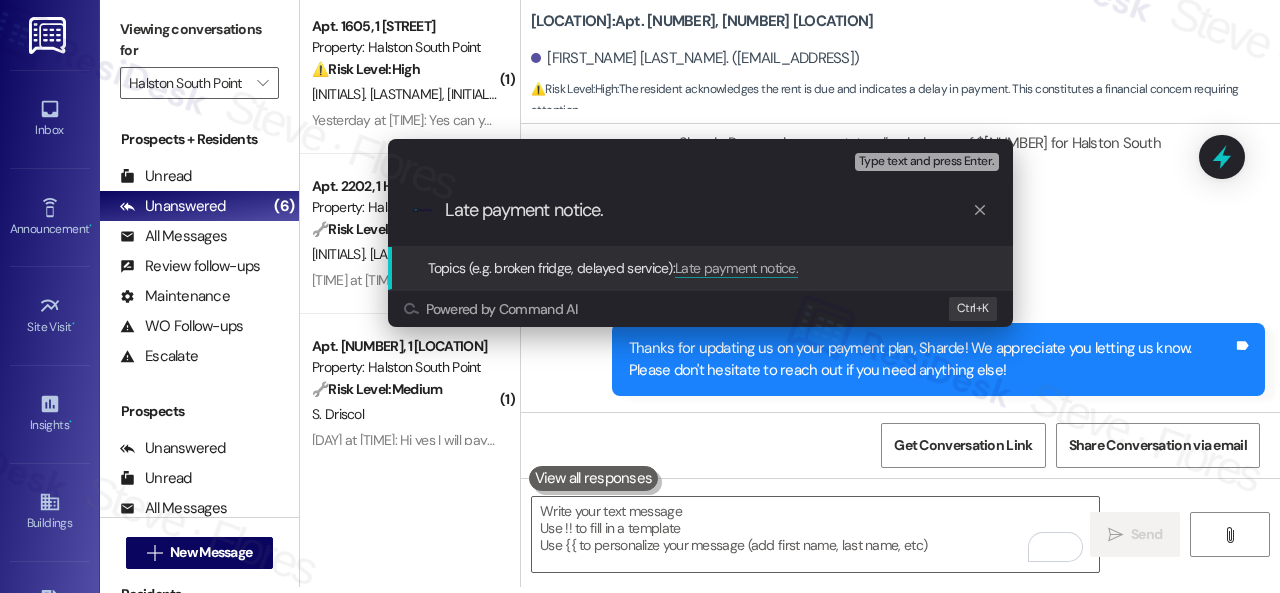 type 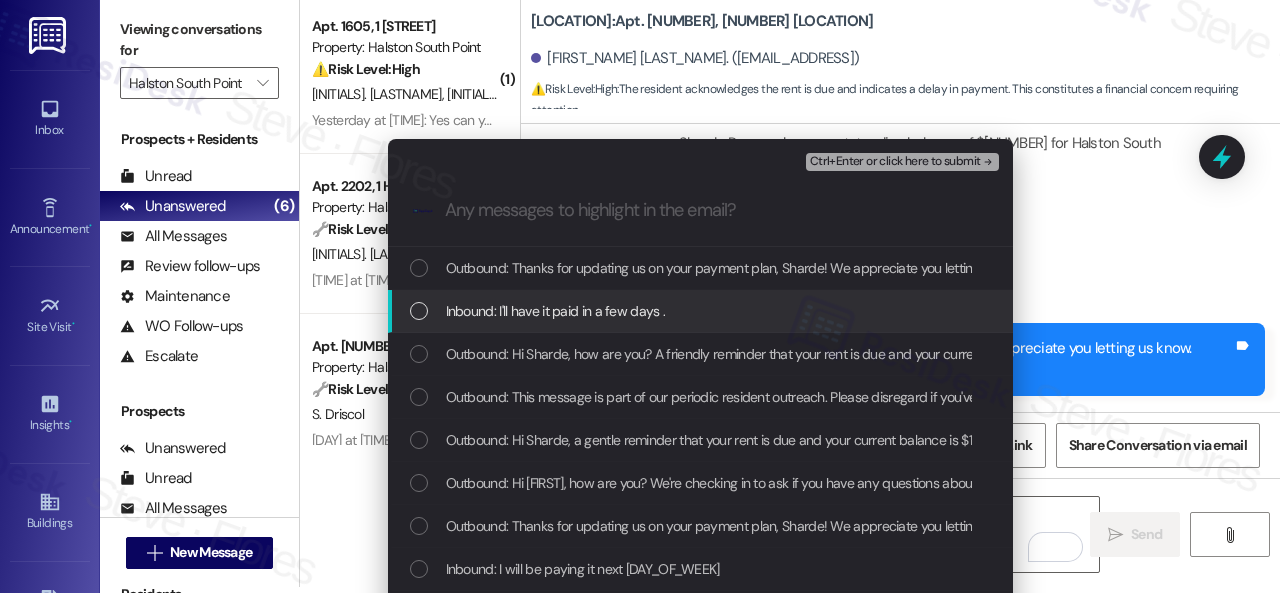 click on "Inbound: I'll have it paid in a few days ." at bounding box center [556, 311] 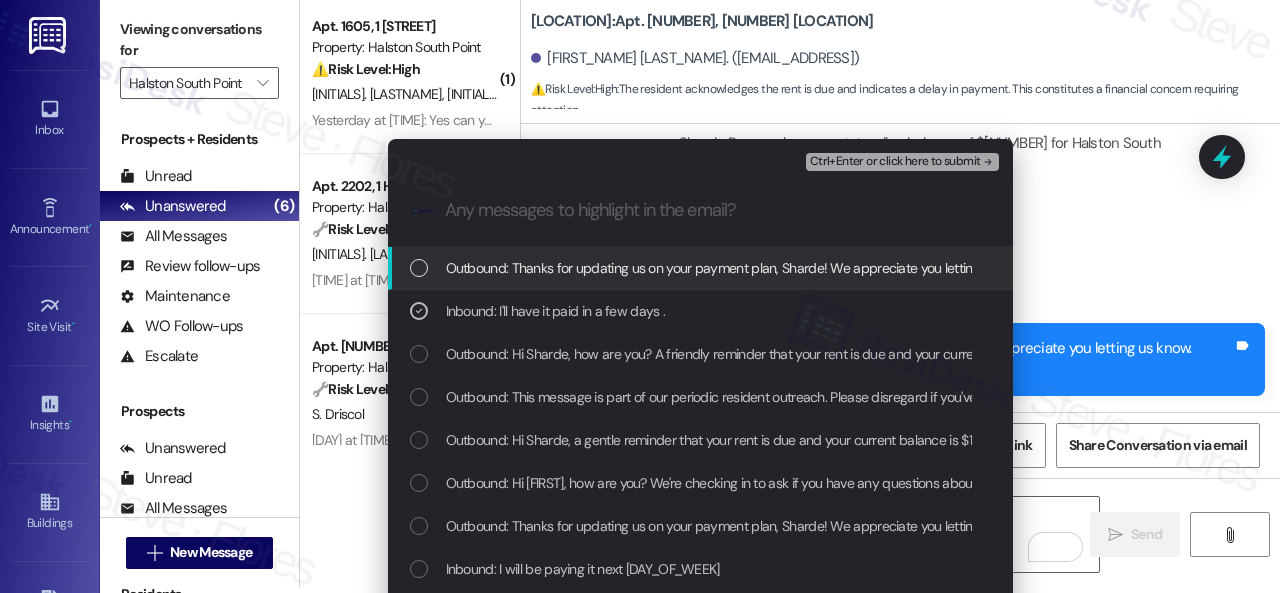 click on "Ctrl+Enter or click here to submit" at bounding box center (895, 162) 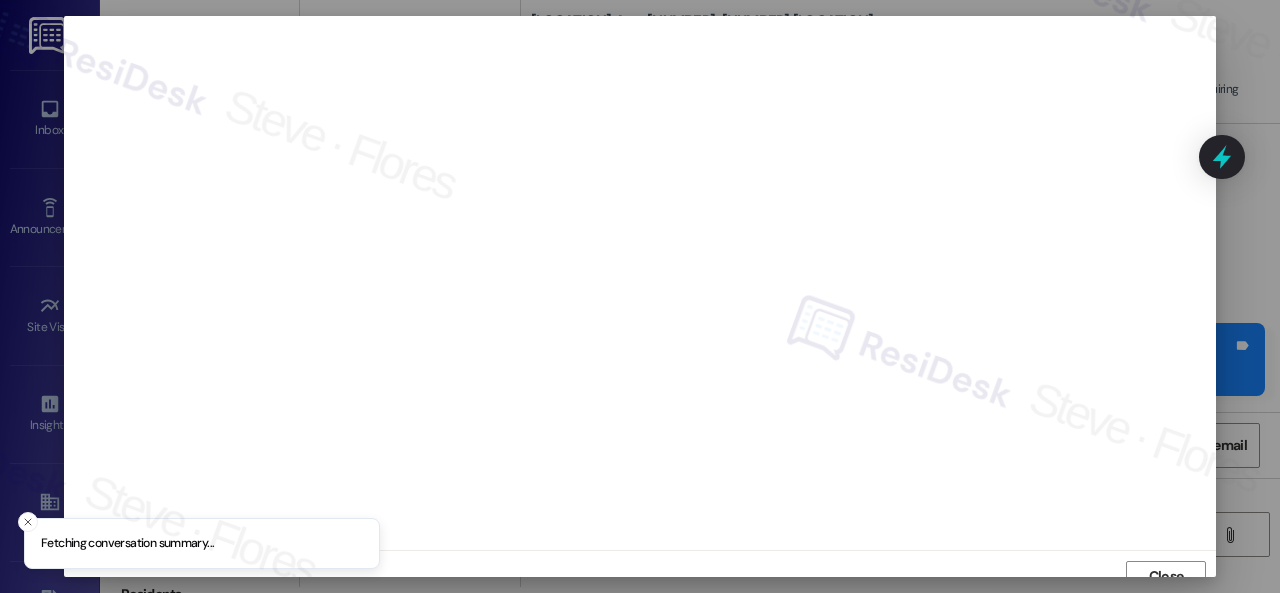scroll, scrollTop: 15, scrollLeft: 0, axis: vertical 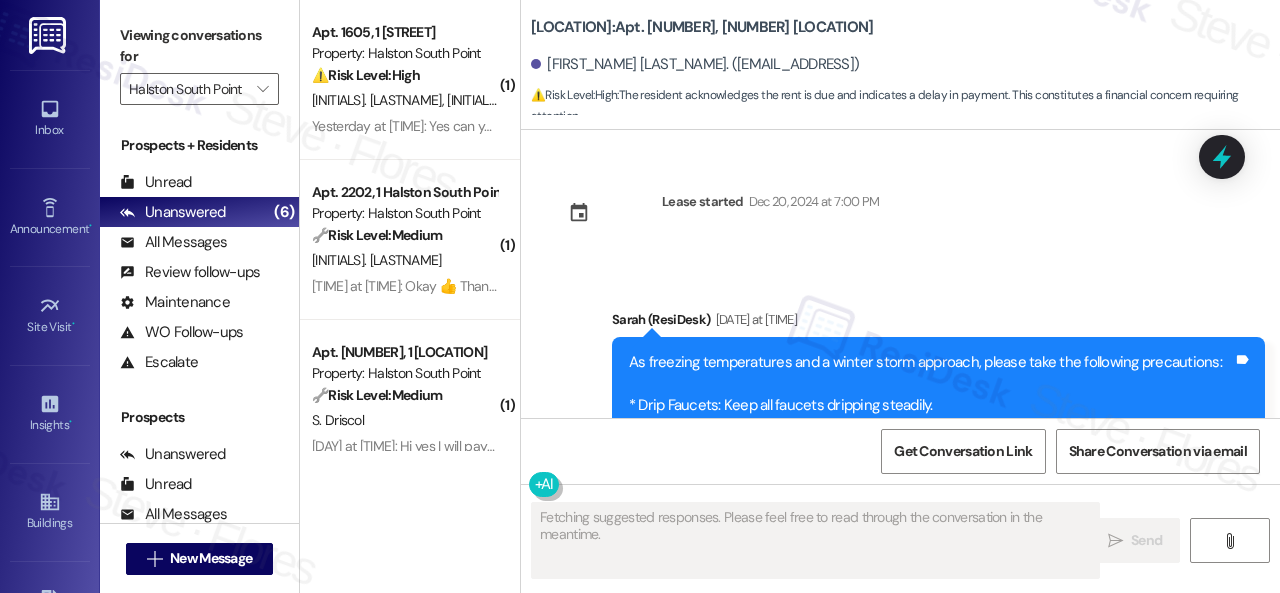 type on "Fetching suggested responses. Please feel free to read through the conversation in the meantime." 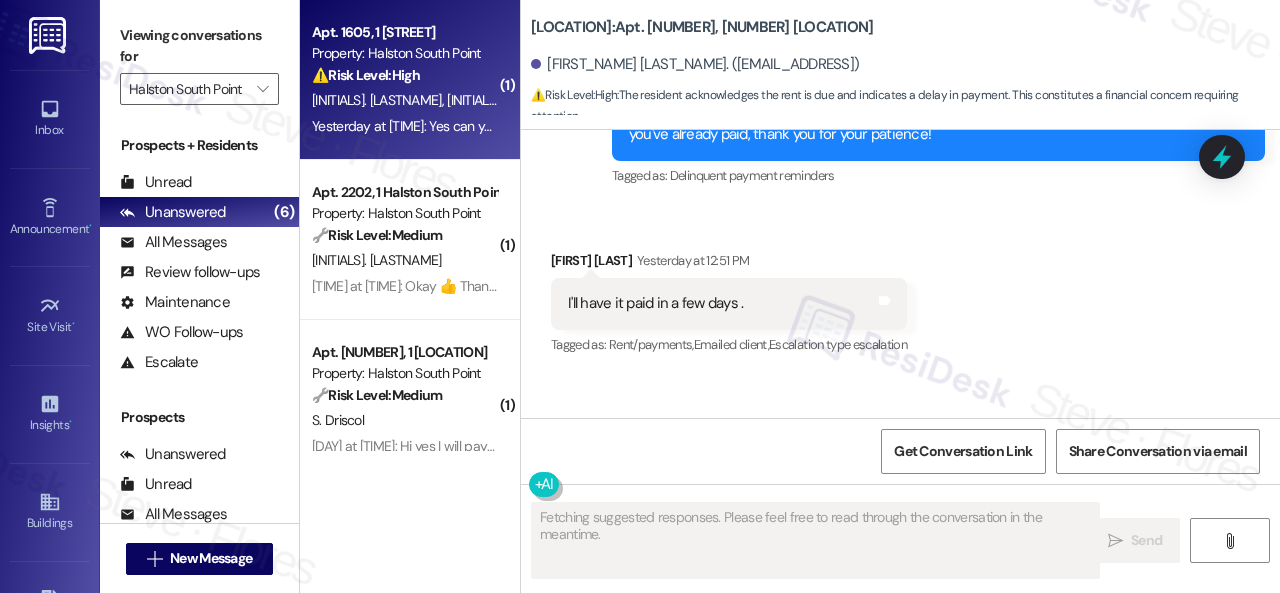 click on "[FIRST] [LAST] [FIRST] [LAST]" at bounding box center (404, 100) 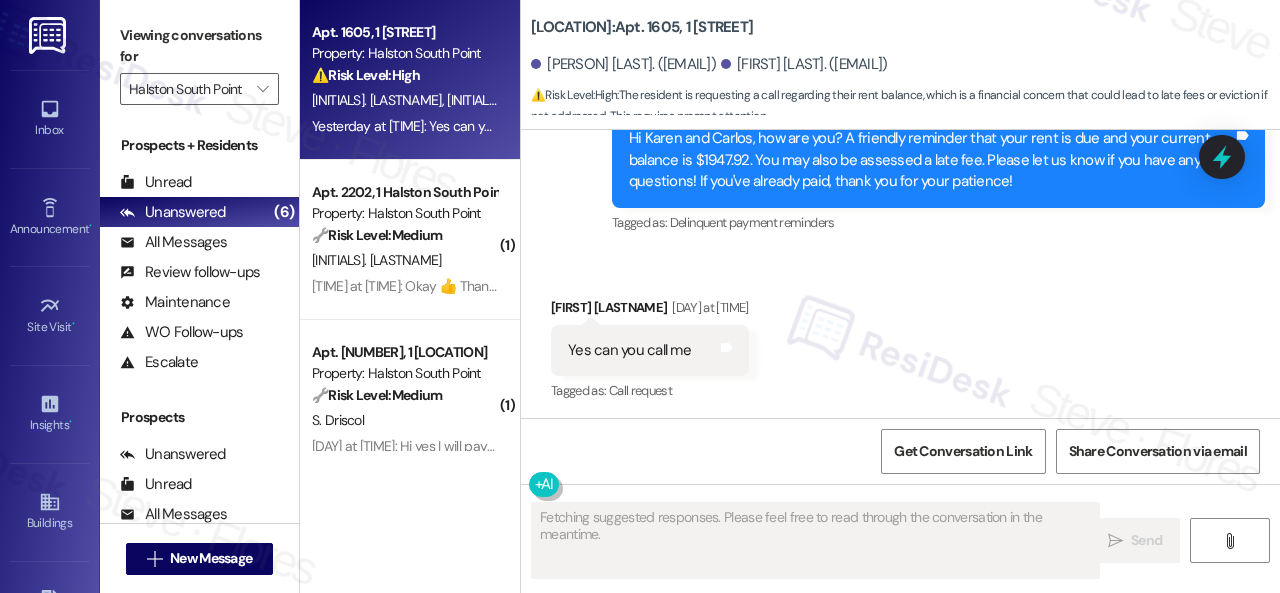 scroll, scrollTop: 1660, scrollLeft: 0, axis: vertical 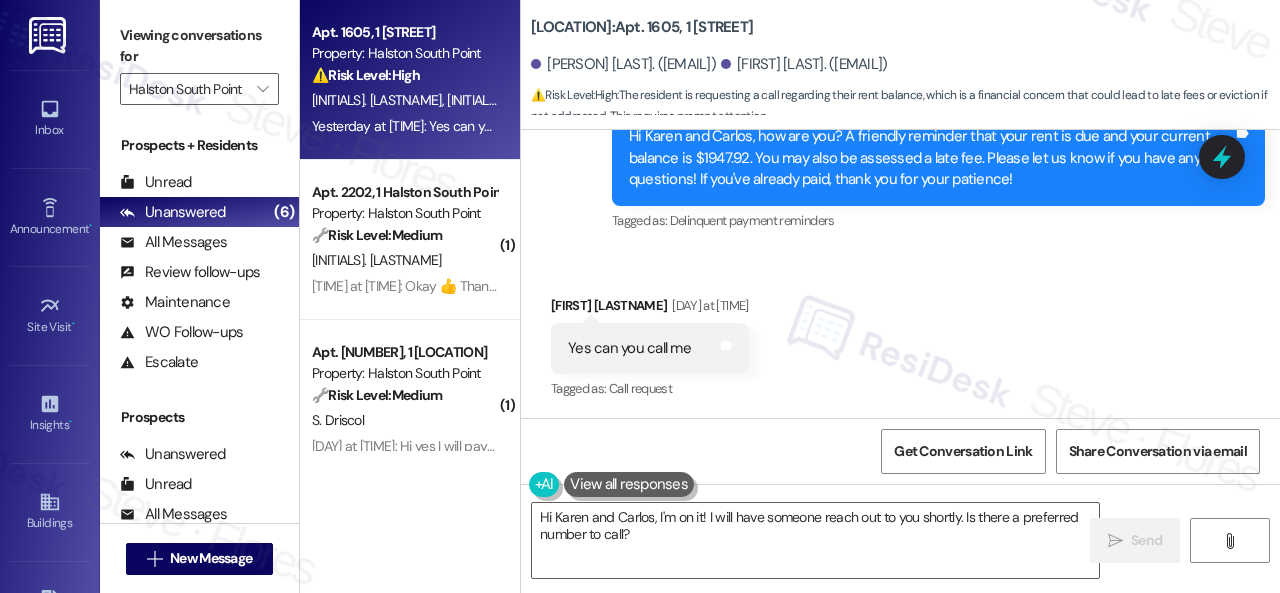click on "Received via SMS [FIRST_NAME] [LAST_NAME] Yesterday at [TIME] Yes can you call me Tags and notes Tagged as:   Call request Click to highlight conversations about Call request" at bounding box center (900, 334) 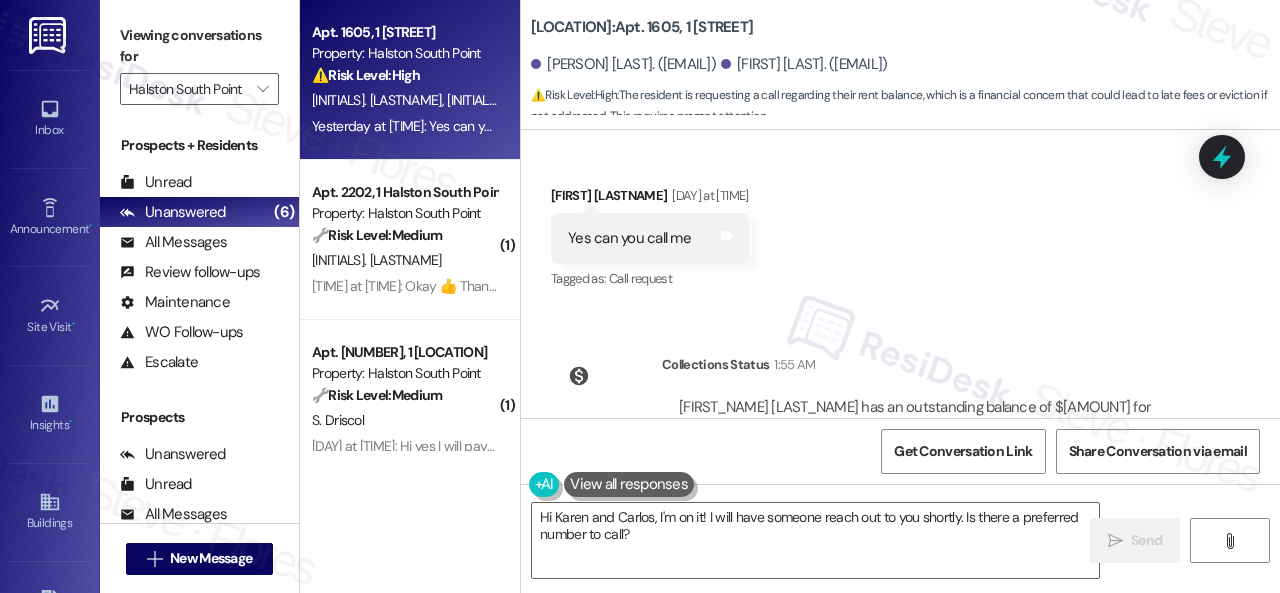 scroll, scrollTop: 1867, scrollLeft: 0, axis: vertical 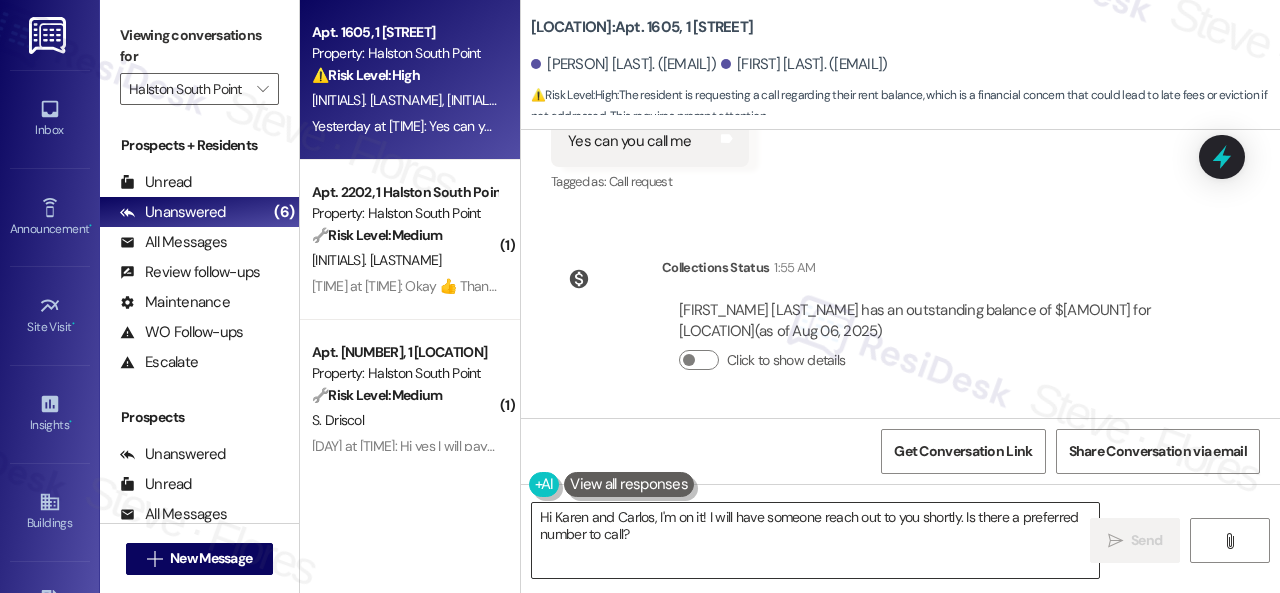 click on "Hi Karen and Carlos, I'm on it! I will have someone reach out to you shortly. Is there a preferred number to call?" at bounding box center [815, 540] 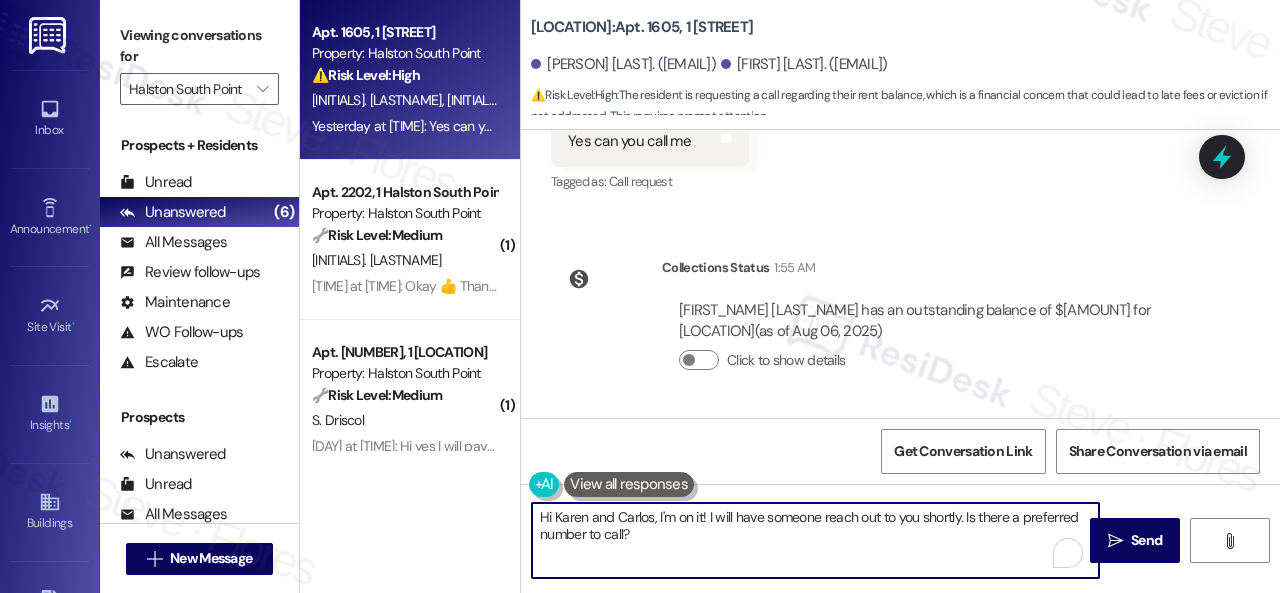 drag, startPoint x: 734, startPoint y: 533, endPoint x: 521, endPoint y: 486, distance: 218.12383 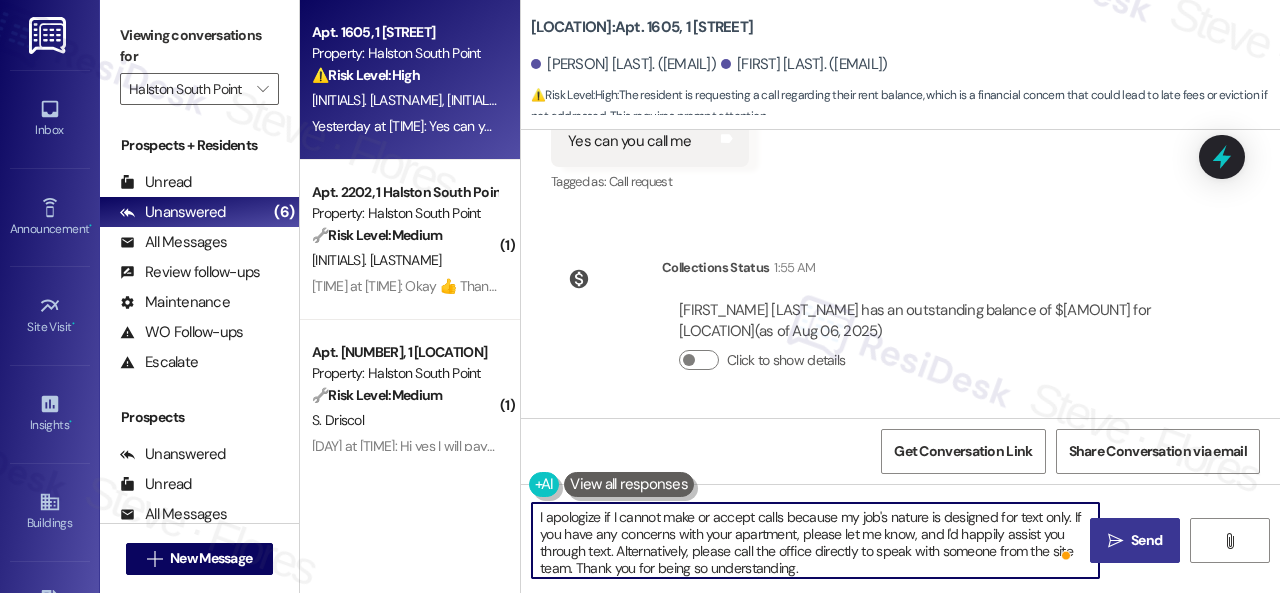 type on "I apologize if I cannot make or accept calls because my job's nature is designed for text only. If you have any concerns with your apartment, please let me know, and I'd happily assist you through text. Alternatively, please call the office directly to speak with someone from the site team. Thank you for being so understanding." 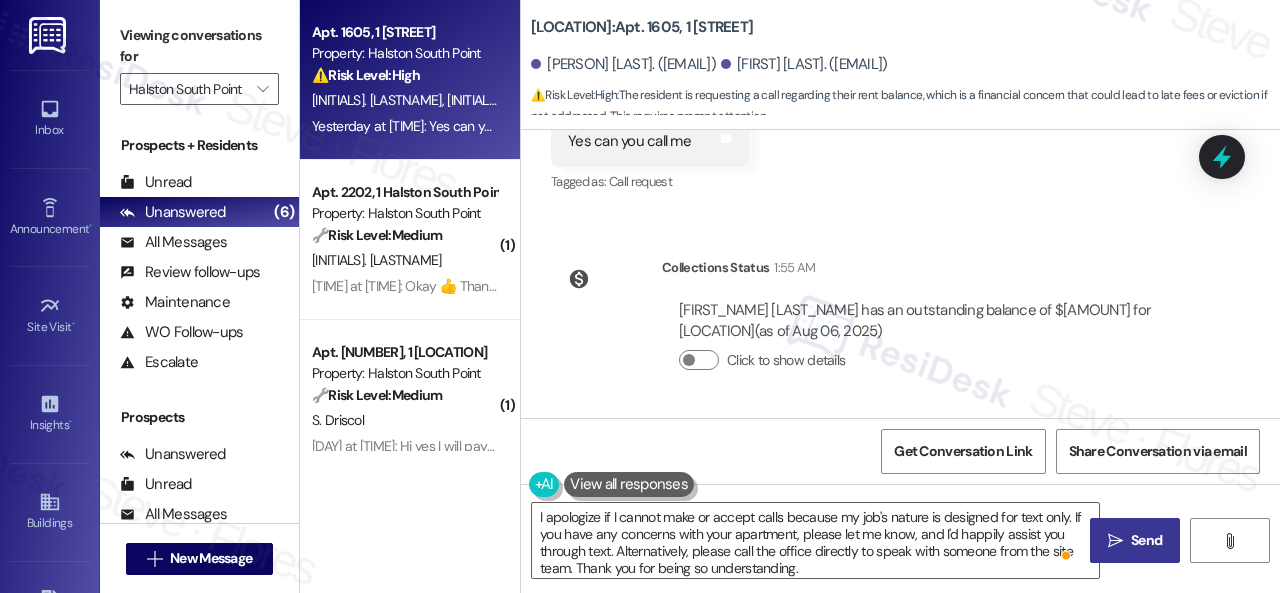 click on " Send" at bounding box center (1135, 540) 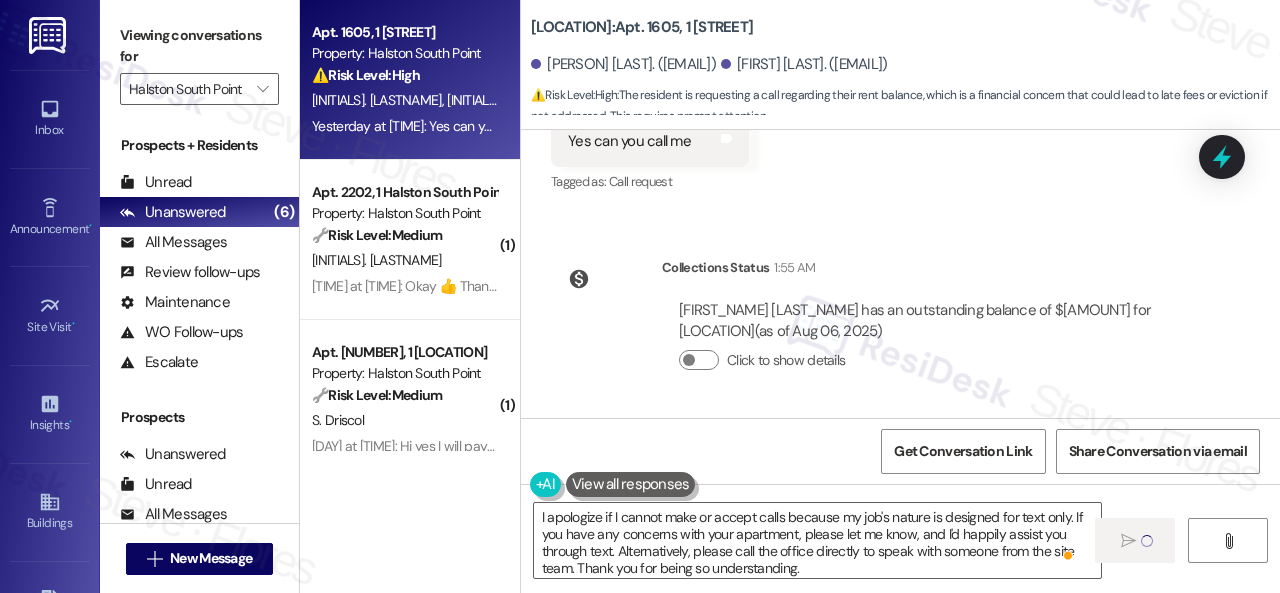 type 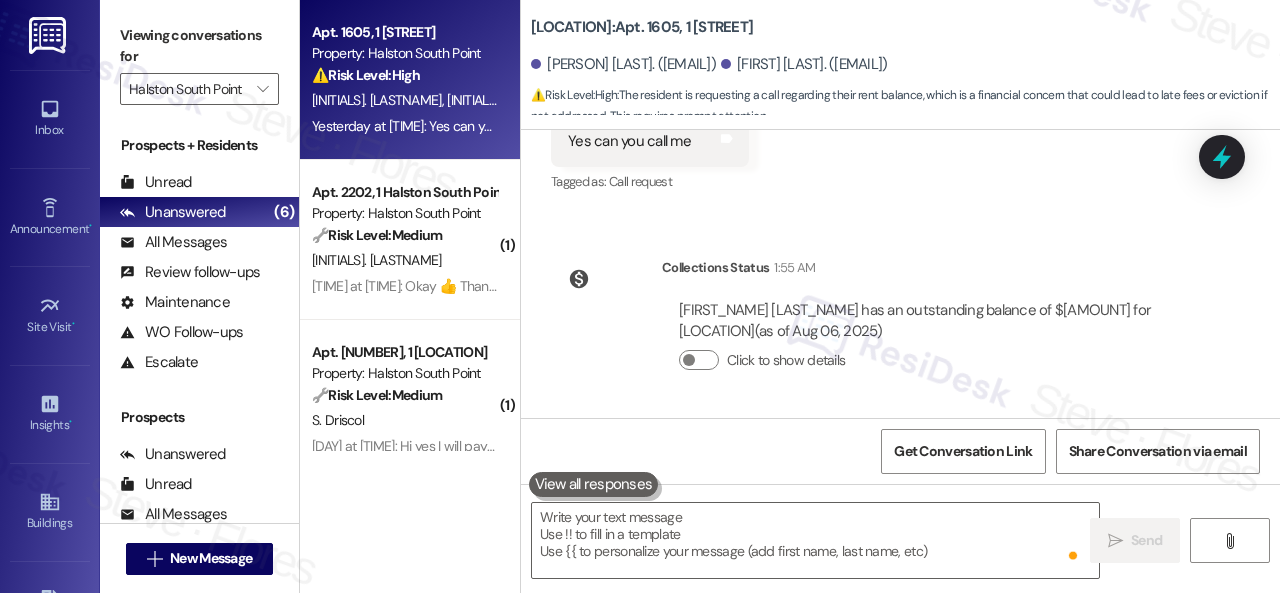 scroll, scrollTop: 1660, scrollLeft: 0, axis: vertical 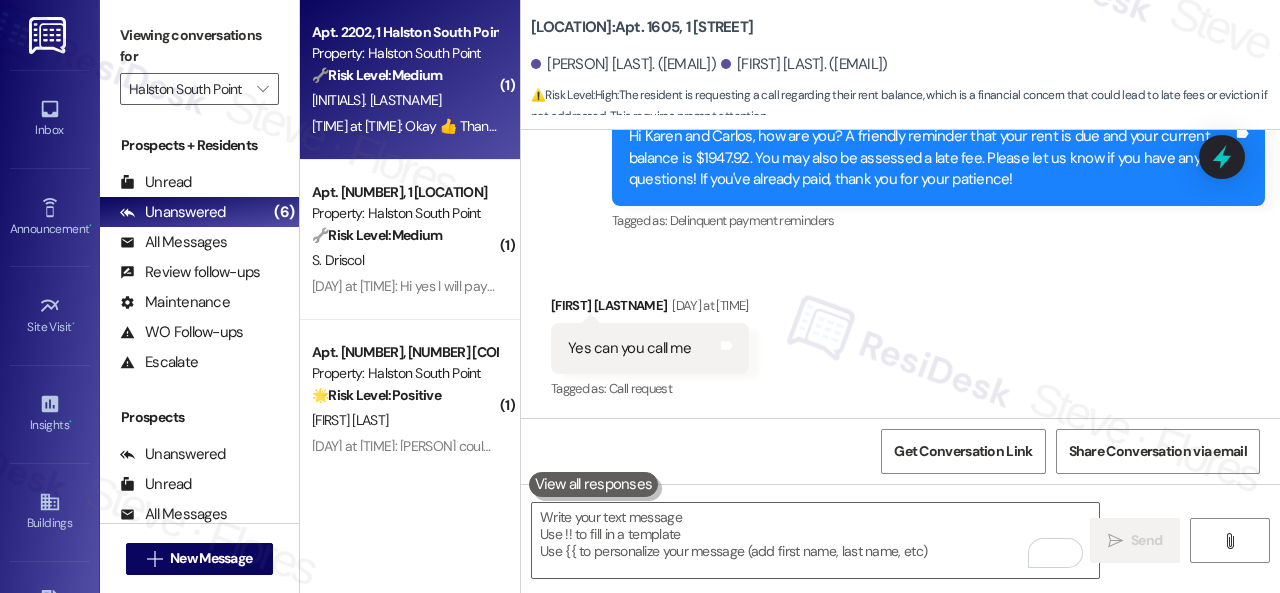 click on "[INITIALS]. [LASTNAME]" at bounding box center [404, 100] 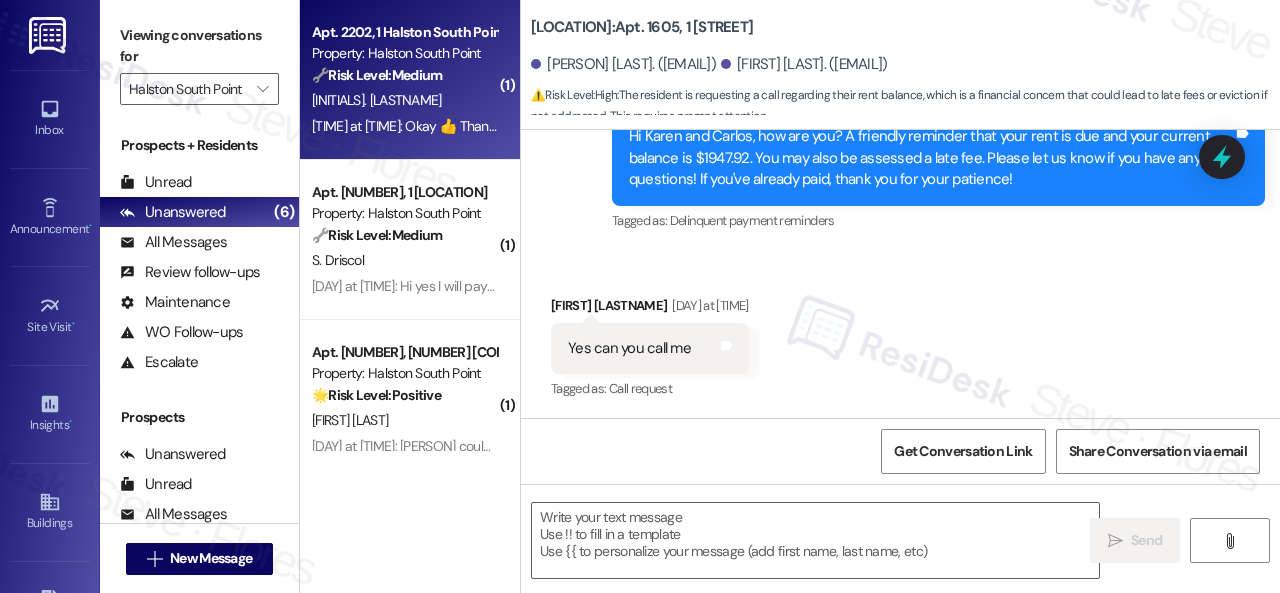 type on "Fetching suggested responses. Please feel free to read through the conversation in the meantime." 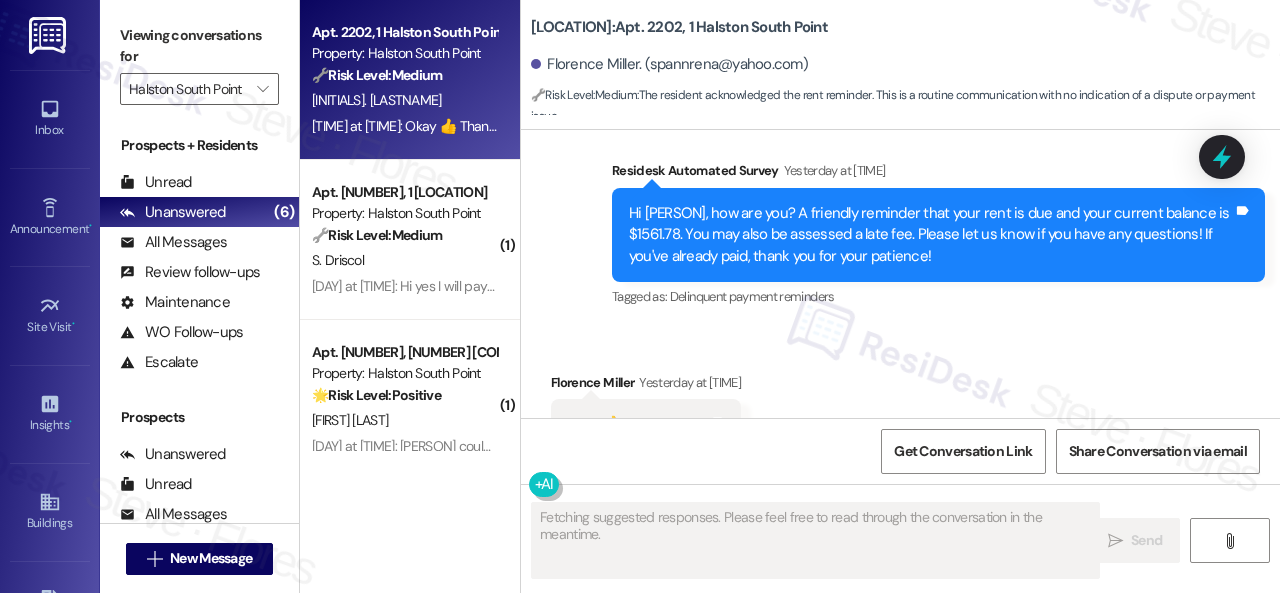 scroll, scrollTop: 20846, scrollLeft: 0, axis: vertical 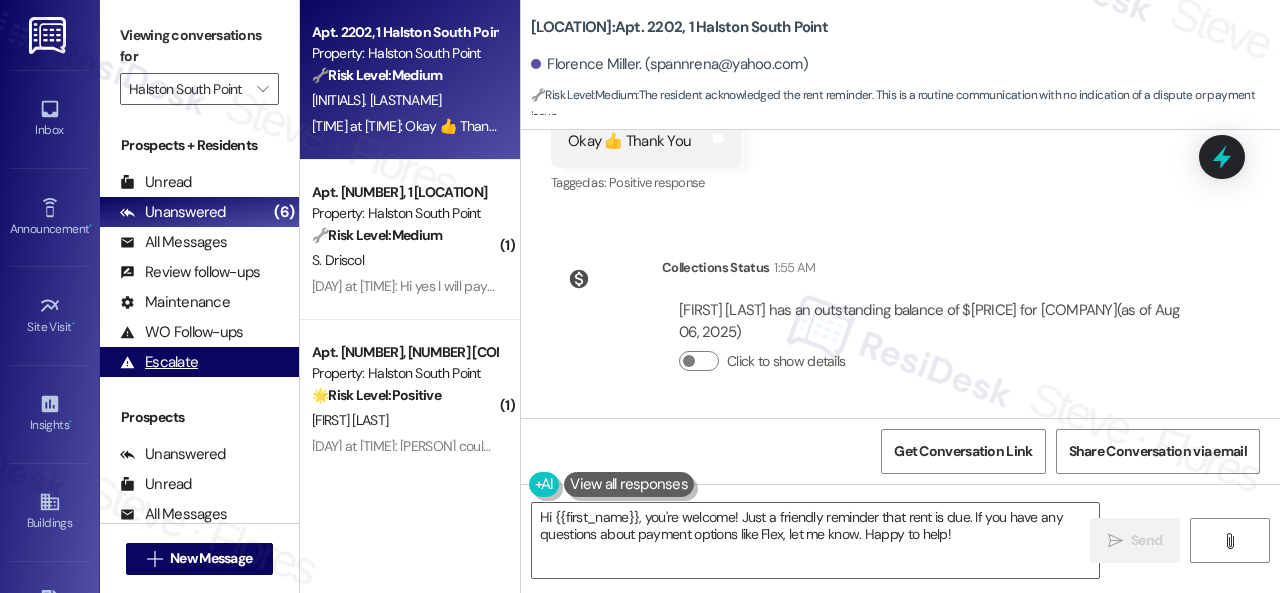 click on "Viewing conversations for [COMPANY]  Prospects + Residents Unread (0) Unread: Any message you haven't read yet will show up here Unanswered (6) Unanswered: ResiDesk identifies open questions and unanswered conversations so you can respond to them. All Messages (undefined) All Messages: This is your inbox. All of your tenant messages will show up here. Review follow-ups (undefined) Review follow-ups: ResiDesk identifies open review candidates and conversations so you can respond to them. Maintenance (undefined) Maintenance: ResiDesk identifies conversations around maintenance or work orders from the last 14 days so you can respond to them. WO Follow-ups (undefined) WO Follow-ups: ResiDesk identifies follow-ups around maintenance or work orders from the last 7 days so you can respond to them. Escalate (undefined) Escalate: ResiDesk identifies conversations that need to be escalated to the site team from the last 5 days so you can respond to them. Prospects Unanswered (0) Unread (0) All Messages (0)" at bounding box center [690, 296] 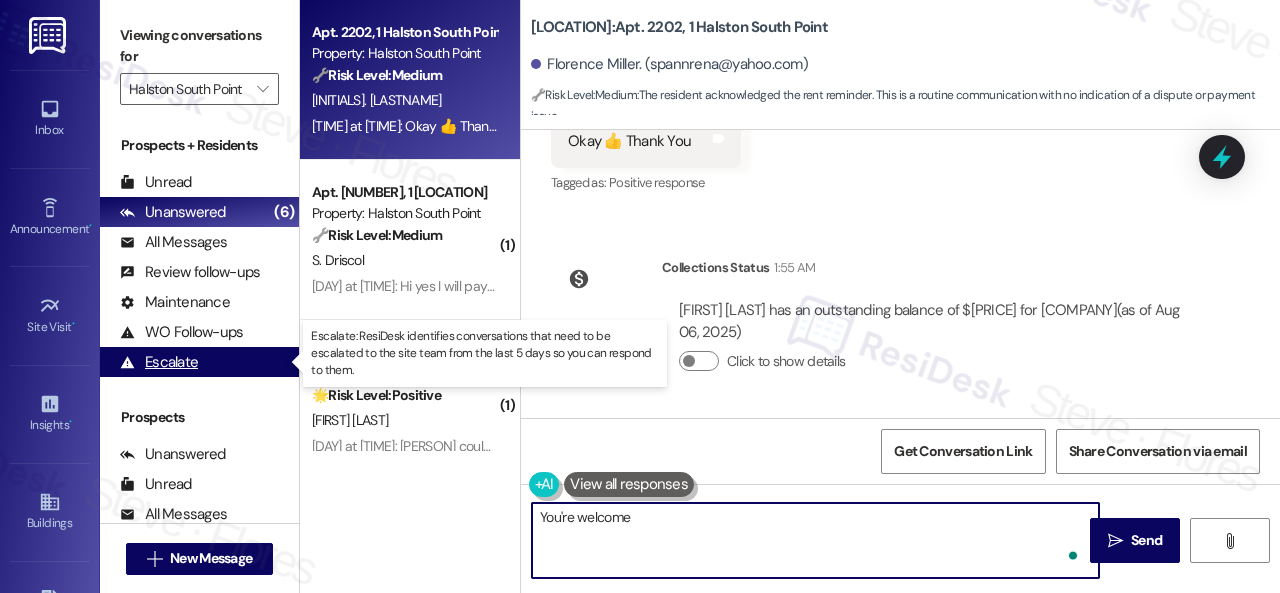type on "You're welcome." 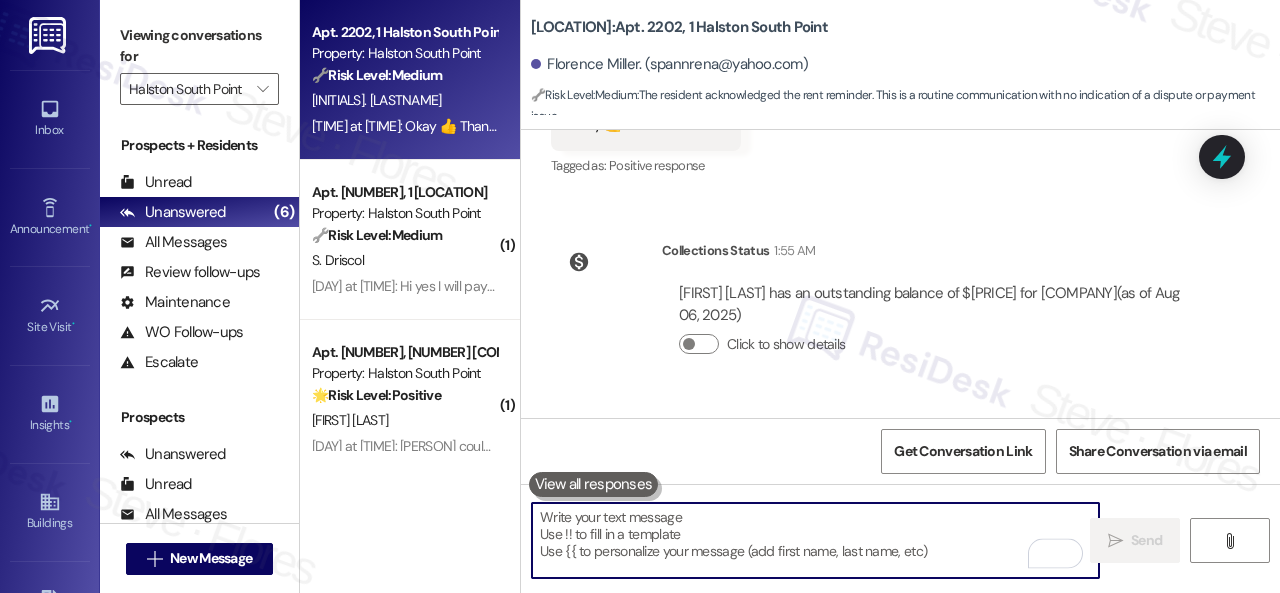 scroll, scrollTop: 20640, scrollLeft: 0, axis: vertical 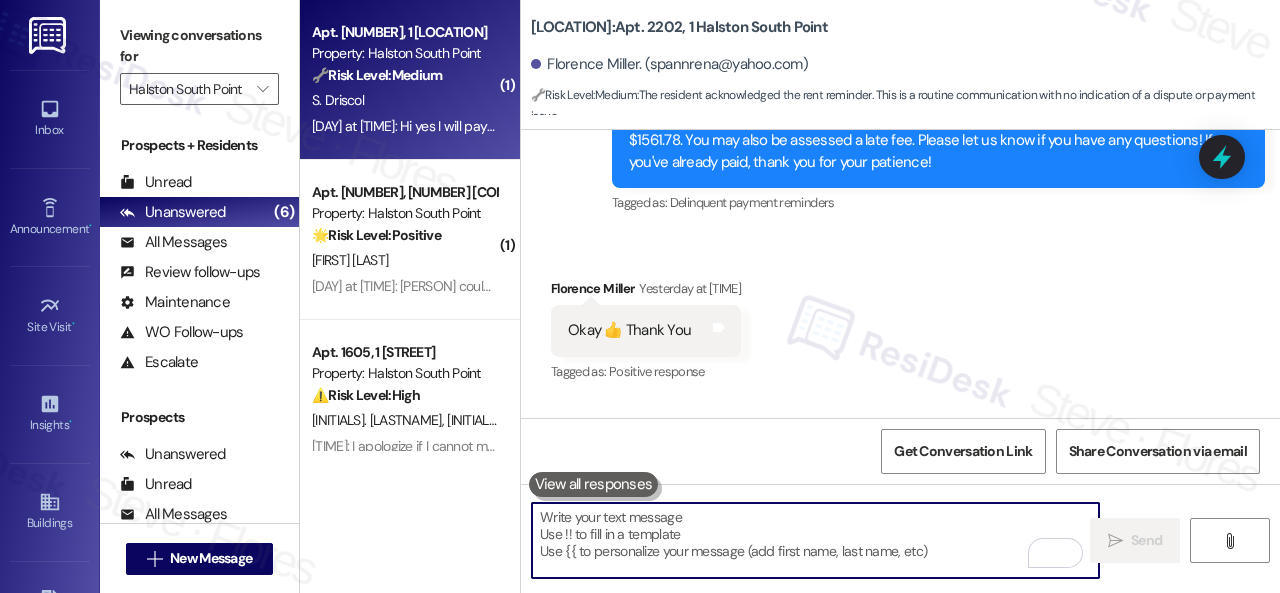 type 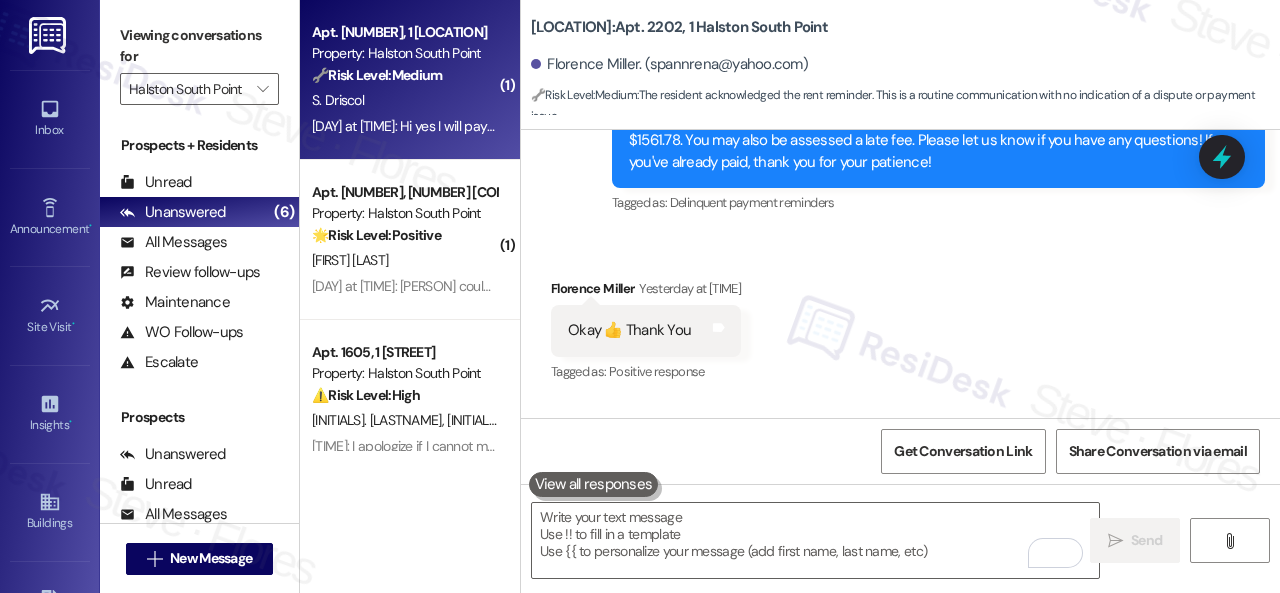 click on "S. Driscol" at bounding box center (404, 100) 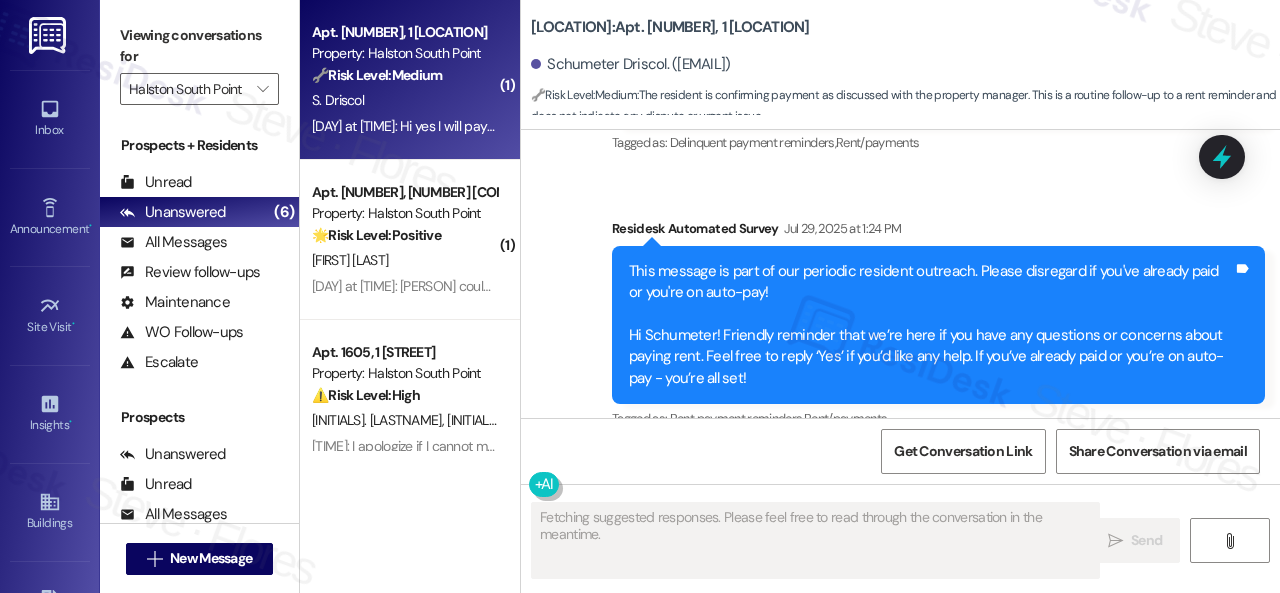 scroll, scrollTop: 15154, scrollLeft: 0, axis: vertical 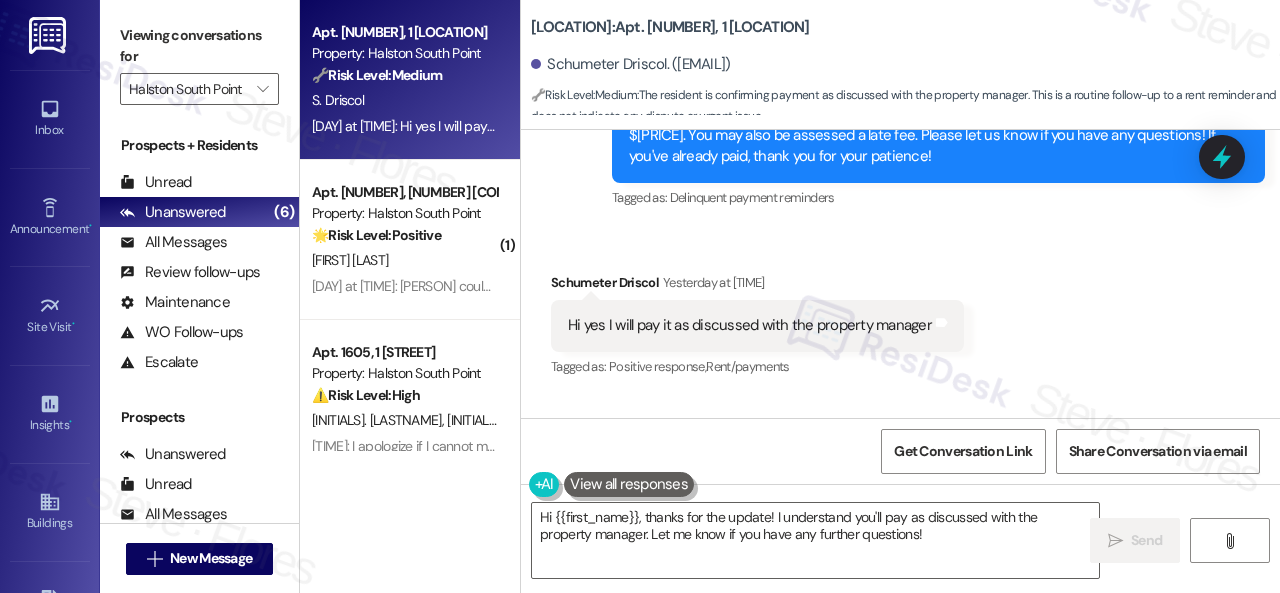 click on "Received via SMS Schumeter Driscol Yesterday at 1:15 PM Hi yes I will pay it as discussed with the property manager Tags and notes Tagged as: Positive response , Click to highlight conversations about Positive response Rent/payments Click to highlight conversations about Rent/payments" at bounding box center [757, 326] 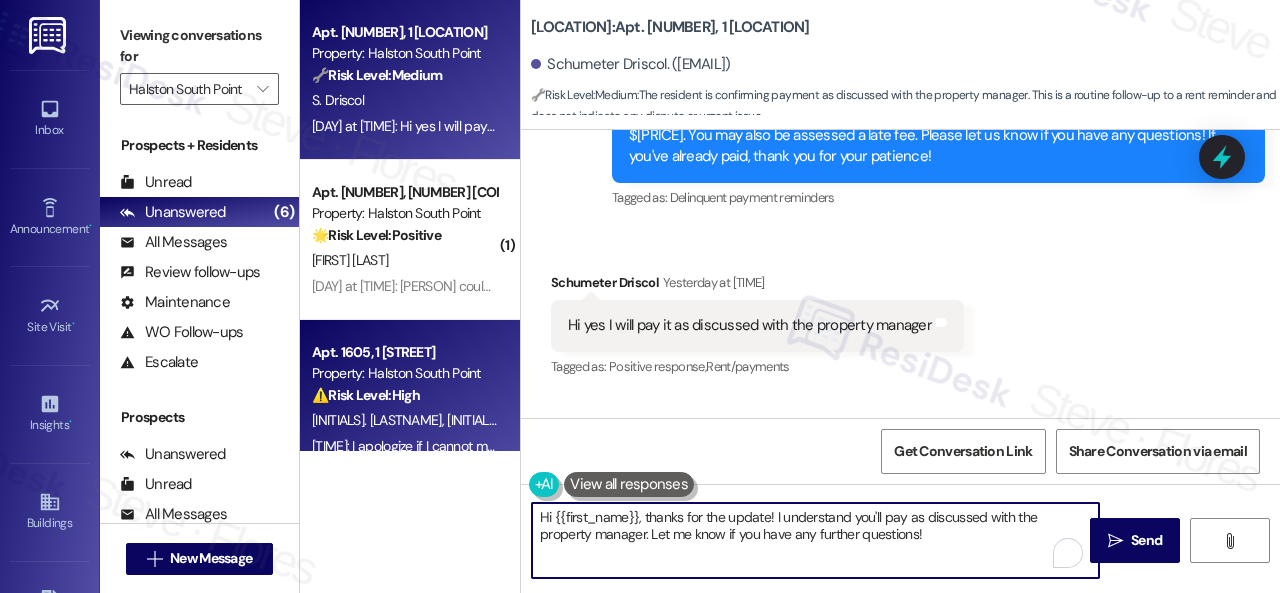 drag, startPoint x: 983, startPoint y: 555, endPoint x: 361, endPoint y: 421, distance: 636.2704 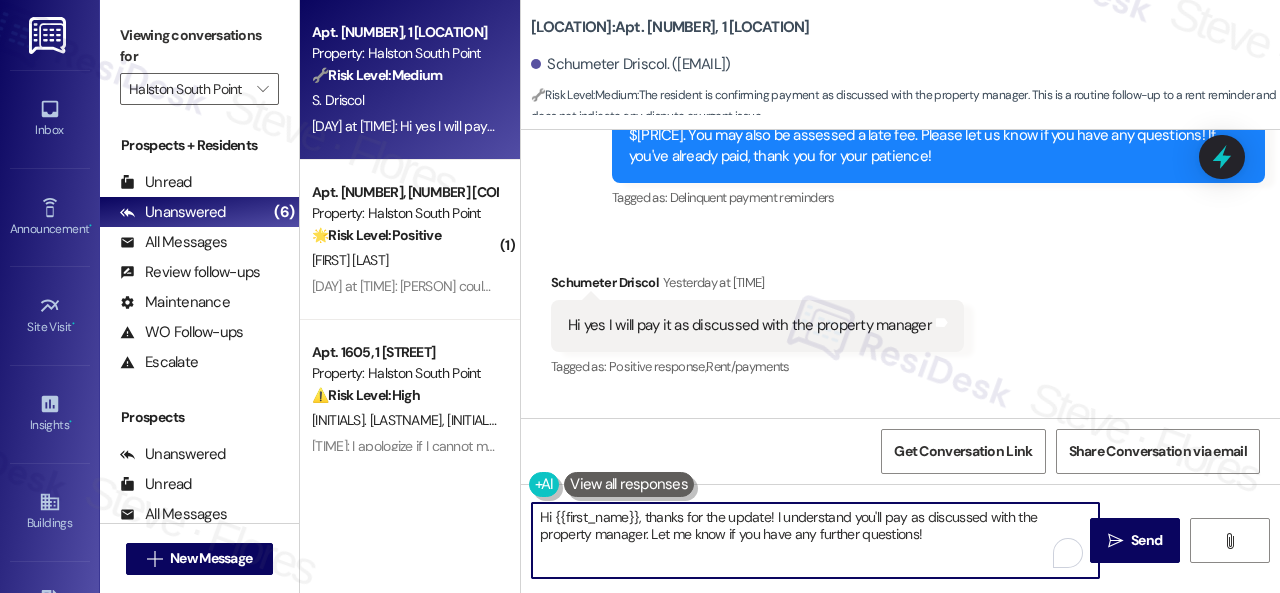 paste on "No worries. Please disregard the reminder message if you have already spoken with someone from the site team regarding your late payment. Thank you" 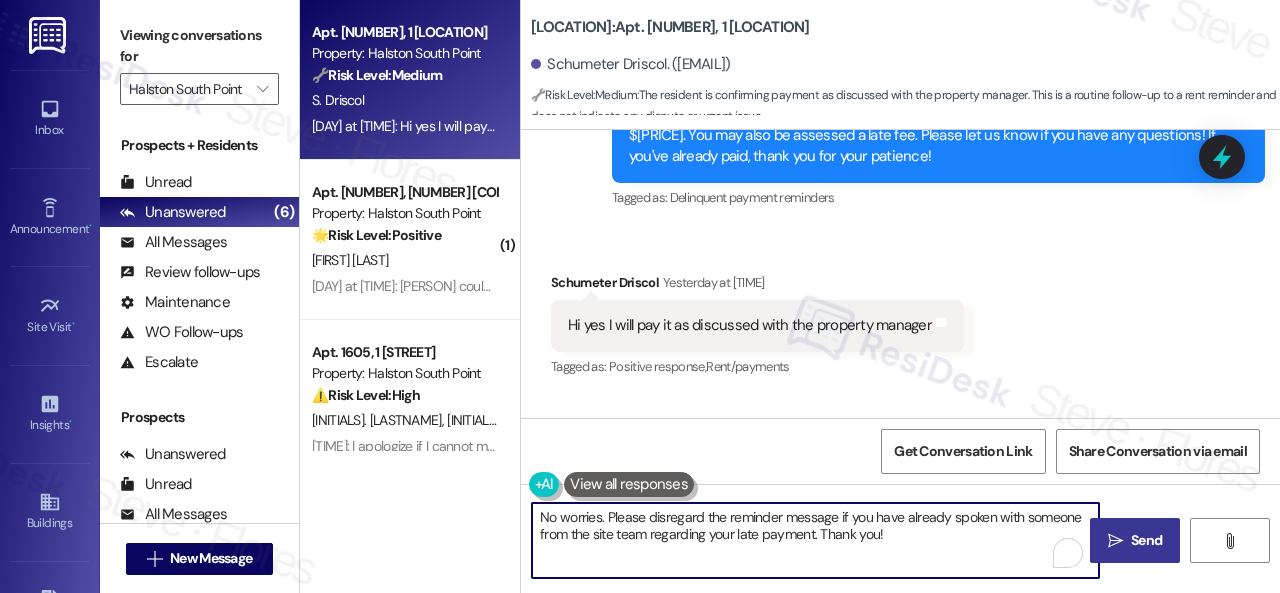 type on "No worries. Please disregard the reminder message if you have already spoken with someone from the site team regarding your late payment. Thank you!" 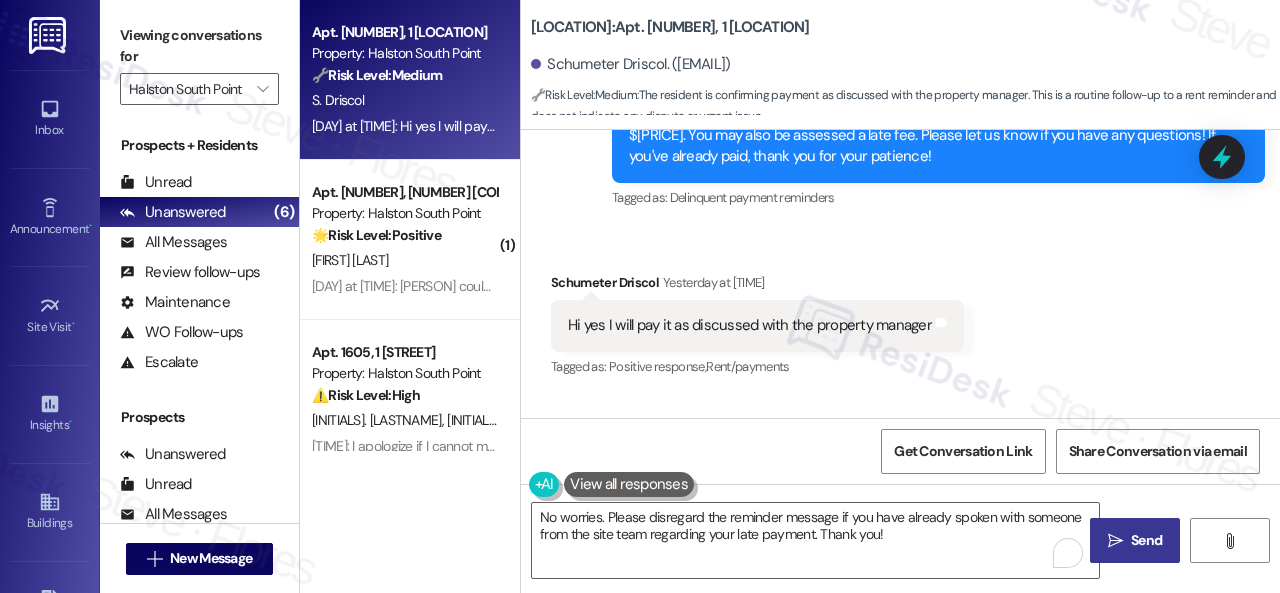 click on "Send" at bounding box center [1146, 540] 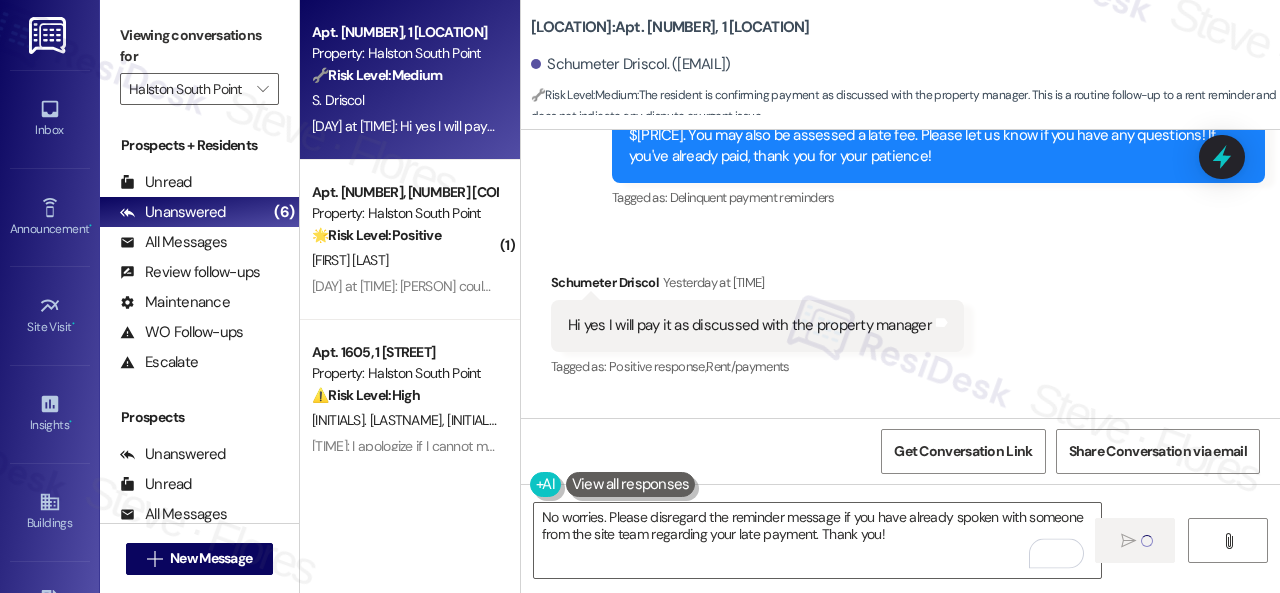 type 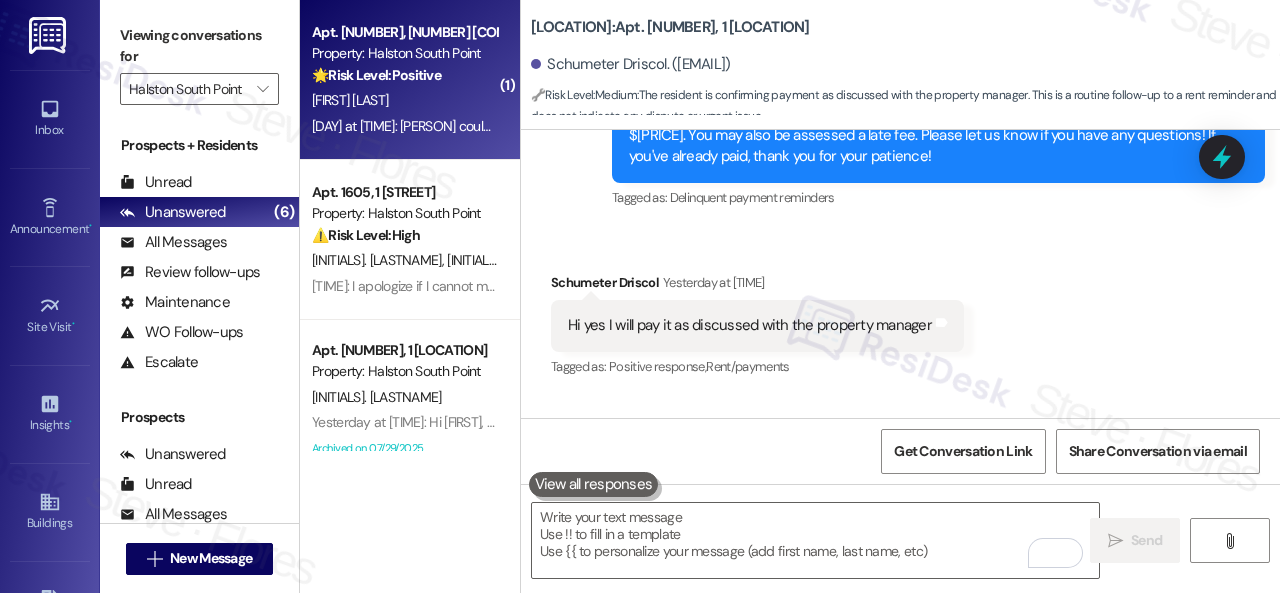 click on "[FIRST] [LAST]" at bounding box center (404, 100) 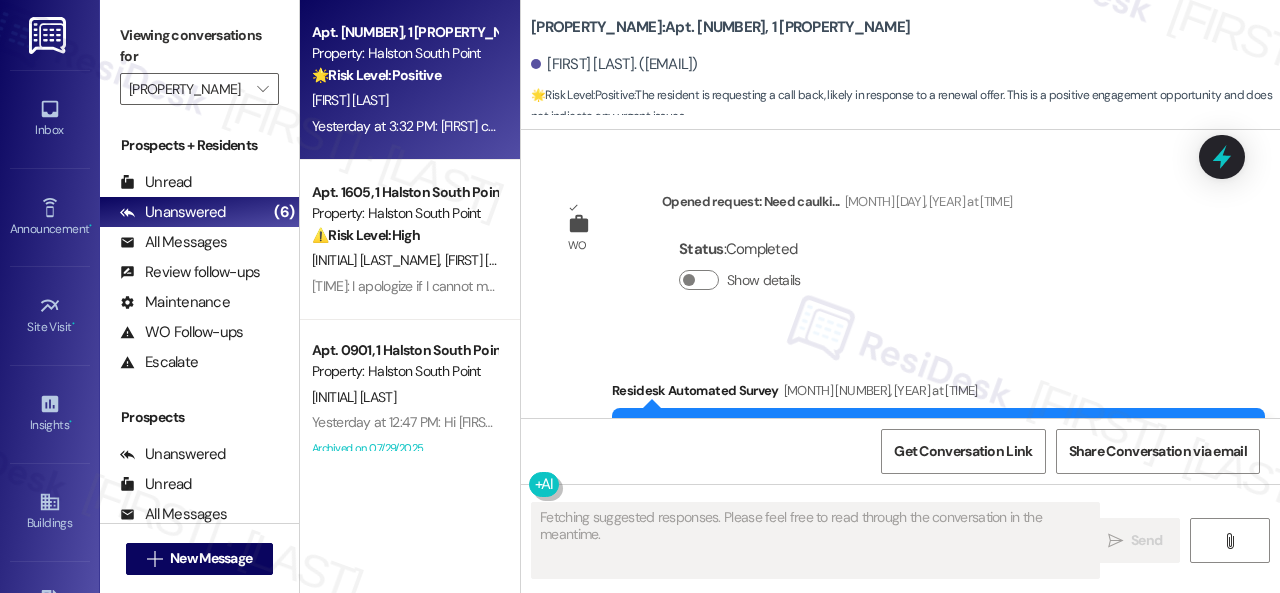 scroll, scrollTop: 0, scrollLeft: 0, axis: both 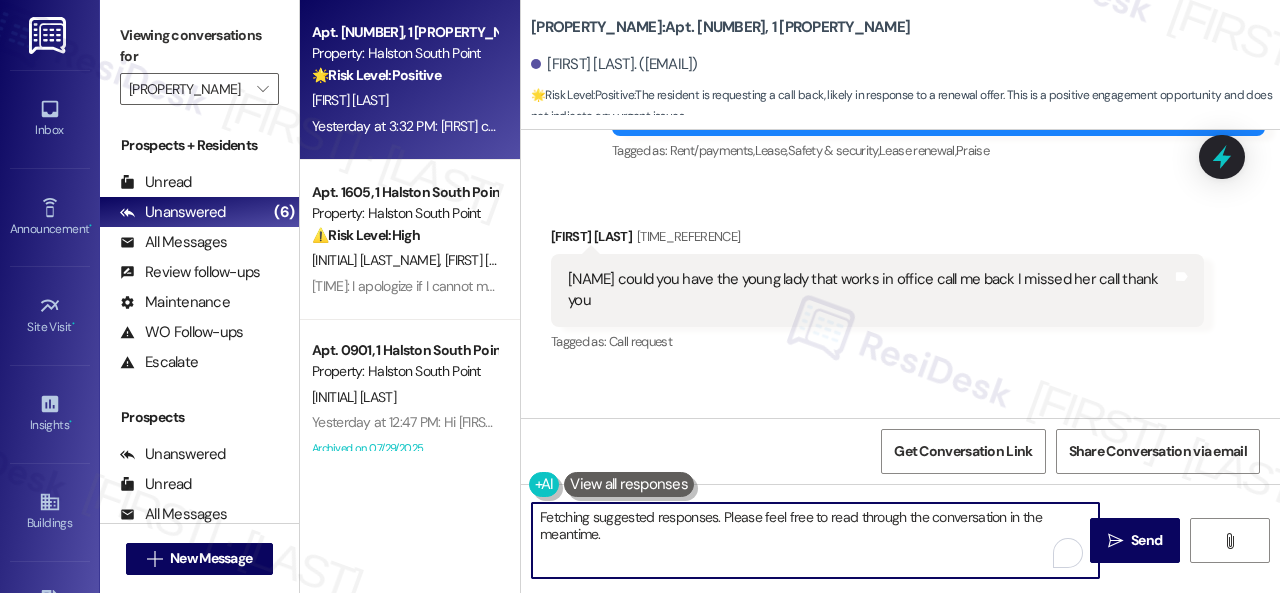 drag, startPoint x: 855, startPoint y: 517, endPoint x: 974, endPoint y: 538, distance: 120.83874 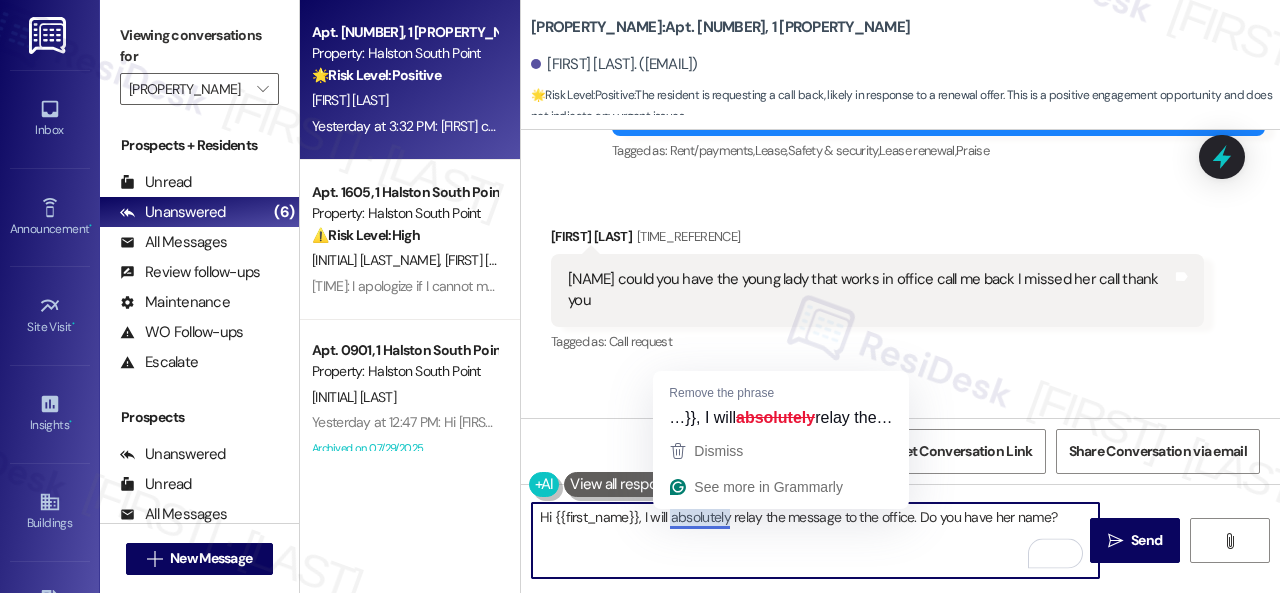drag, startPoint x: 708, startPoint y: 521, endPoint x: 708, endPoint y: 507, distance: 14 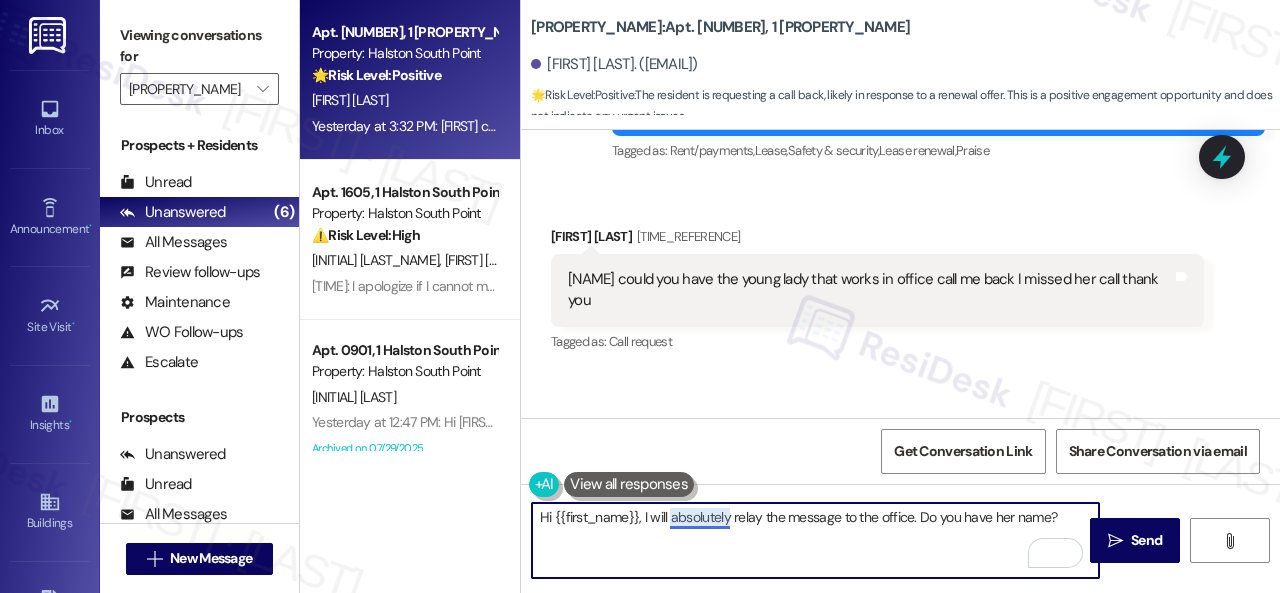 click on "Hi {{first_name}}, I will absolutely relay the message to the office. Do you have her name?" at bounding box center [815, 540] 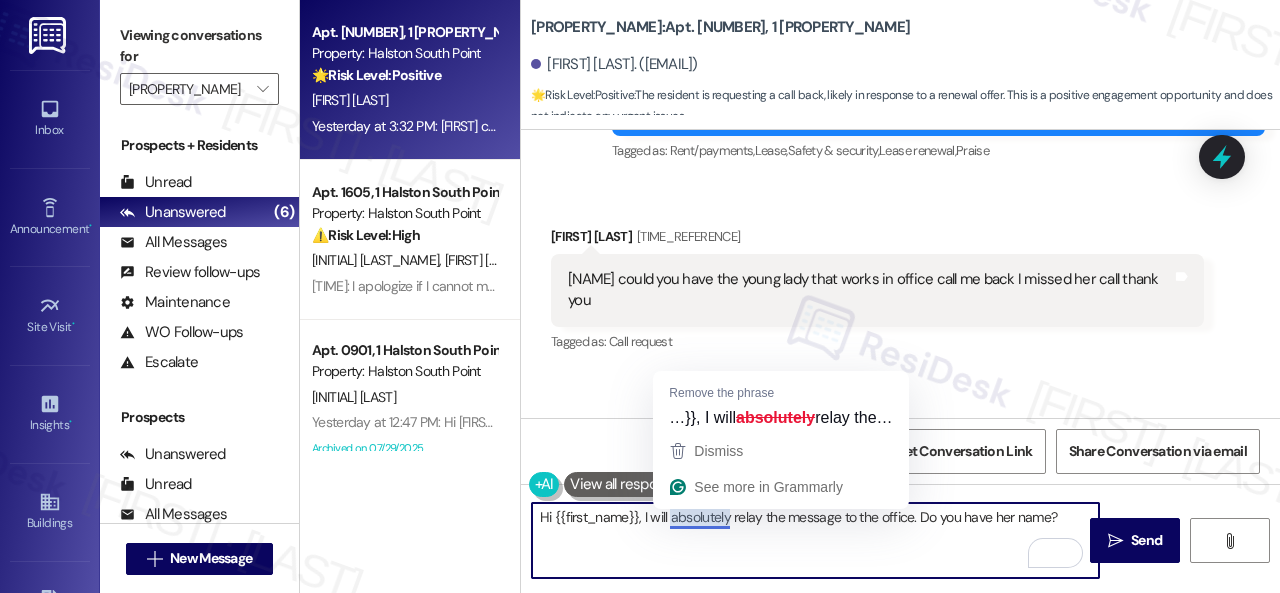 click on "Hi {{first_name}}, I will absolutely relay the message to the office. Do you have her name?" at bounding box center [815, 540] 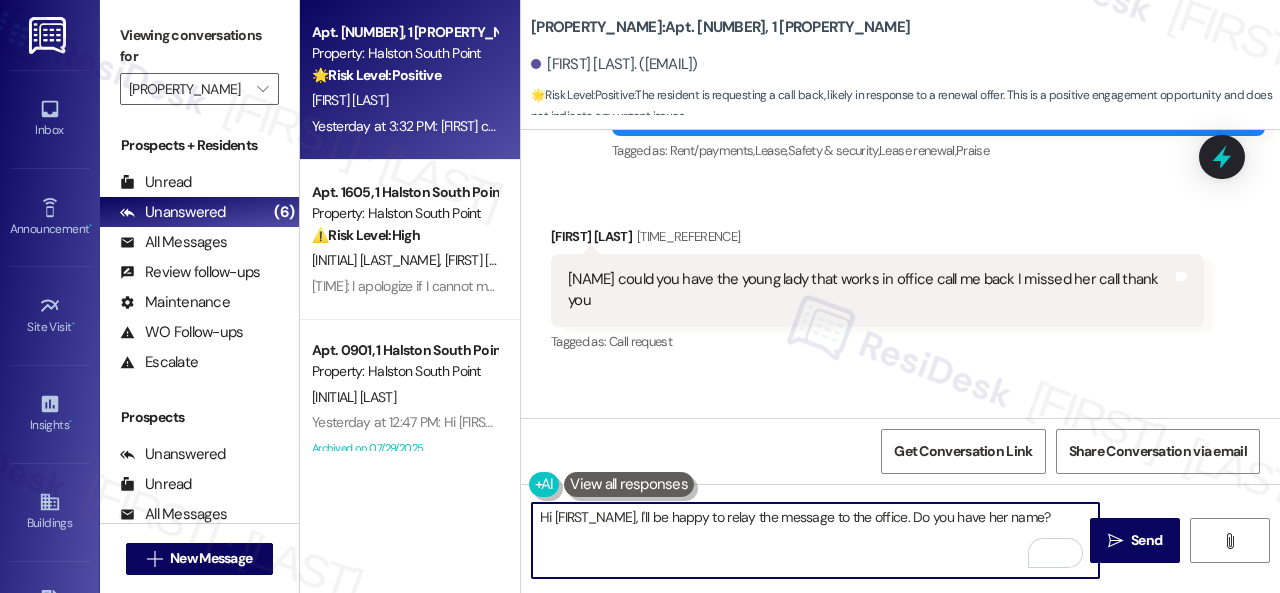 click on "Hi [FIRST_NAME], I'll be happy to relay the message to the office. Do you have her name?" at bounding box center (815, 540) 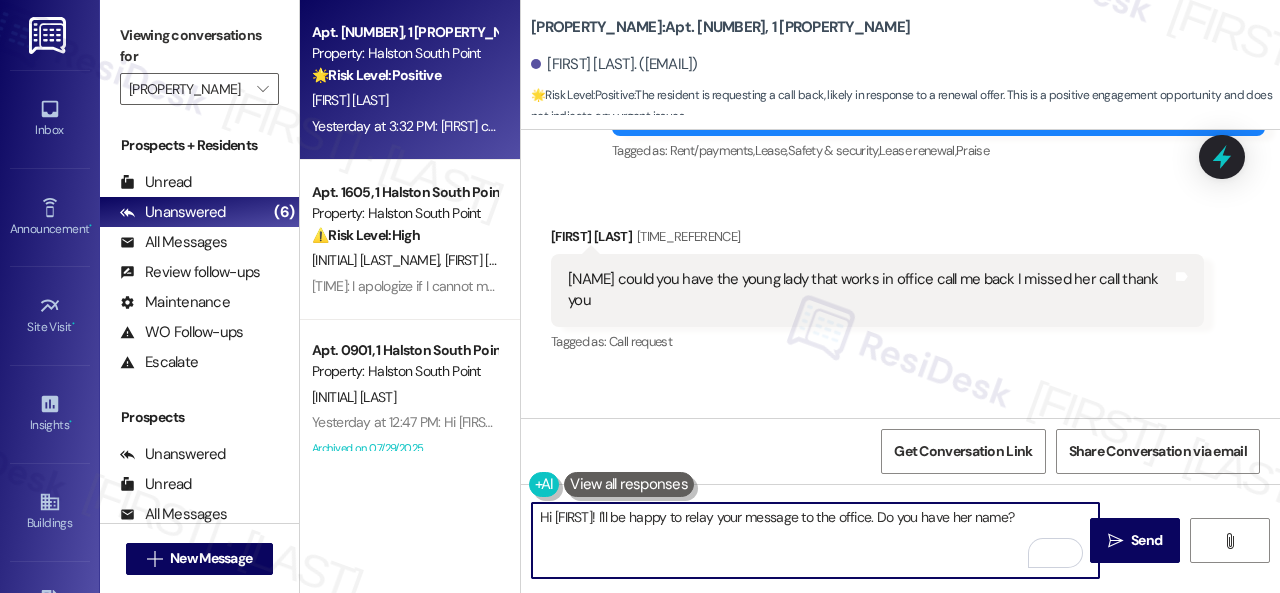 click on "Hi [FIRST]! I'll be happy to relay your message to the office. Do you have her name?" at bounding box center [815, 540] 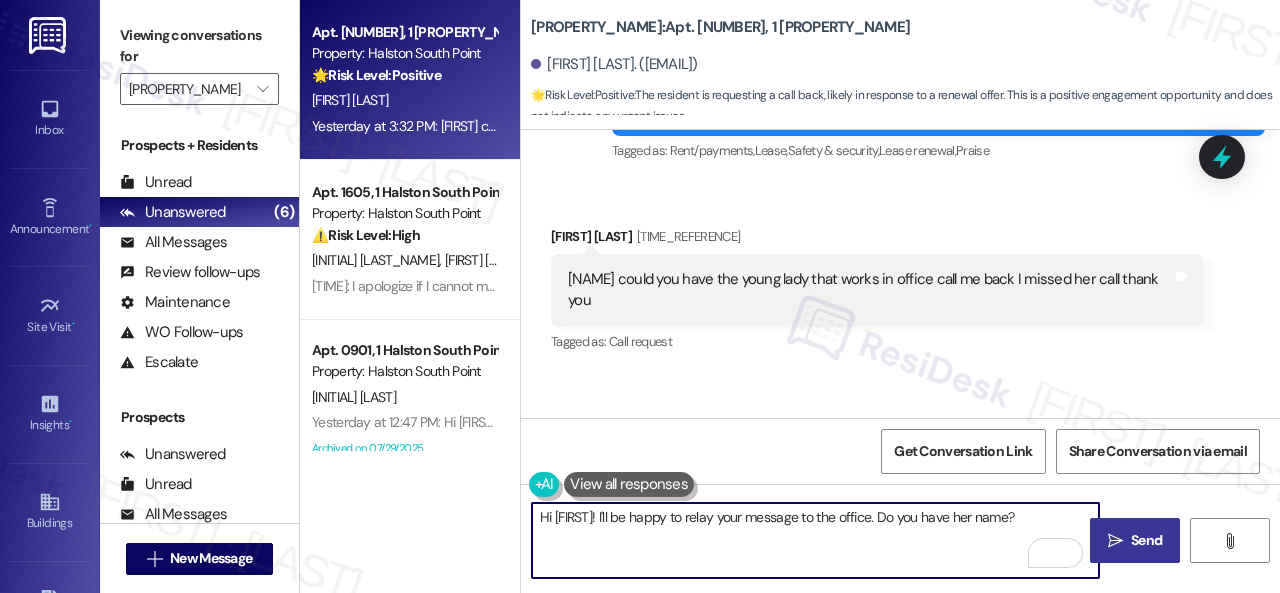 type on "Hi {{first_name}}, I'll be happy to relay your message to the office. Do you have her name?" 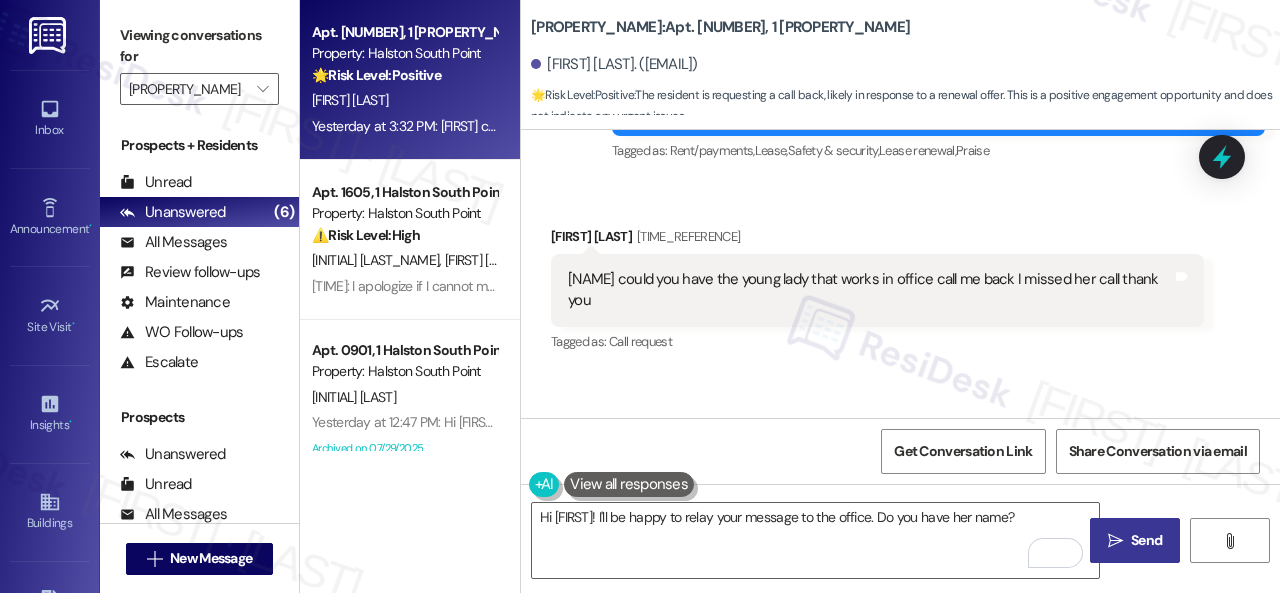 click on " Send" at bounding box center [1135, 540] 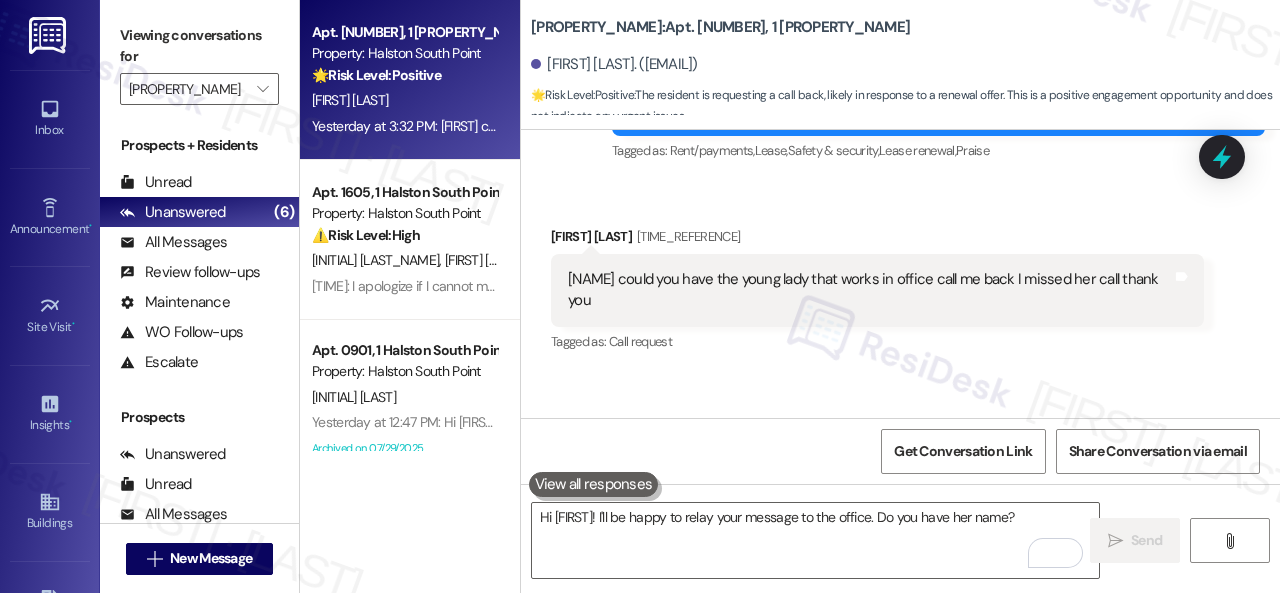 scroll, scrollTop: 21461, scrollLeft: 0, axis: vertical 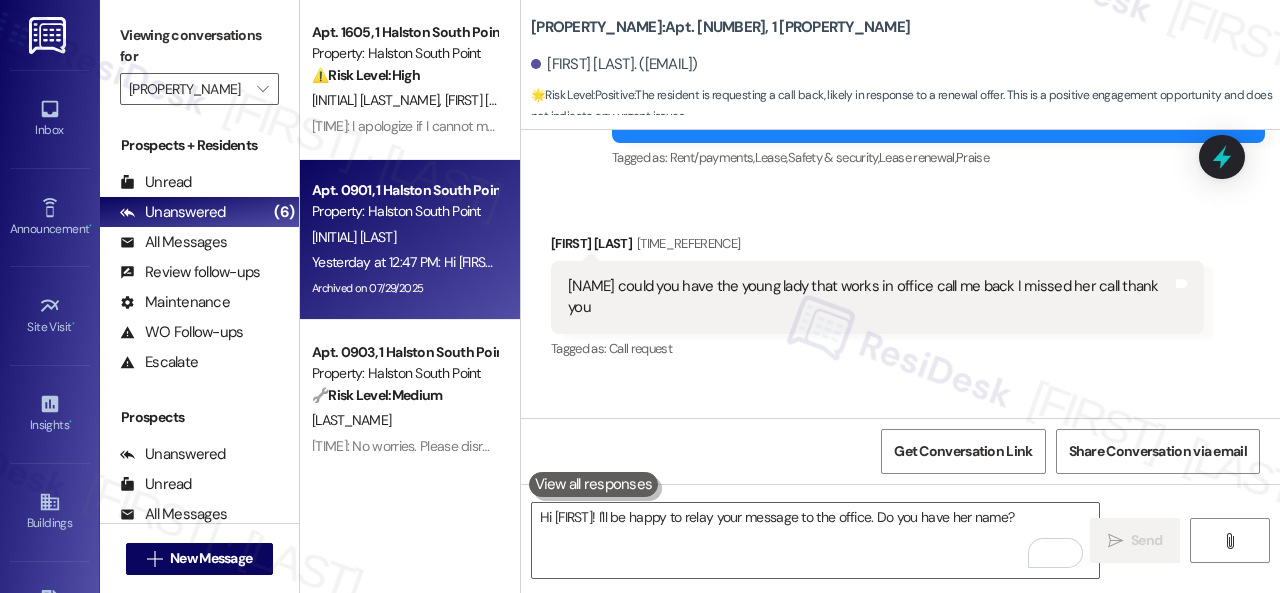 click on "[INITIALS]. [LASTNAME]" at bounding box center [404, 237] 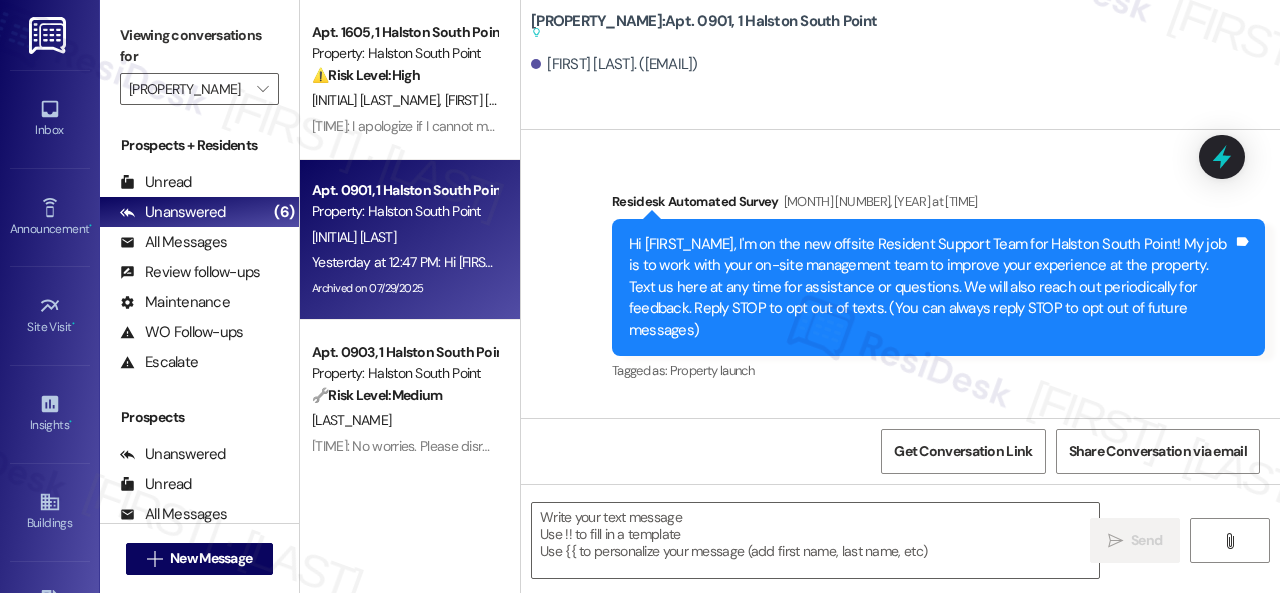 scroll, scrollTop: 31801, scrollLeft: 0, axis: vertical 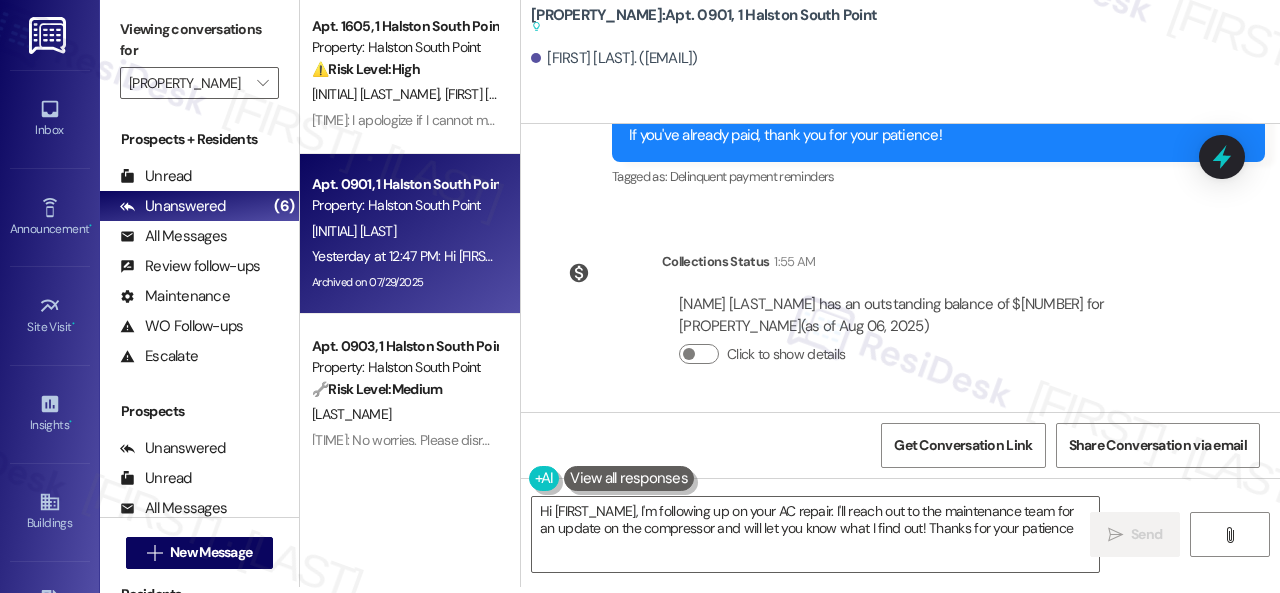 type on "Hi {{first_name}}, I'm following up on your AC repair. I'll reach out to the maintenance team for an update on the compressor and will let you know what I find out! Thanks for your patience." 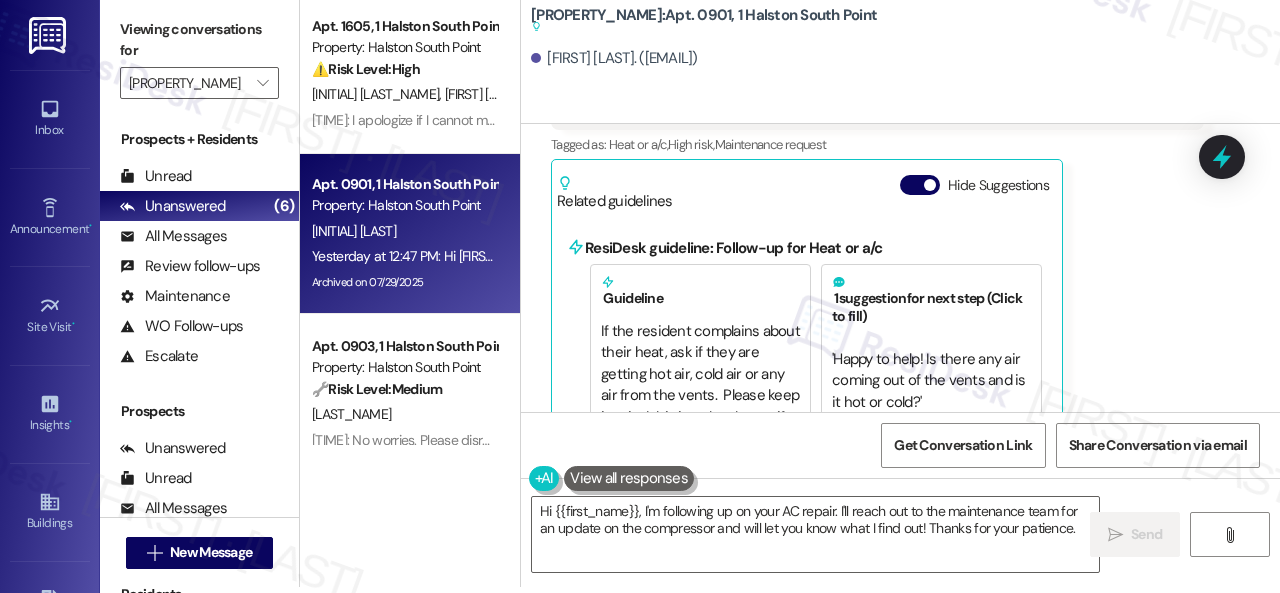 scroll, scrollTop: 30501, scrollLeft: 0, axis: vertical 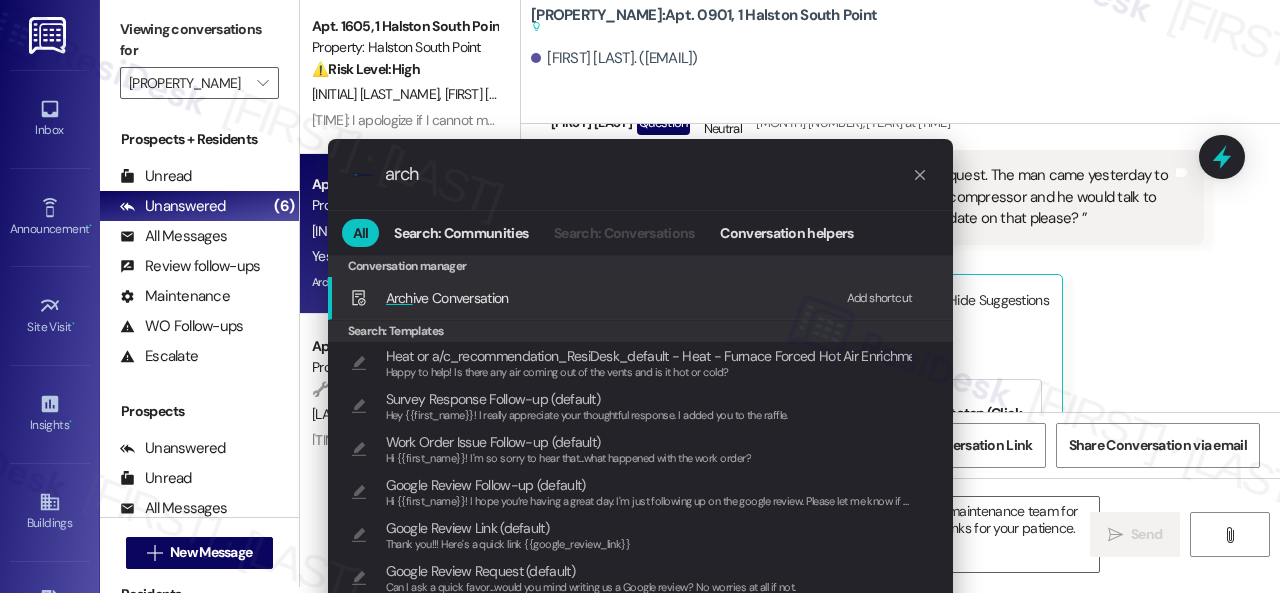 type on "arch" 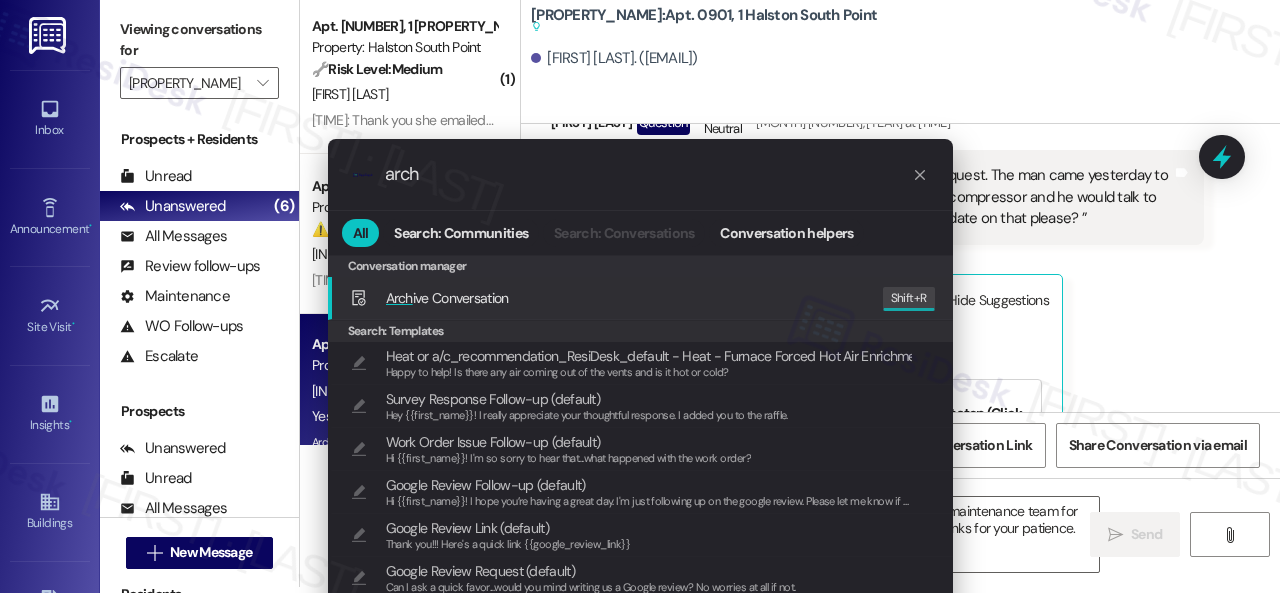 click on "Arch ive Conversation" at bounding box center [447, 298] 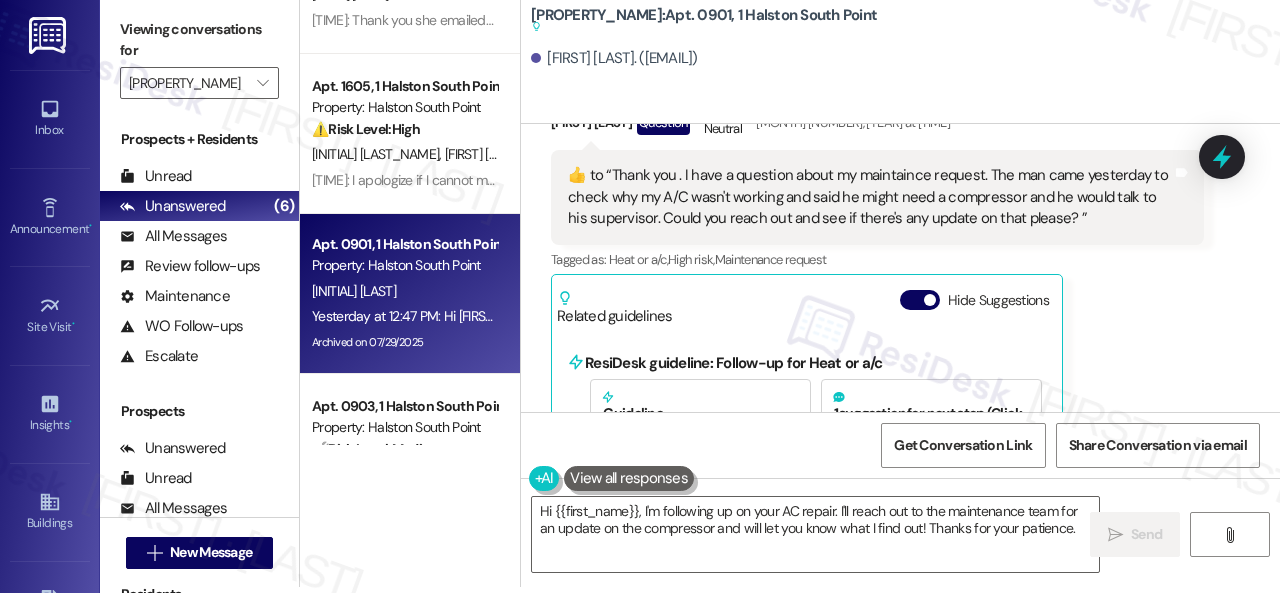 scroll, scrollTop: 0, scrollLeft: 0, axis: both 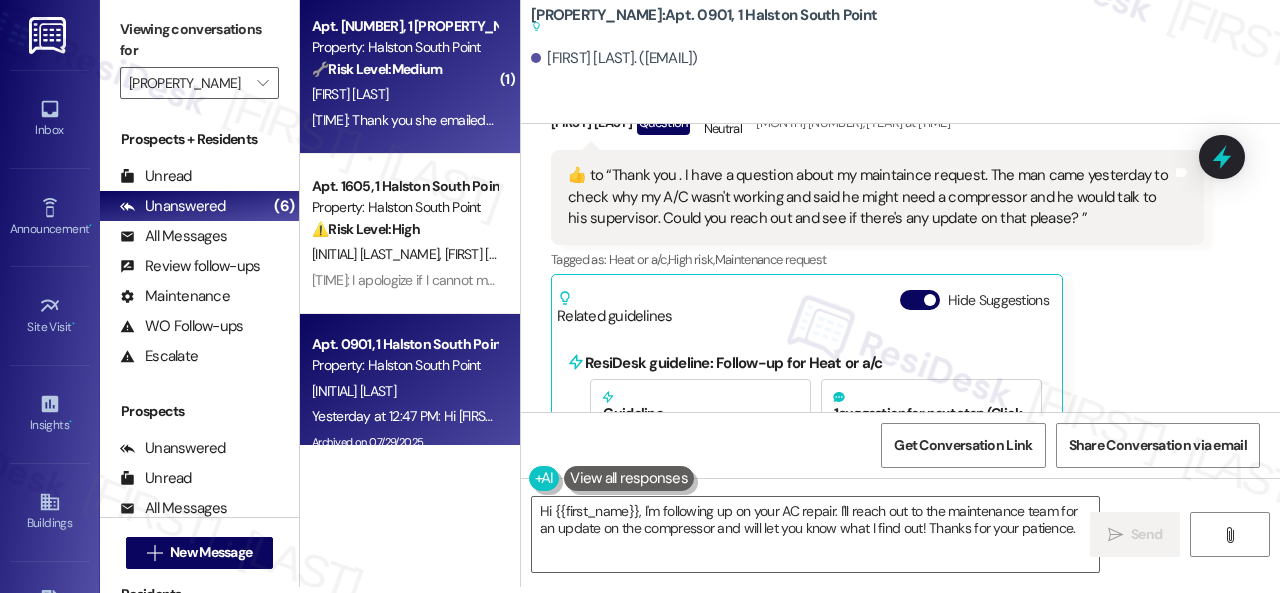 click on "10:26 AM: Thank you she emailed me  10:26 AM: Thank you she emailed me" at bounding box center [404, 120] 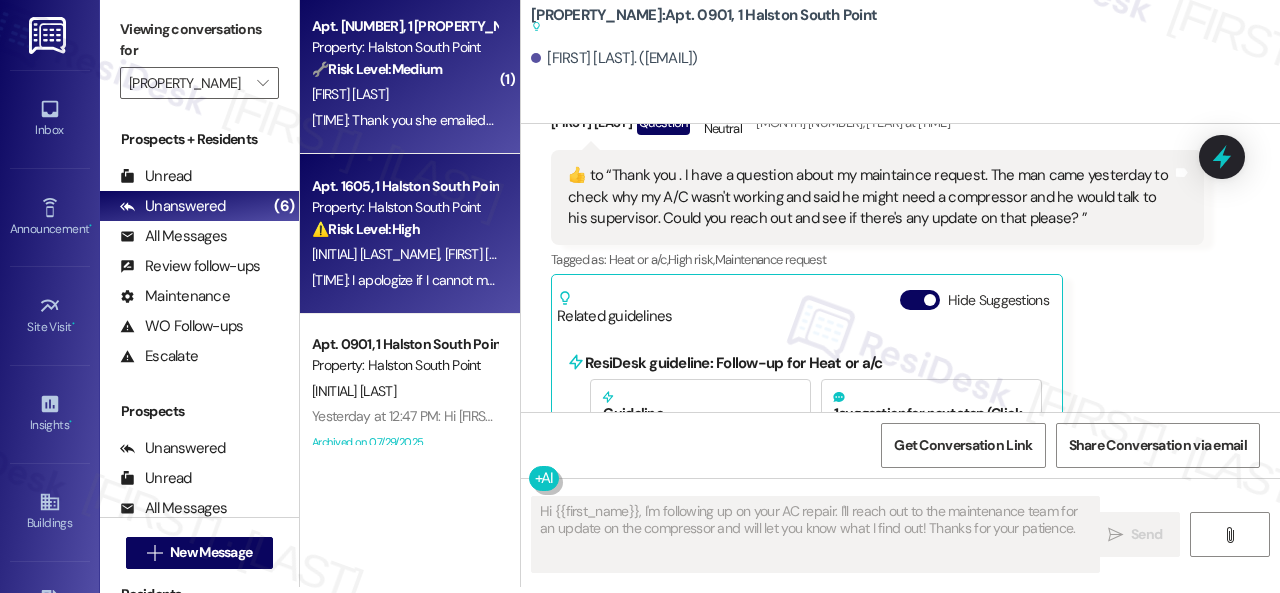type on "Fetching suggested responses. Please feel free to read through the conversation in the meantime." 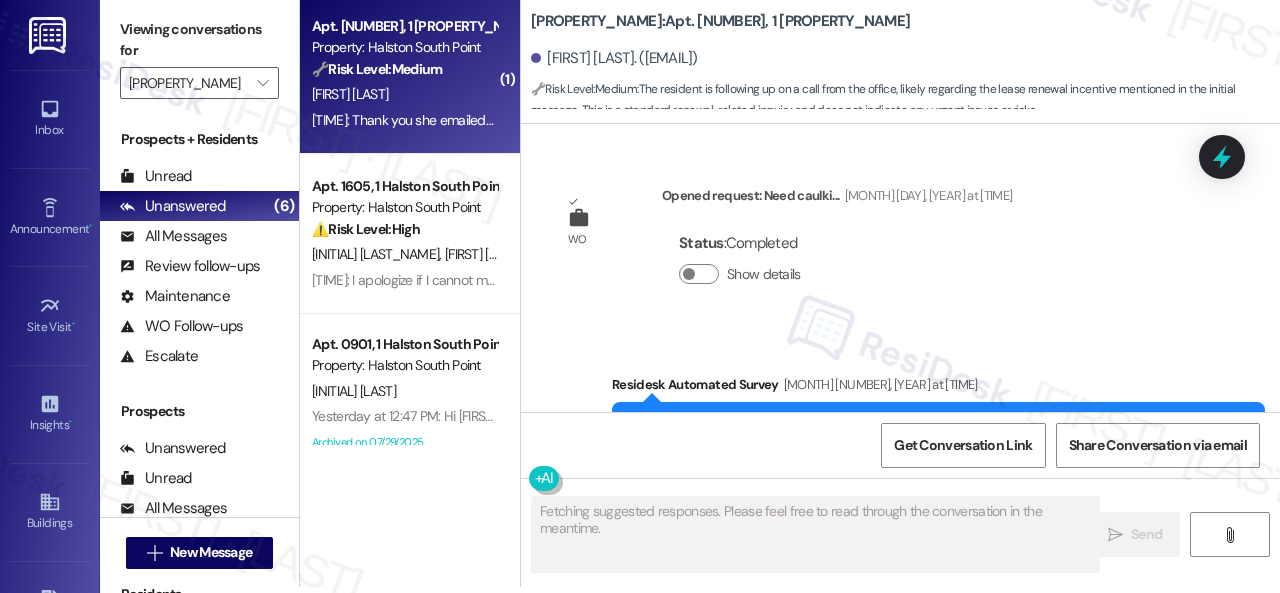 scroll, scrollTop: 0, scrollLeft: 0, axis: both 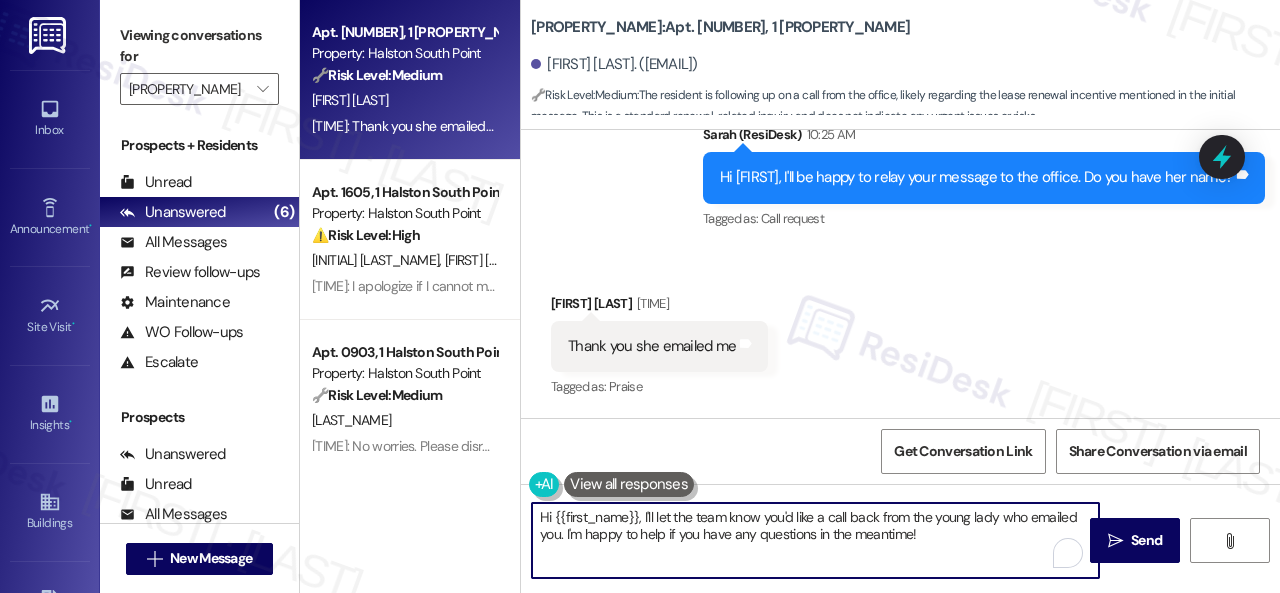 drag, startPoint x: 936, startPoint y: 533, endPoint x: 330, endPoint y: 501, distance: 606.8443 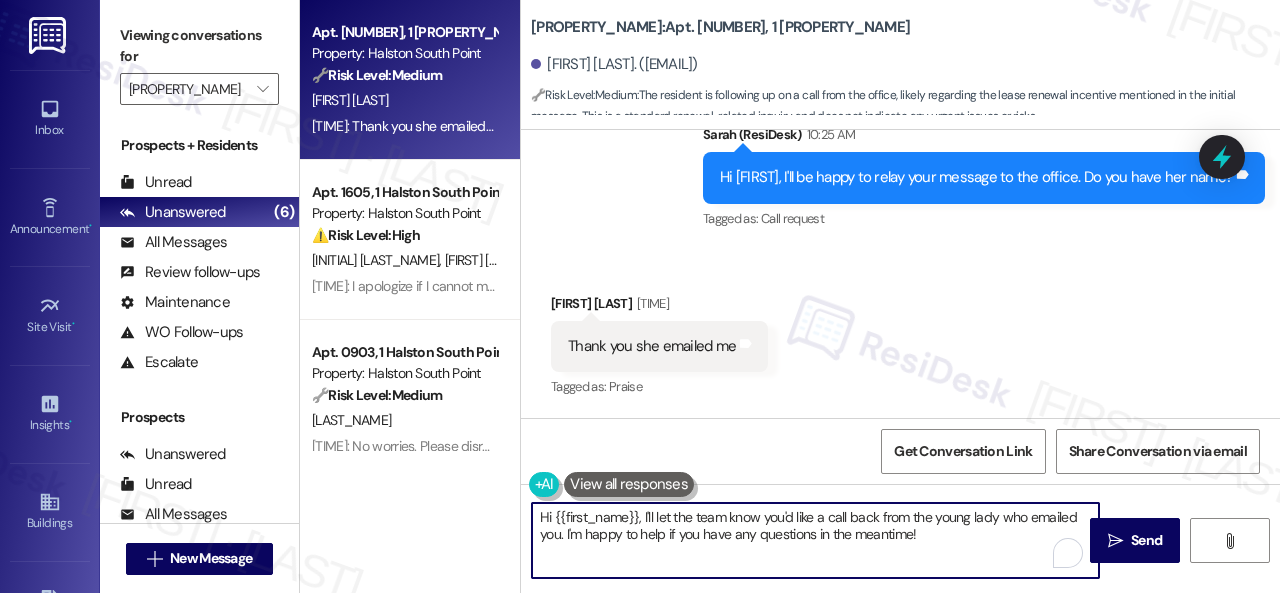 click on "Apt. 0308, 1 Halston South Point Property: Halston South Point 🔧  Risk Level:  Medium The resident is following up on a call from the office, likely regarding the lease renewal incentive mentioned in the initial message. This is a standard renewal-related inquiry and does not indicate any urgent issues or risks. R. Blount 10:26 AM: Thank you she emailed me  10:26 AM: Thank you she emailed me  Apt. 1605, 1 Halston South Point Property: Halston South Point ⚠️  Risk Level:  High The resident is requesting a call regarding their rent balance, which is a financial concern that could lead to late fees or eviction if not addressed. This requires prompt attention. C. Mancilla K. Aguilar Apt. 0903, 1 Halston South Point Property: Halston South Point 🔧  Risk Level:  Medium The resident is confirming payment as discussed with the property manager. This is a routine follow-up to a rent reminder and does not indicate any dispute or urgent issue. S. Driscol Apt. 1401, 1 Halston South Point ⚠️  Risk Level:" at bounding box center [790, 296] 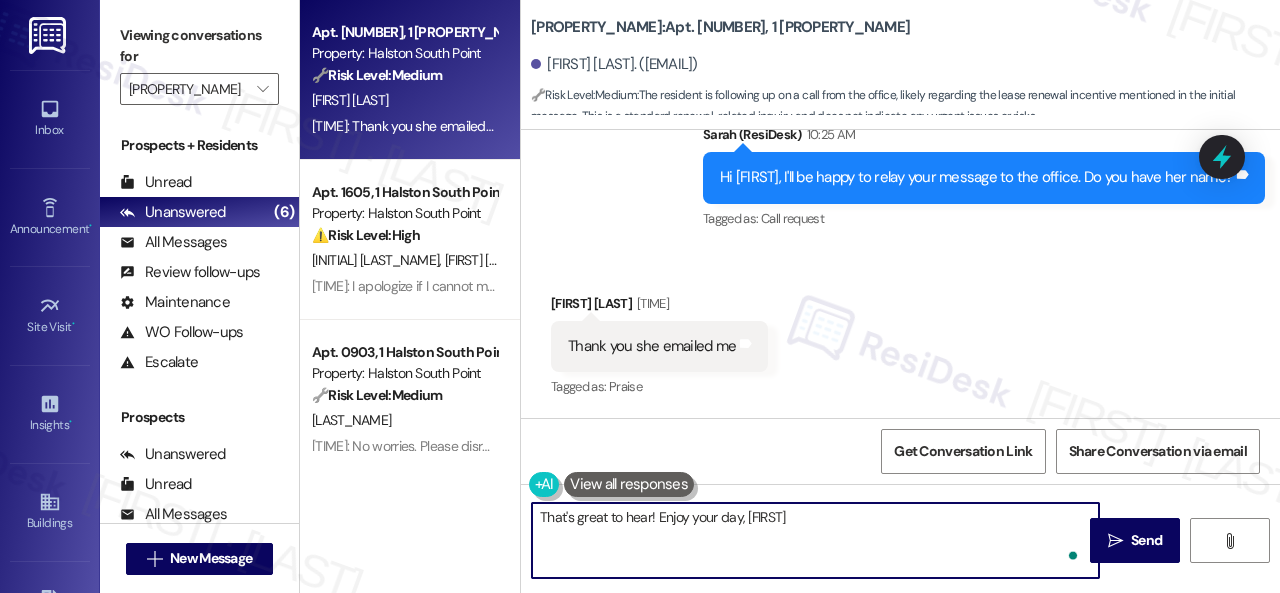type on "That's great to hear! Enjoy your day, Rita!" 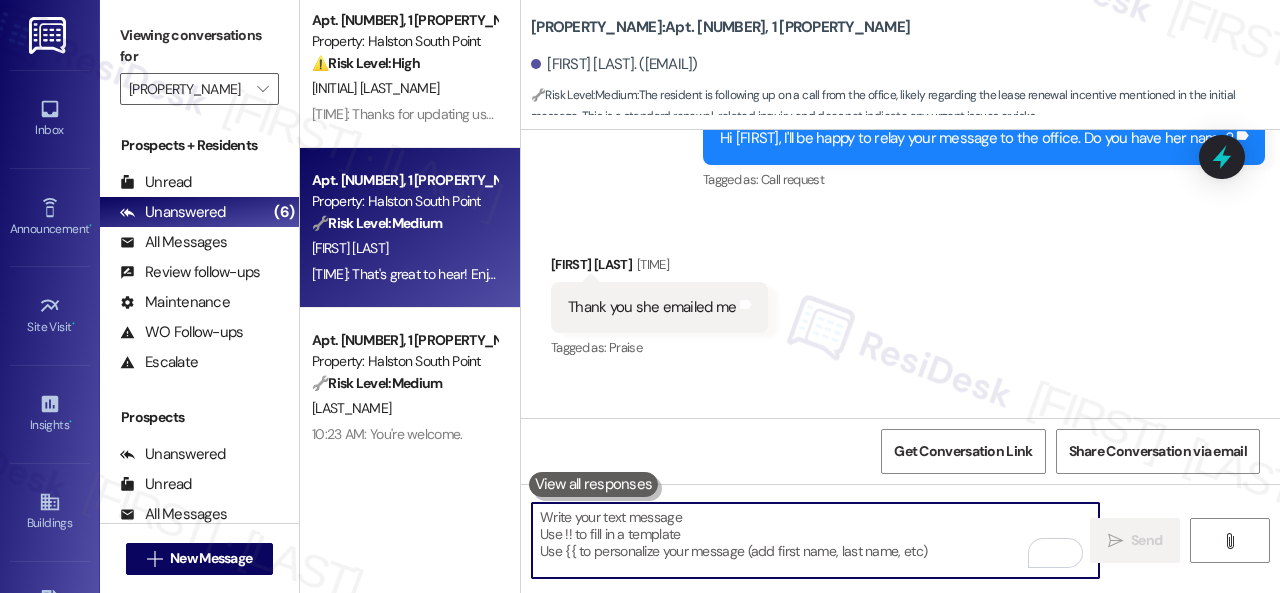scroll, scrollTop: 348, scrollLeft: 0, axis: vertical 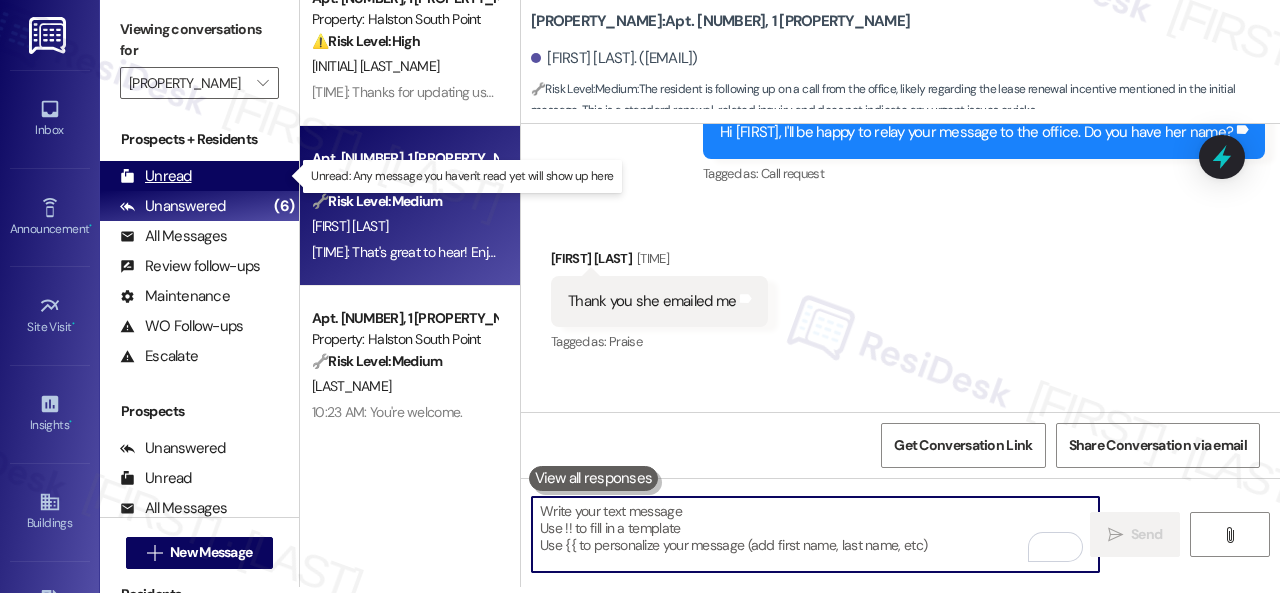 type 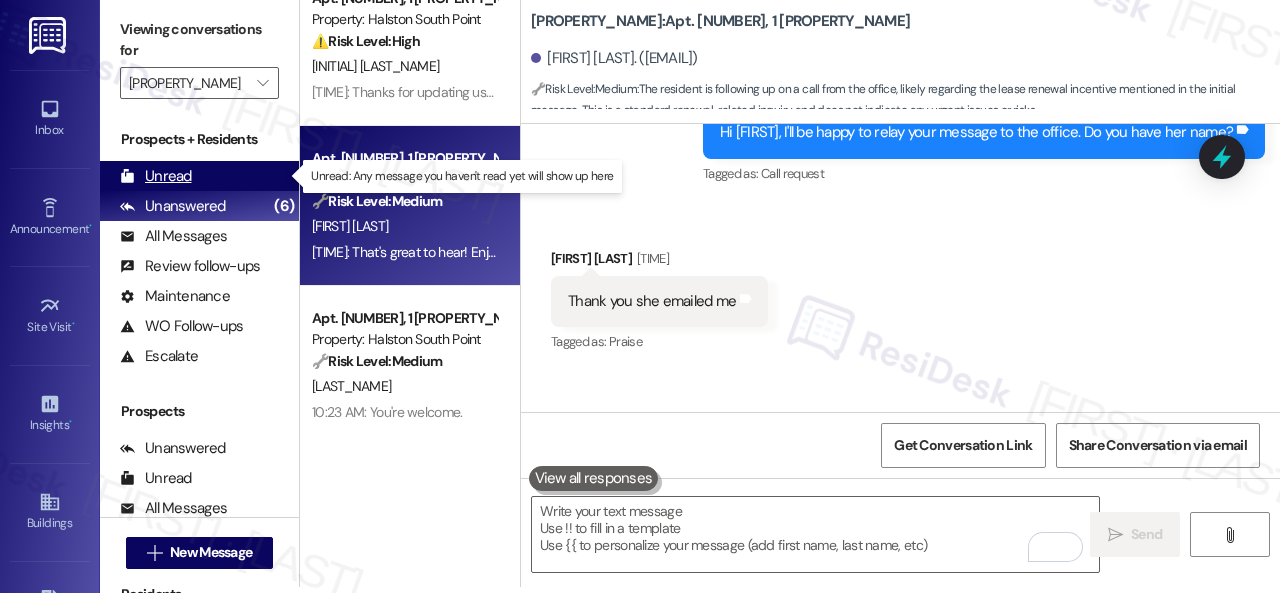 click on "Unread" at bounding box center (156, 176) 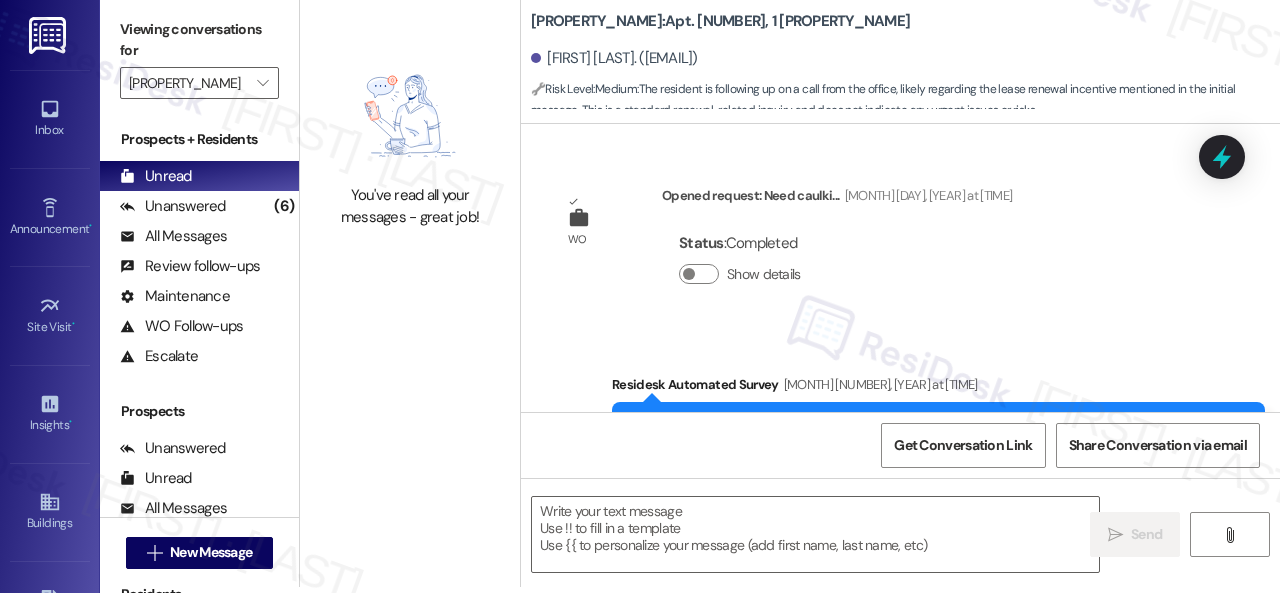 scroll, scrollTop: 22004, scrollLeft: 0, axis: vertical 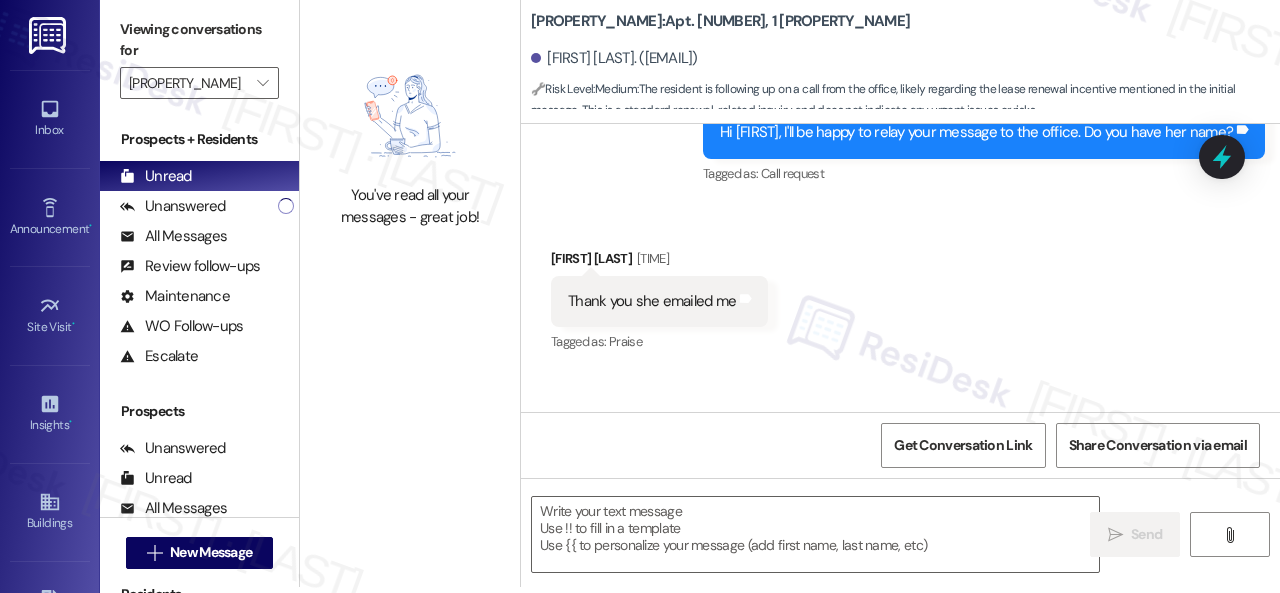 type on "Fetching suggested responses. Please feel free to read through the conversation in the meantime." 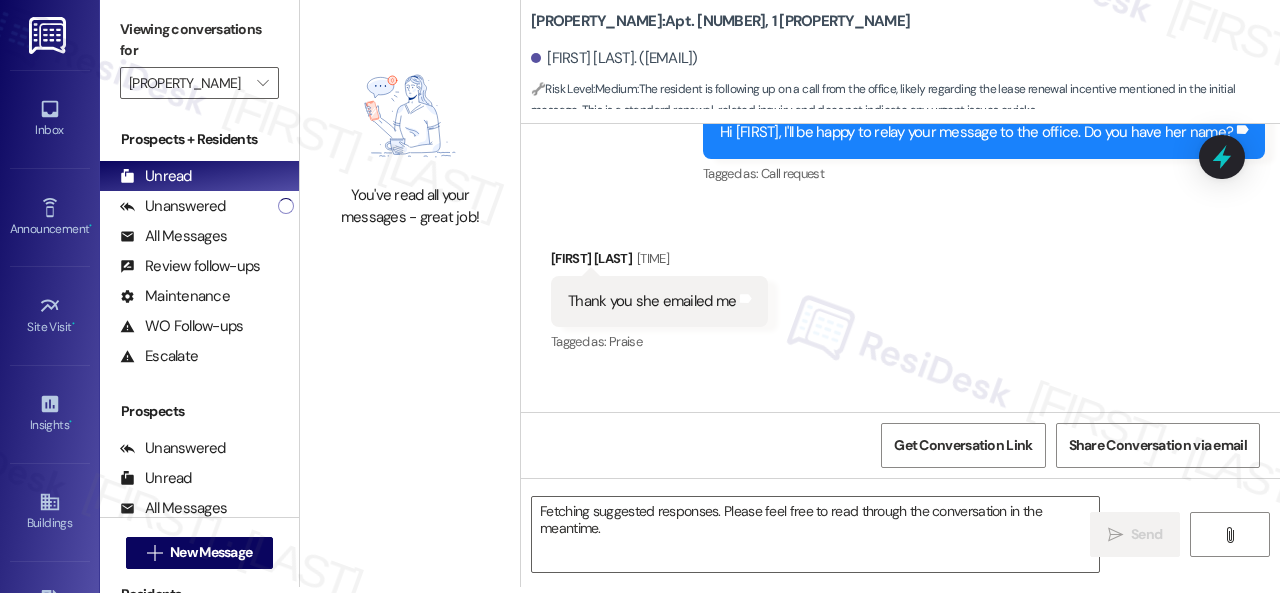 scroll, scrollTop: 0, scrollLeft: 0, axis: both 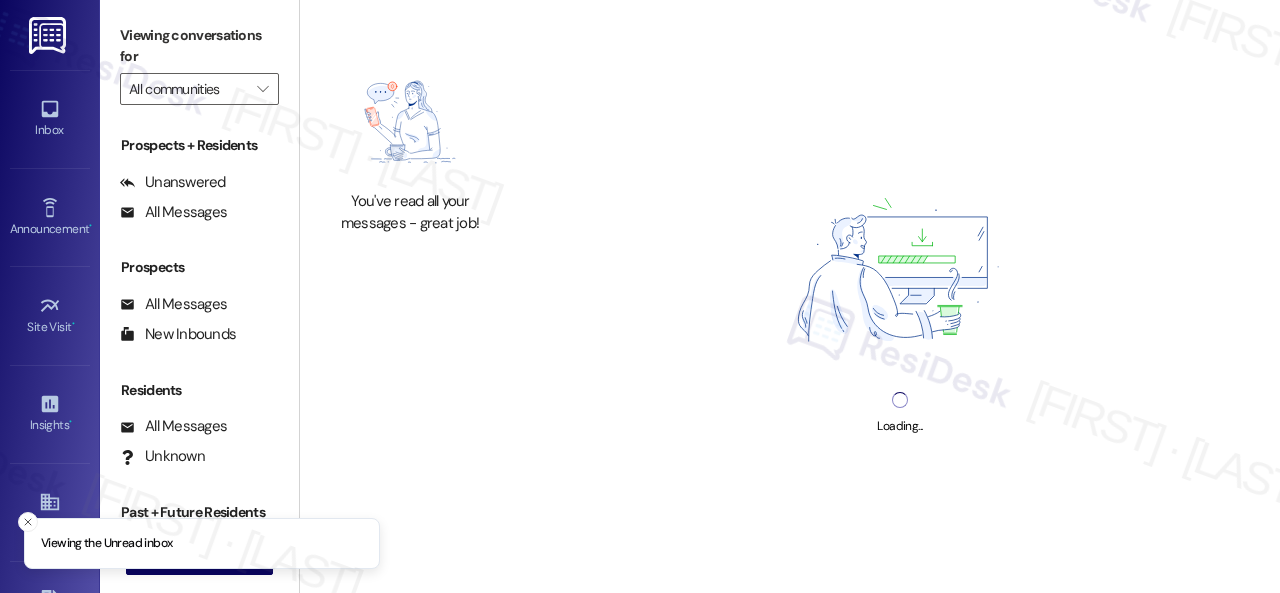 type on "Halston South Point" 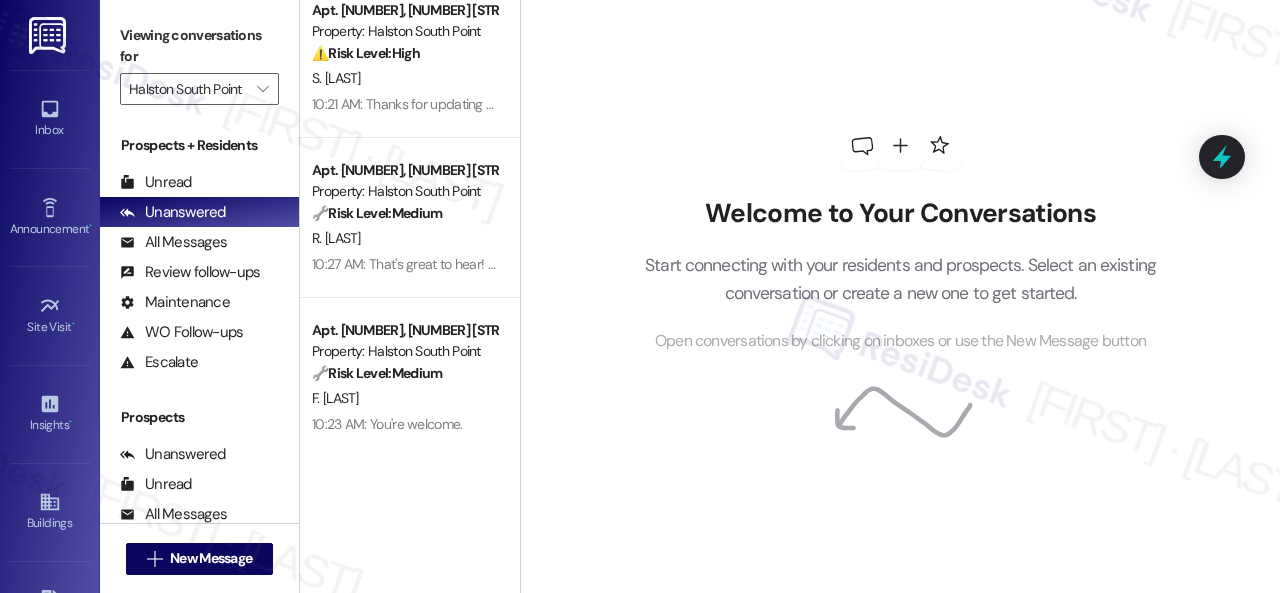 scroll, scrollTop: 348, scrollLeft: 0, axis: vertical 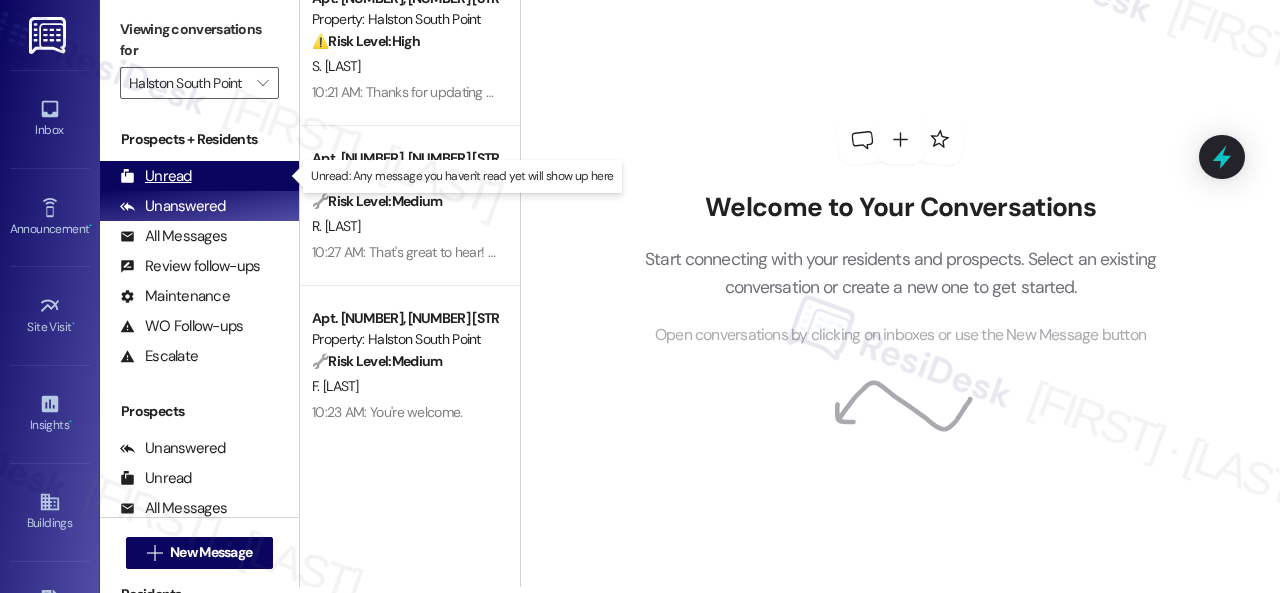click on "Unread" at bounding box center [156, 176] 